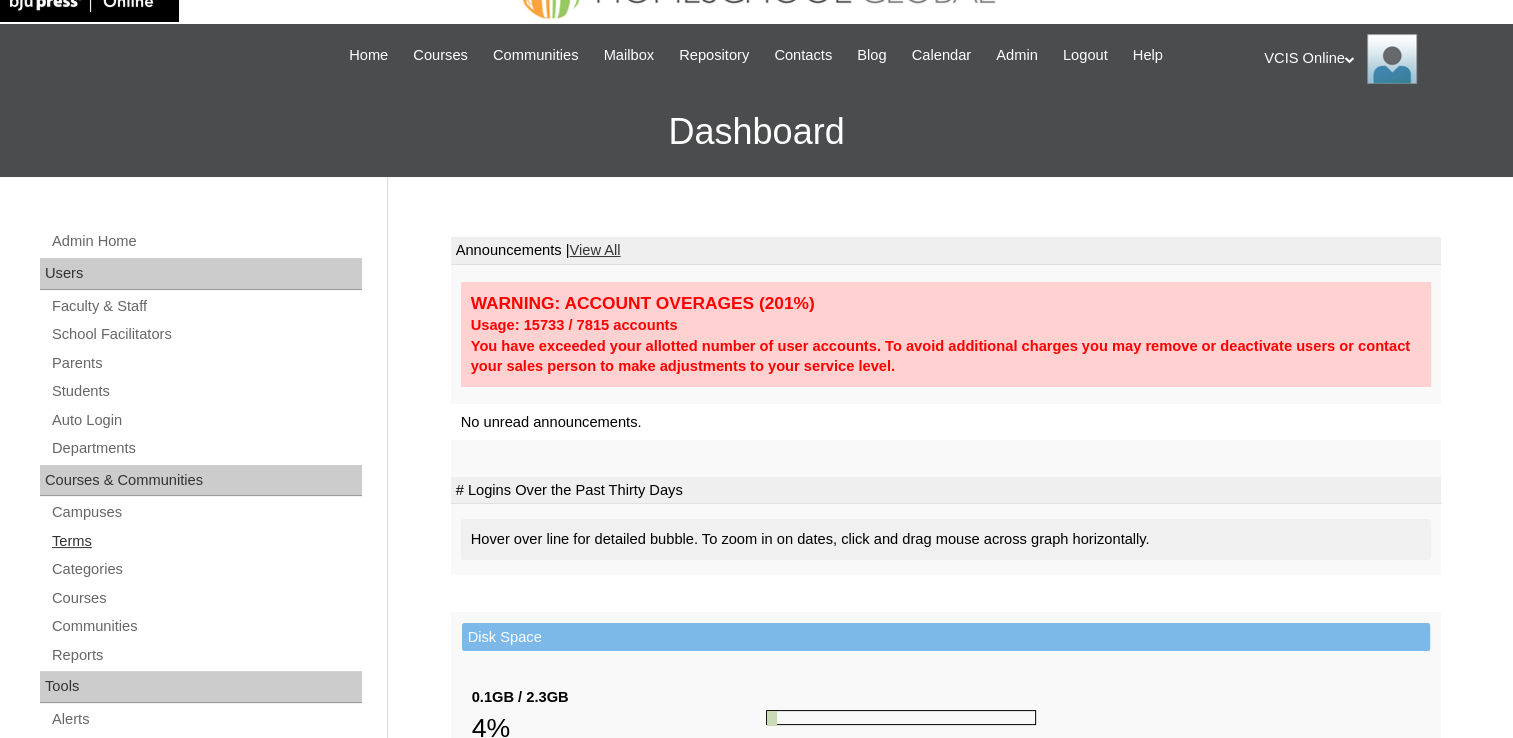 scroll, scrollTop: 100, scrollLeft: 0, axis: vertical 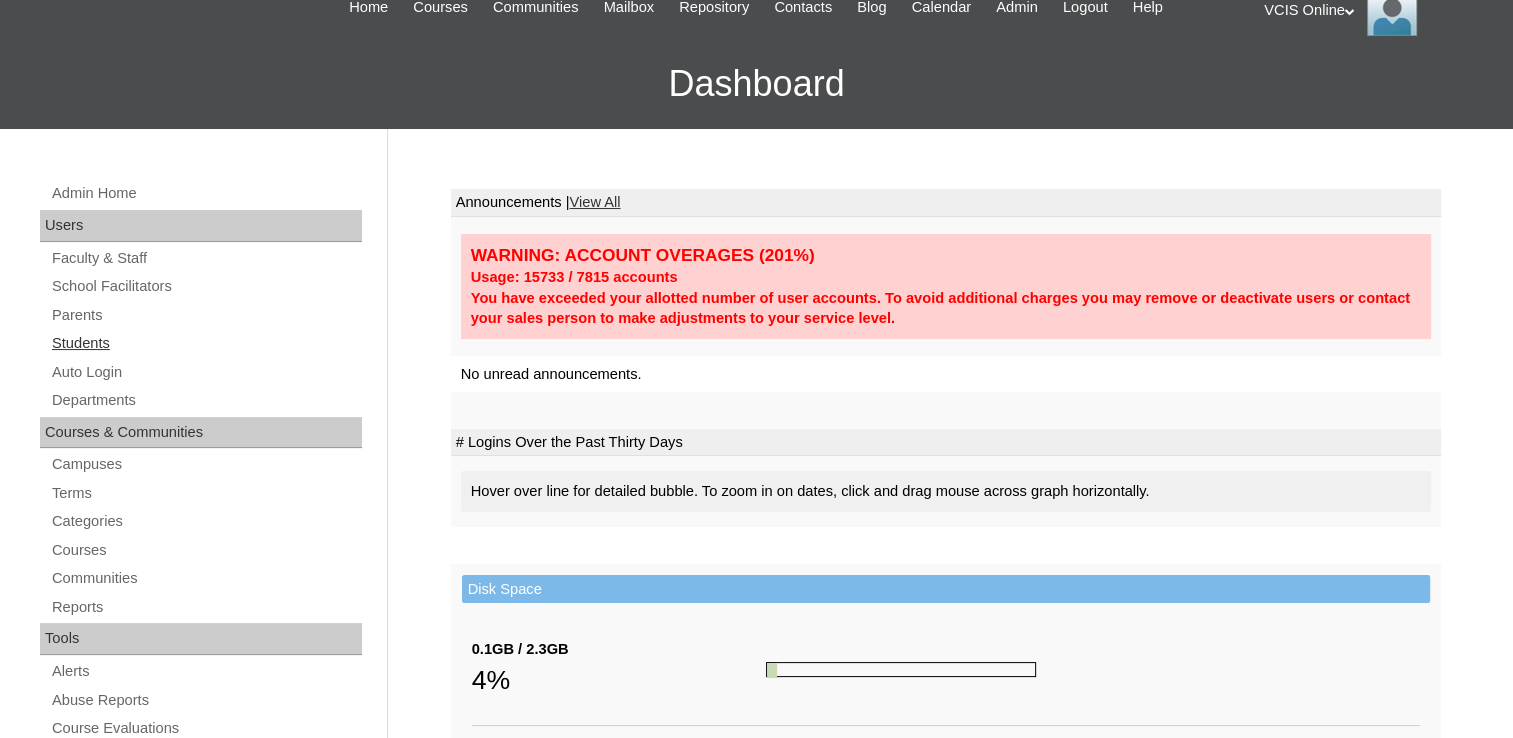click on "Students" at bounding box center (206, 343) 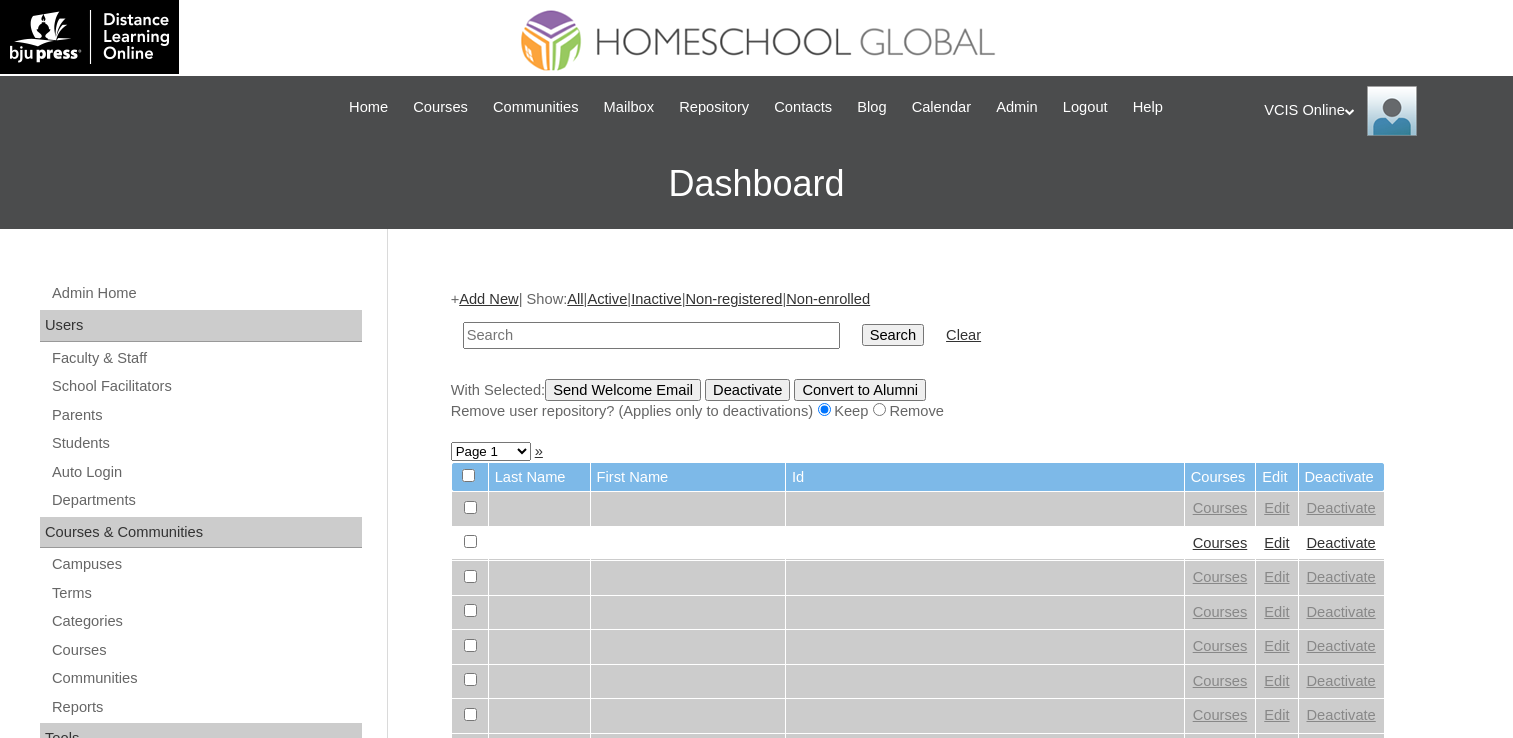 scroll, scrollTop: 0, scrollLeft: 0, axis: both 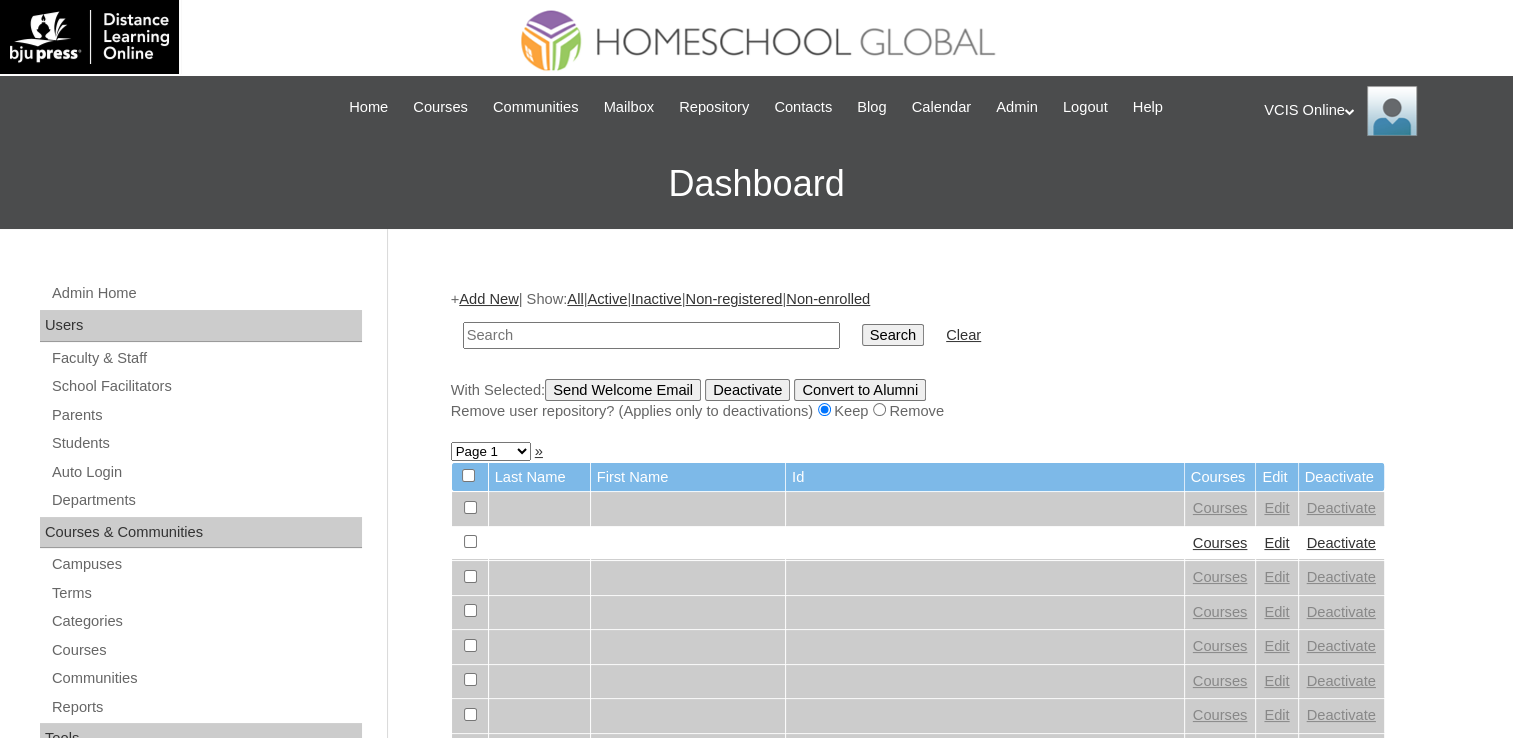 click at bounding box center (651, 335) 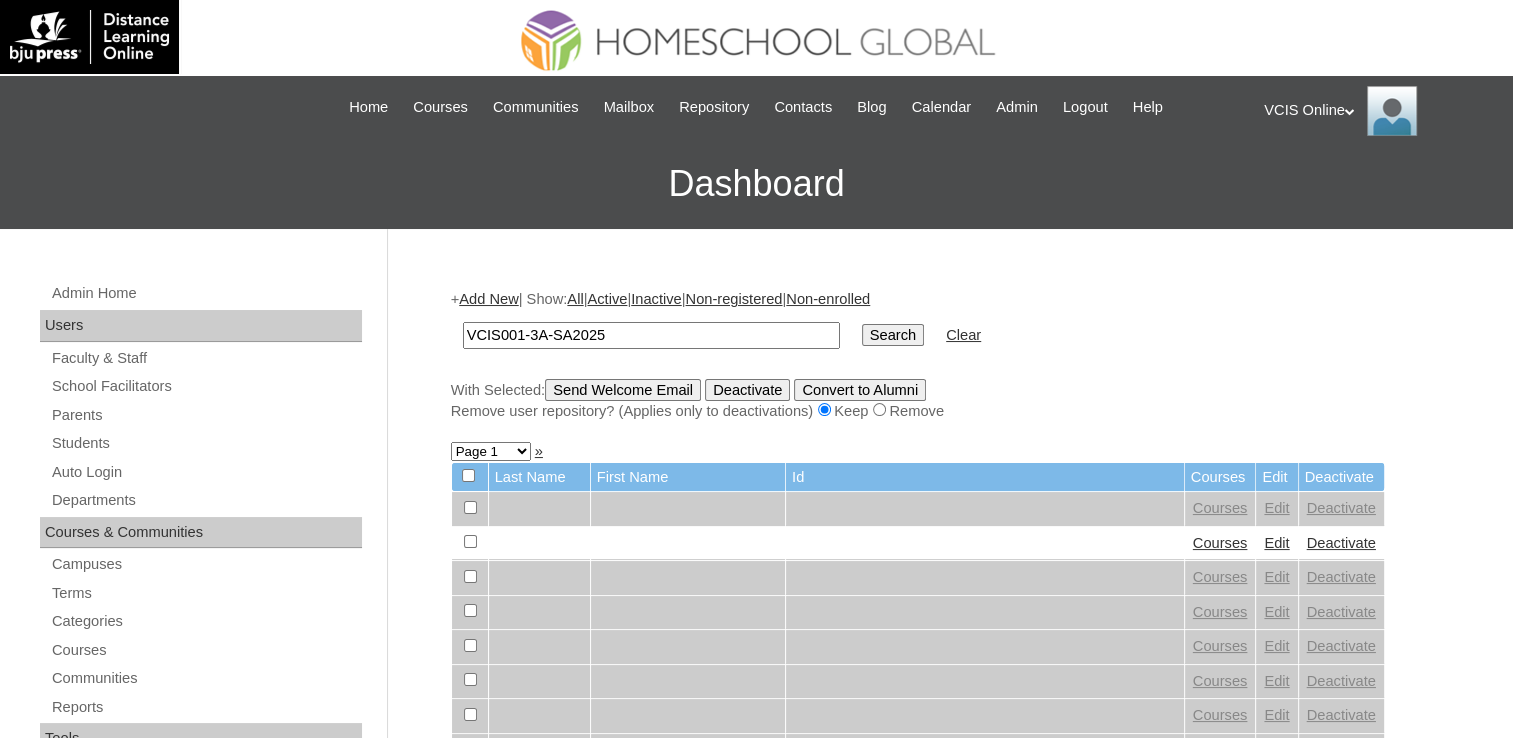 type on "VCIS001-3A-SA2025" 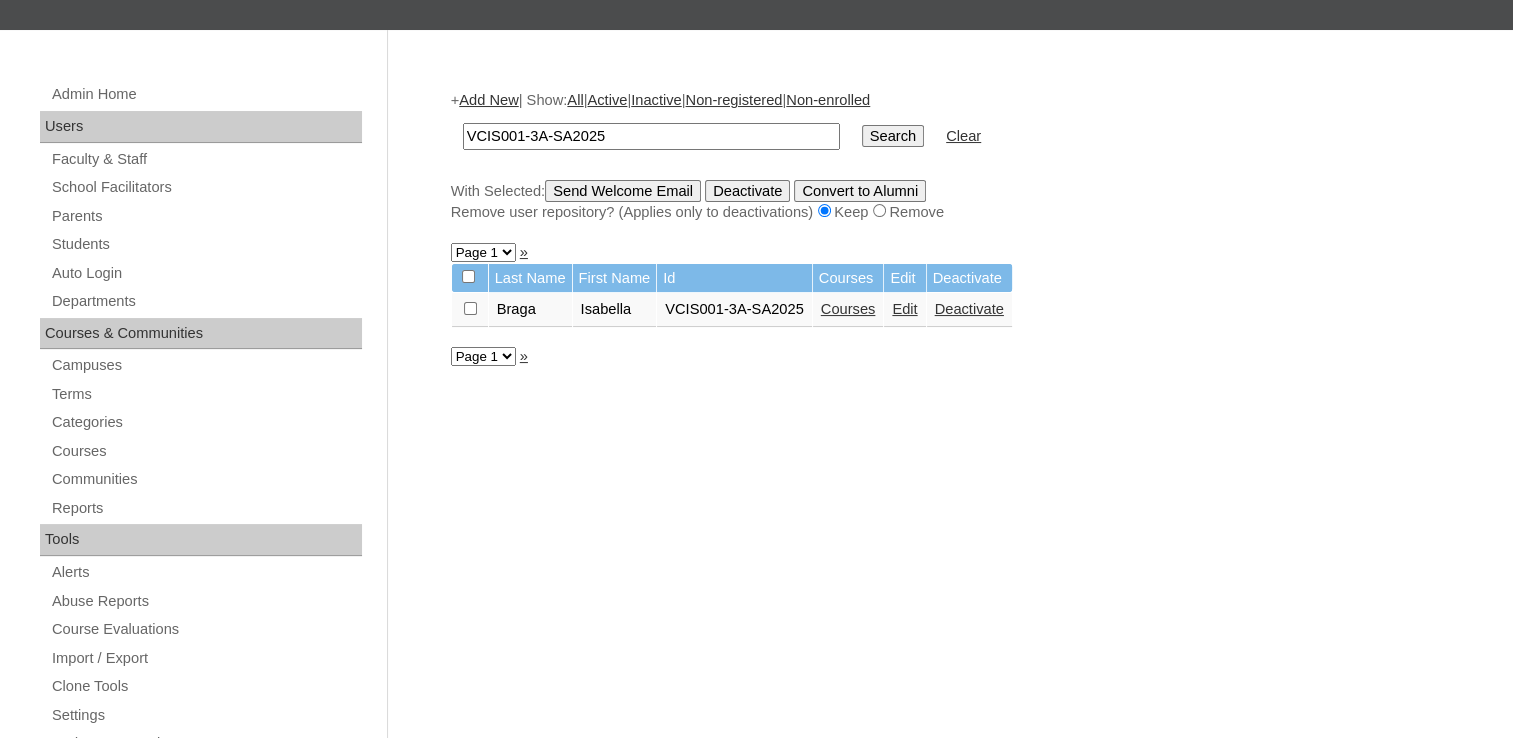 scroll, scrollTop: 200, scrollLeft: 0, axis: vertical 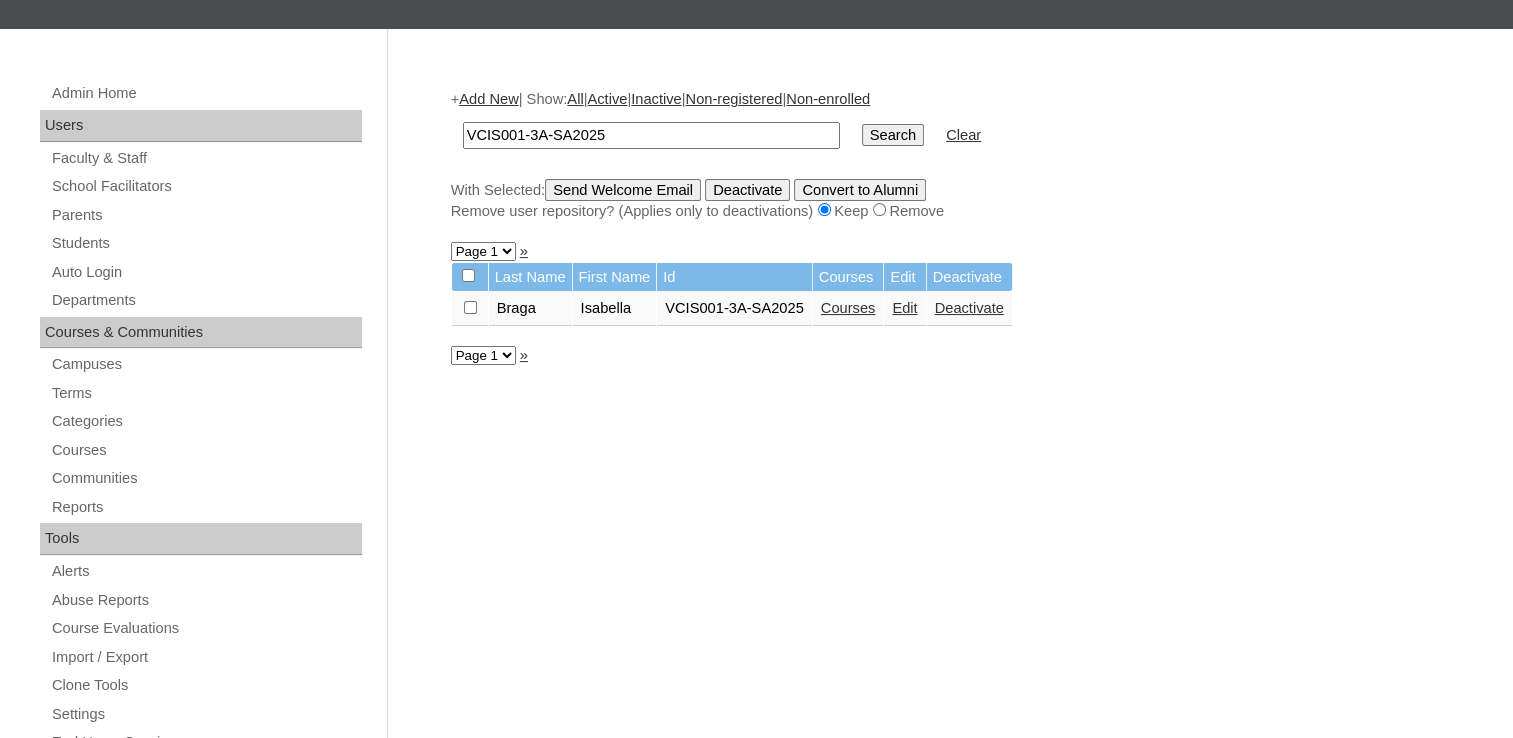 click on "Edit" at bounding box center (904, 308) 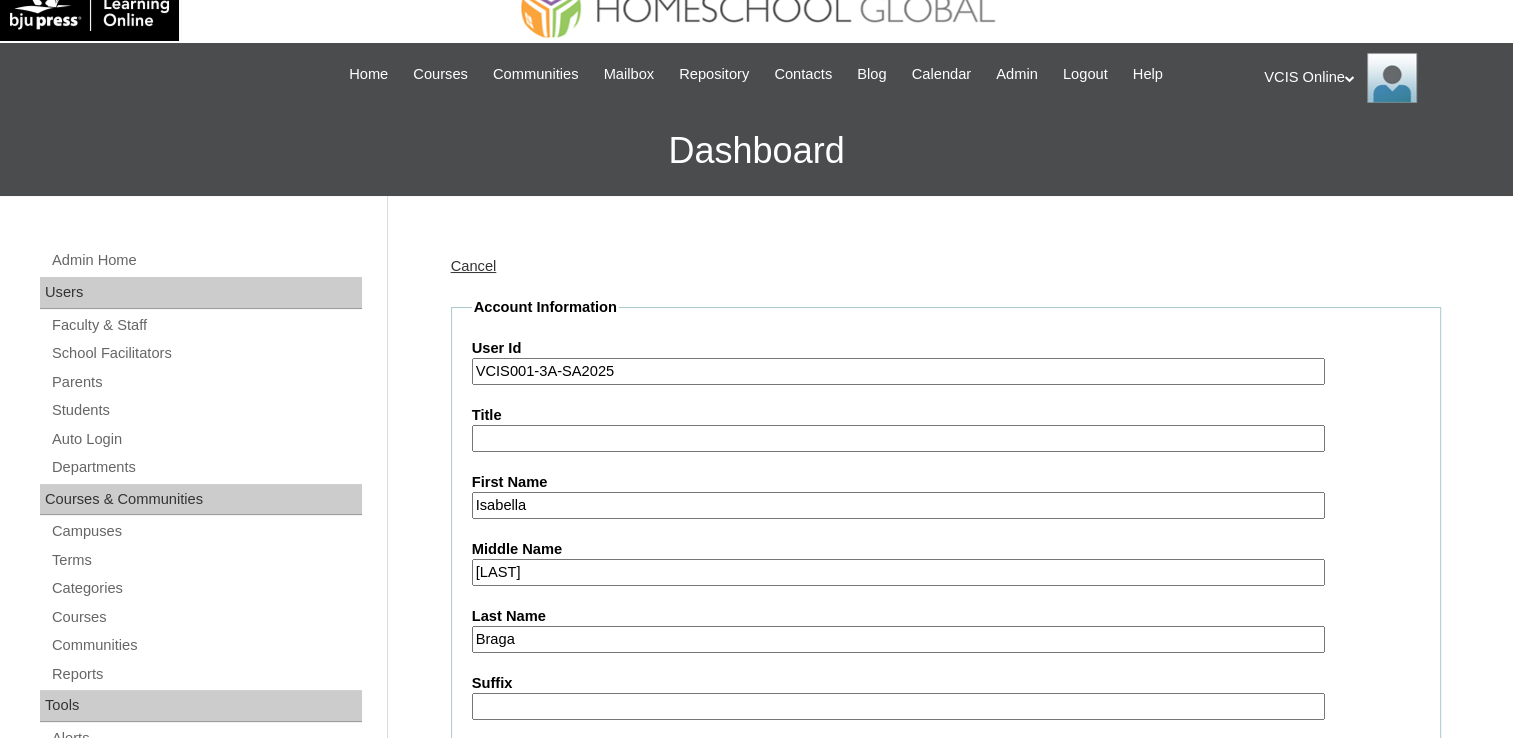 scroll, scrollTop: 0, scrollLeft: 0, axis: both 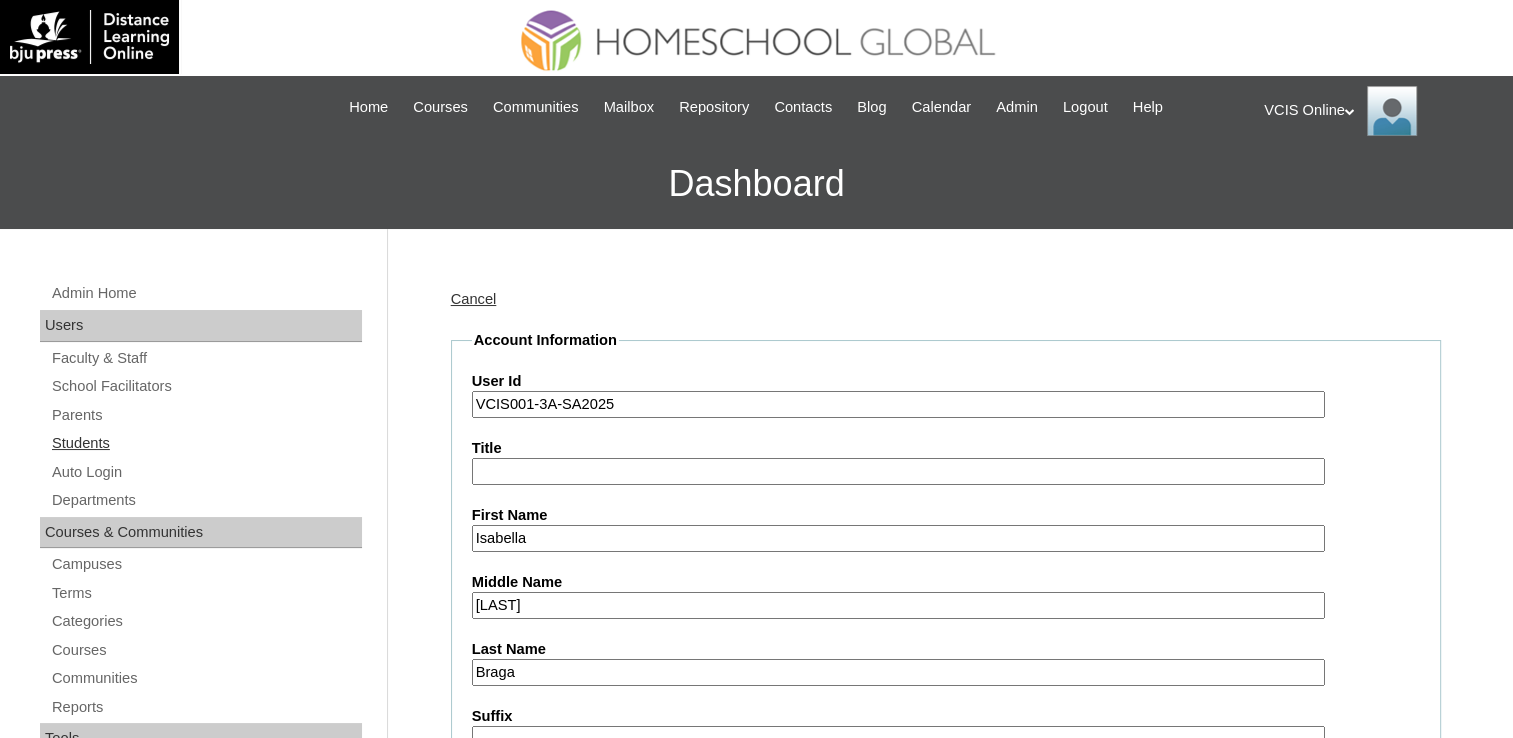 click on "Students" at bounding box center [206, 443] 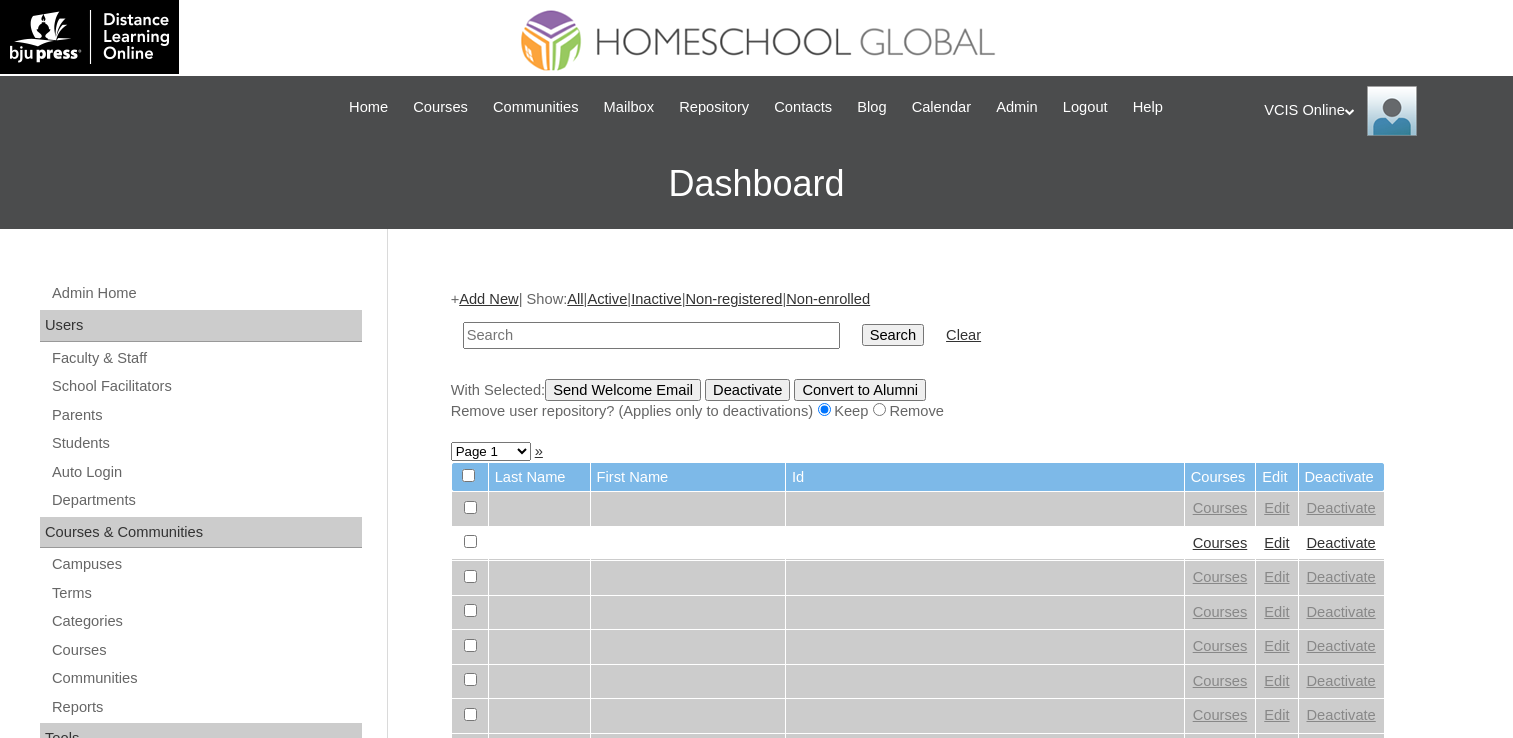 scroll, scrollTop: 0, scrollLeft: 0, axis: both 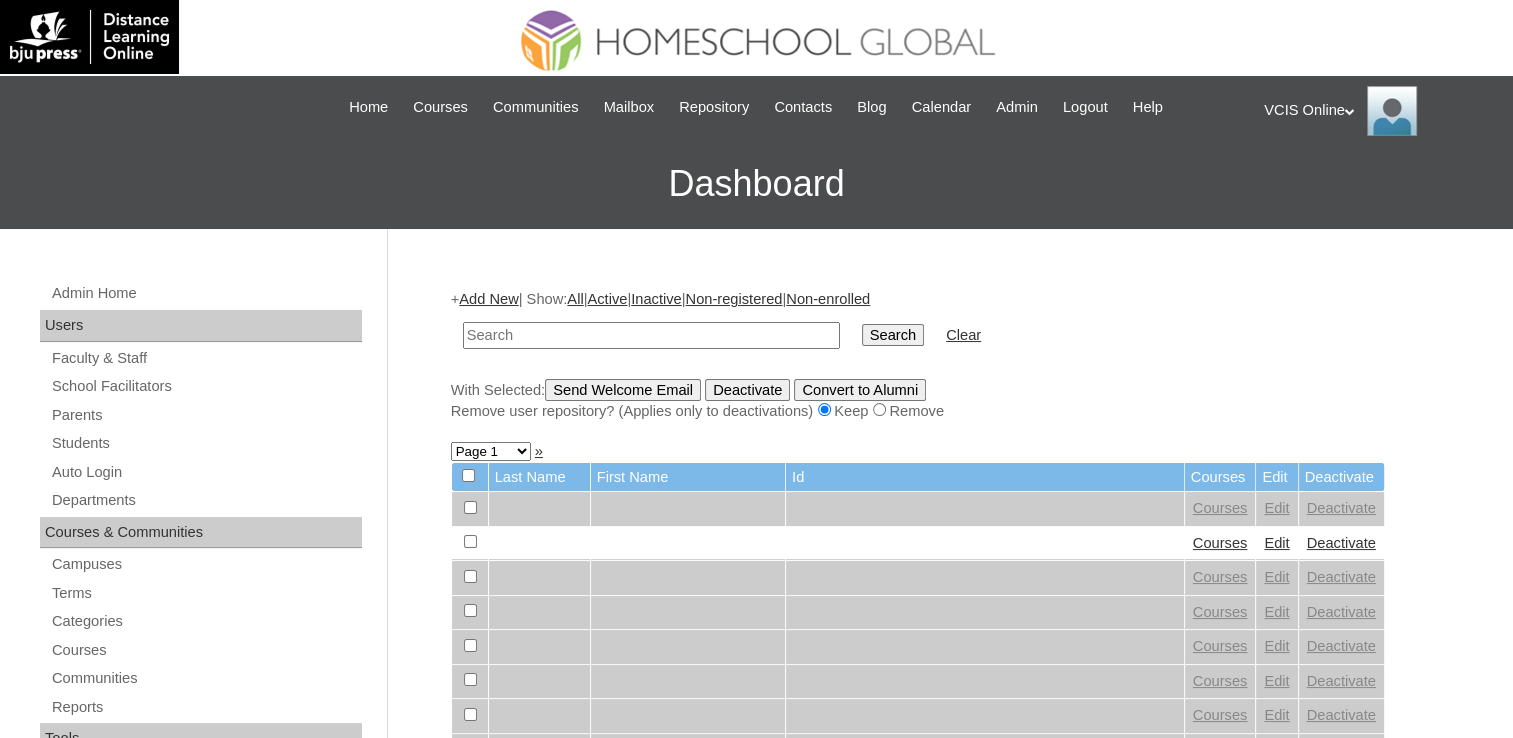 click at bounding box center (651, 335) 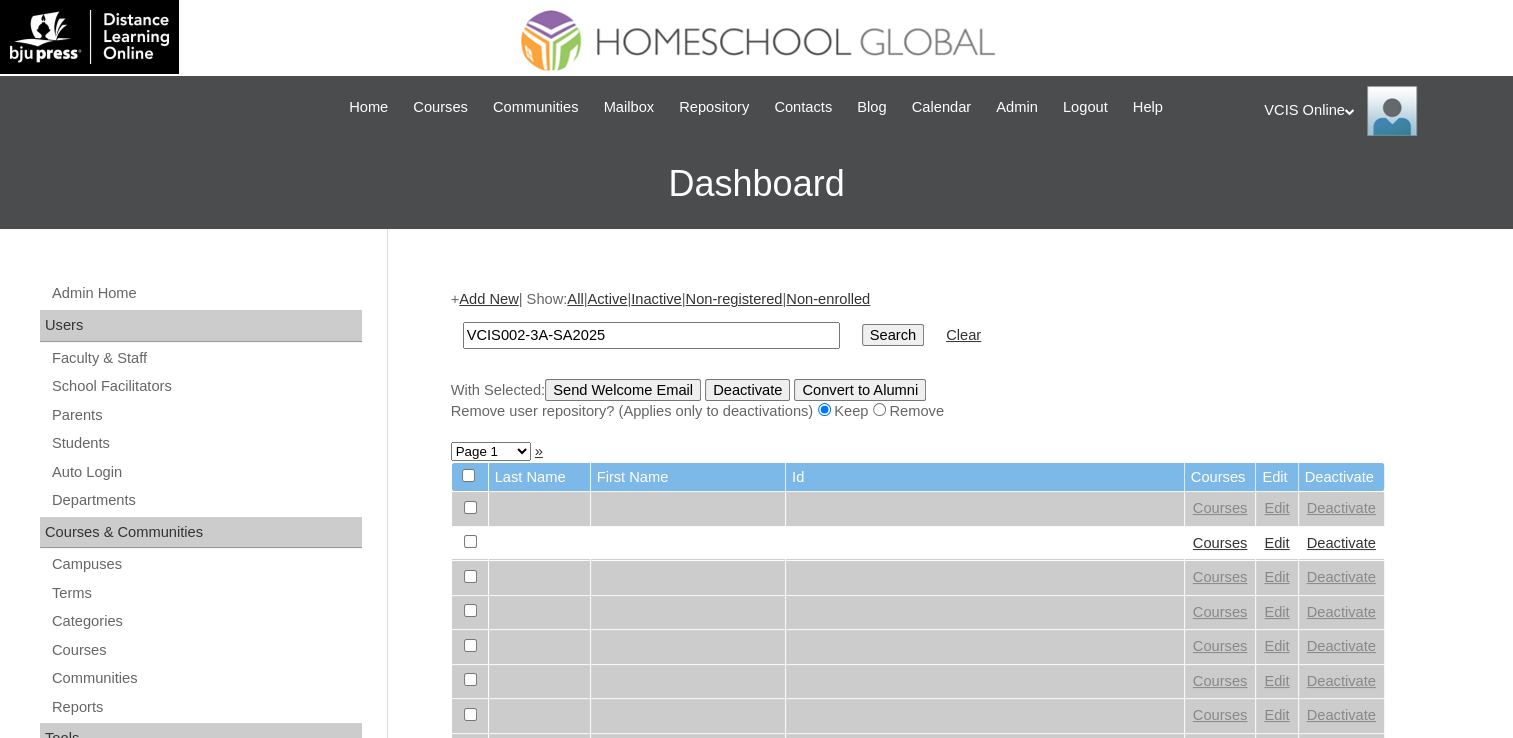 type on "VCIS002-3A-SA2025" 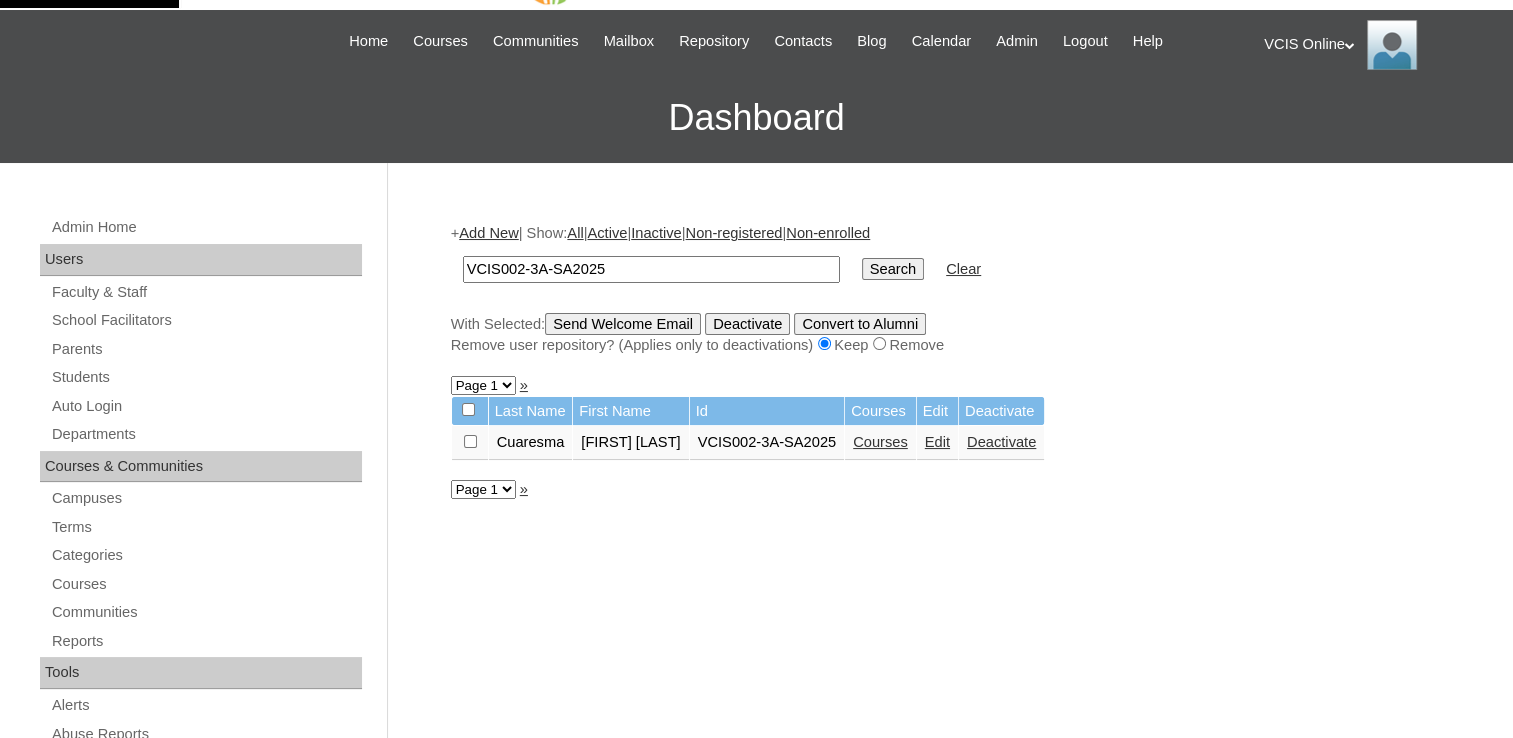scroll, scrollTop: 100, scrollLeft: 0, axis: vertical 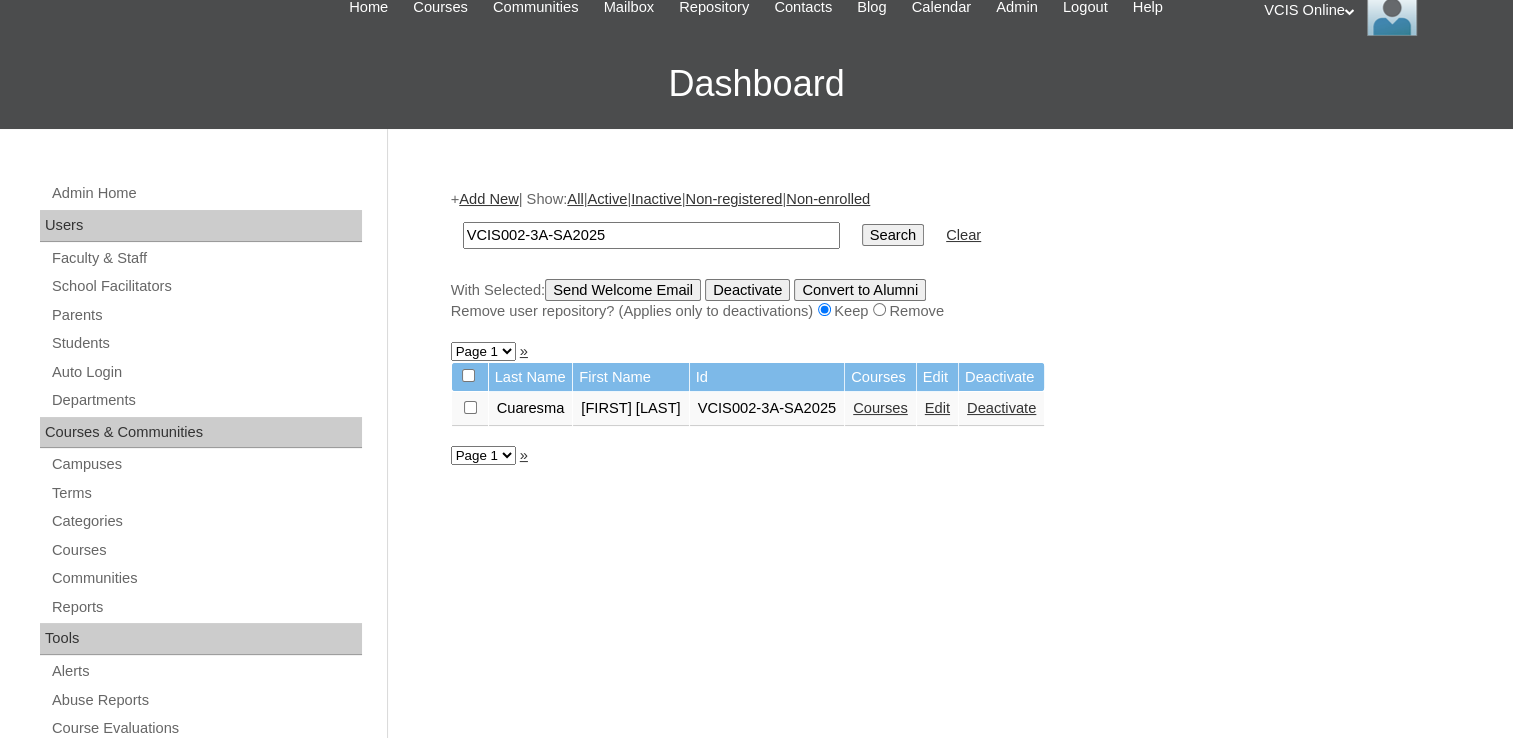 click on "Edit" at bounding box center [937, 408] 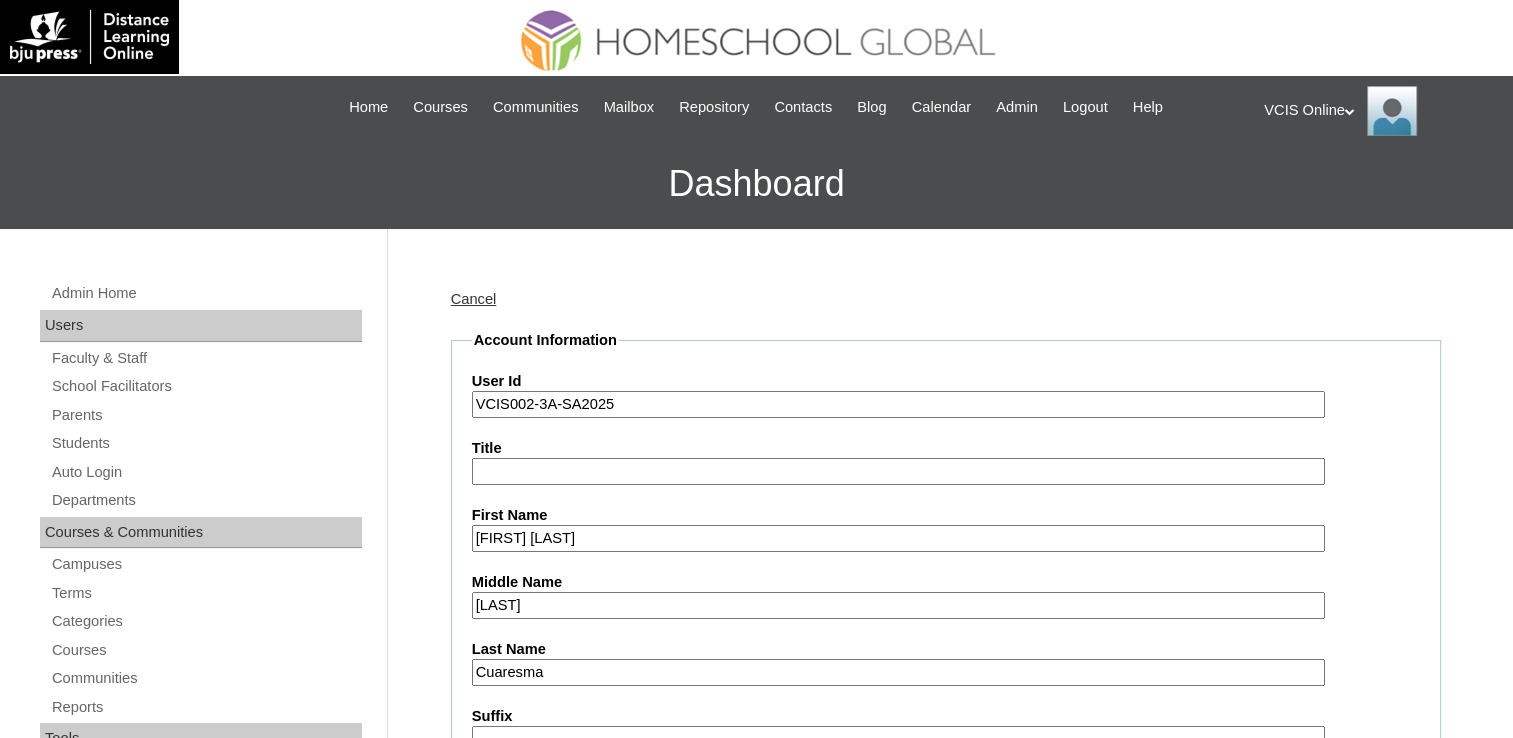 scroll, scrollTop: 400, scrollLeft: 0, axis: vertical 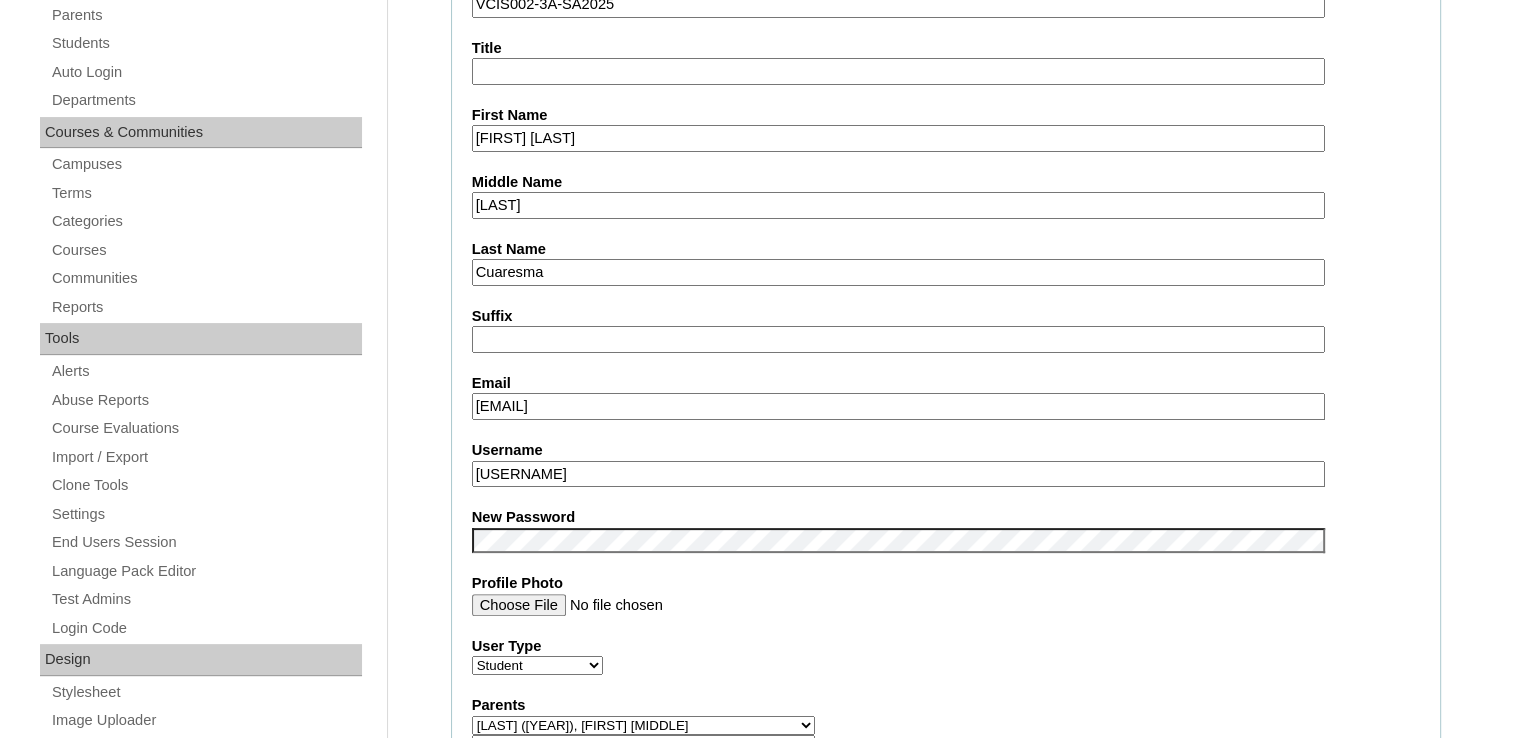 drag, startPoint x: 636, startPoint y: 391, endPoint x: 464, endPoint y: 381, distance: 172.29045 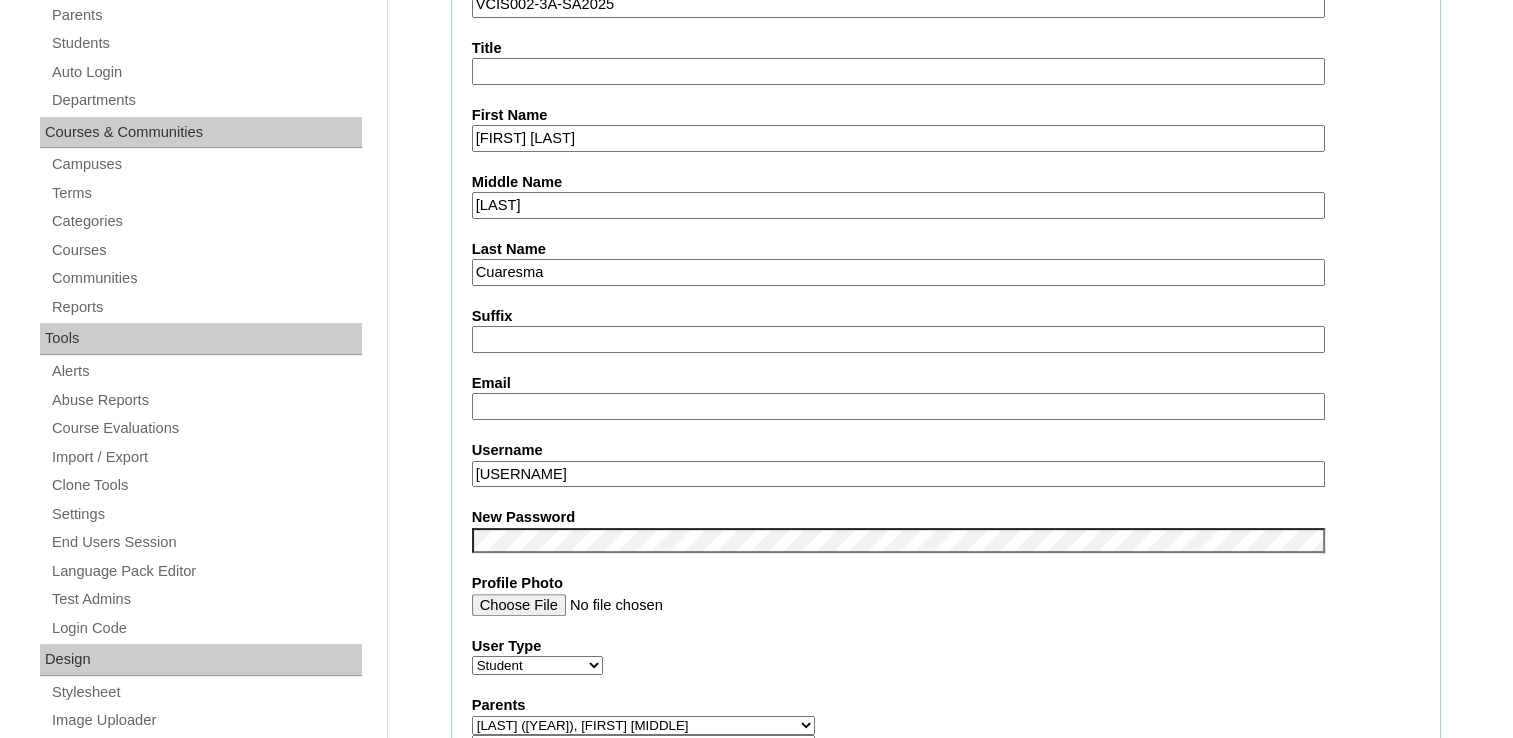 paste on "[EMAIL]" 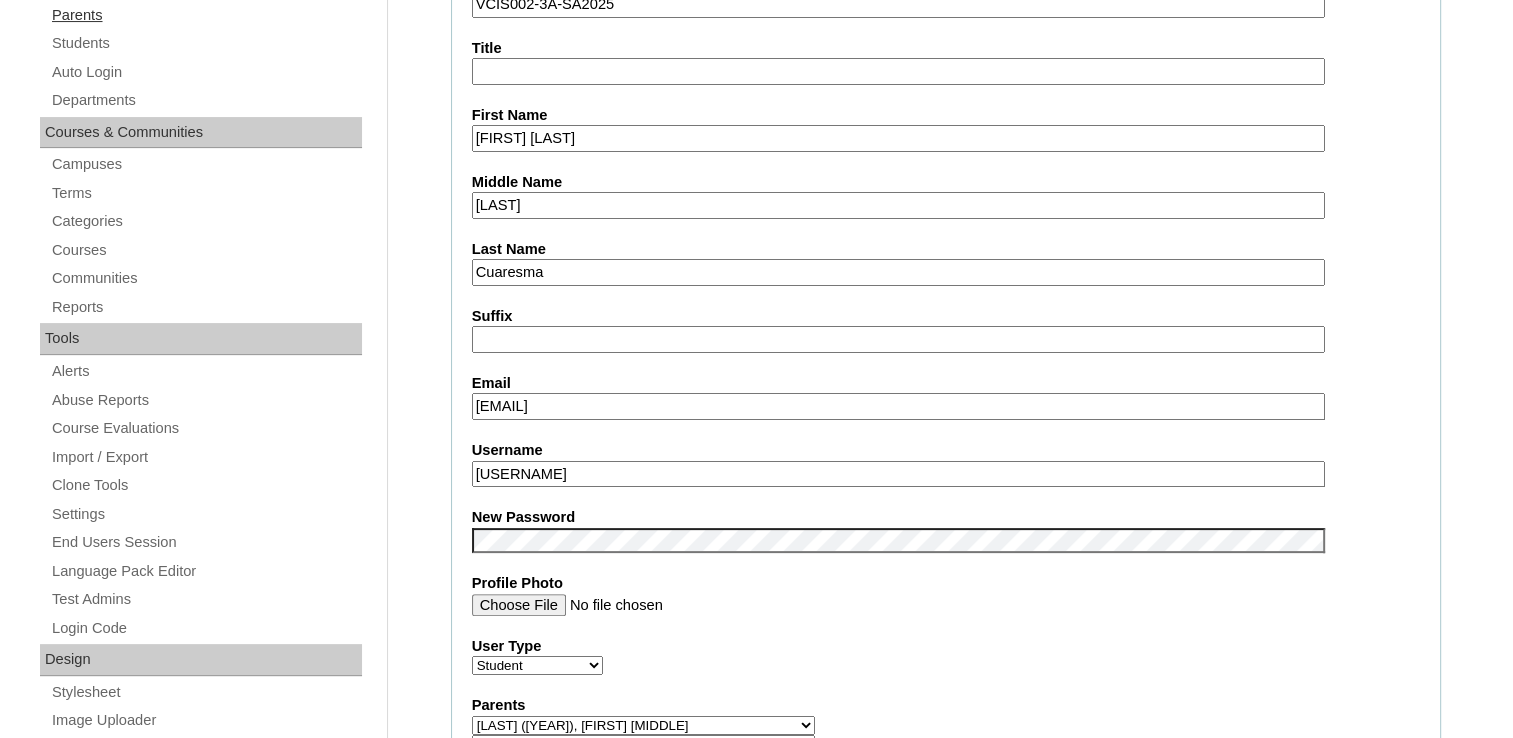 type on "kacuaresma.student@vcis.edu.ph" 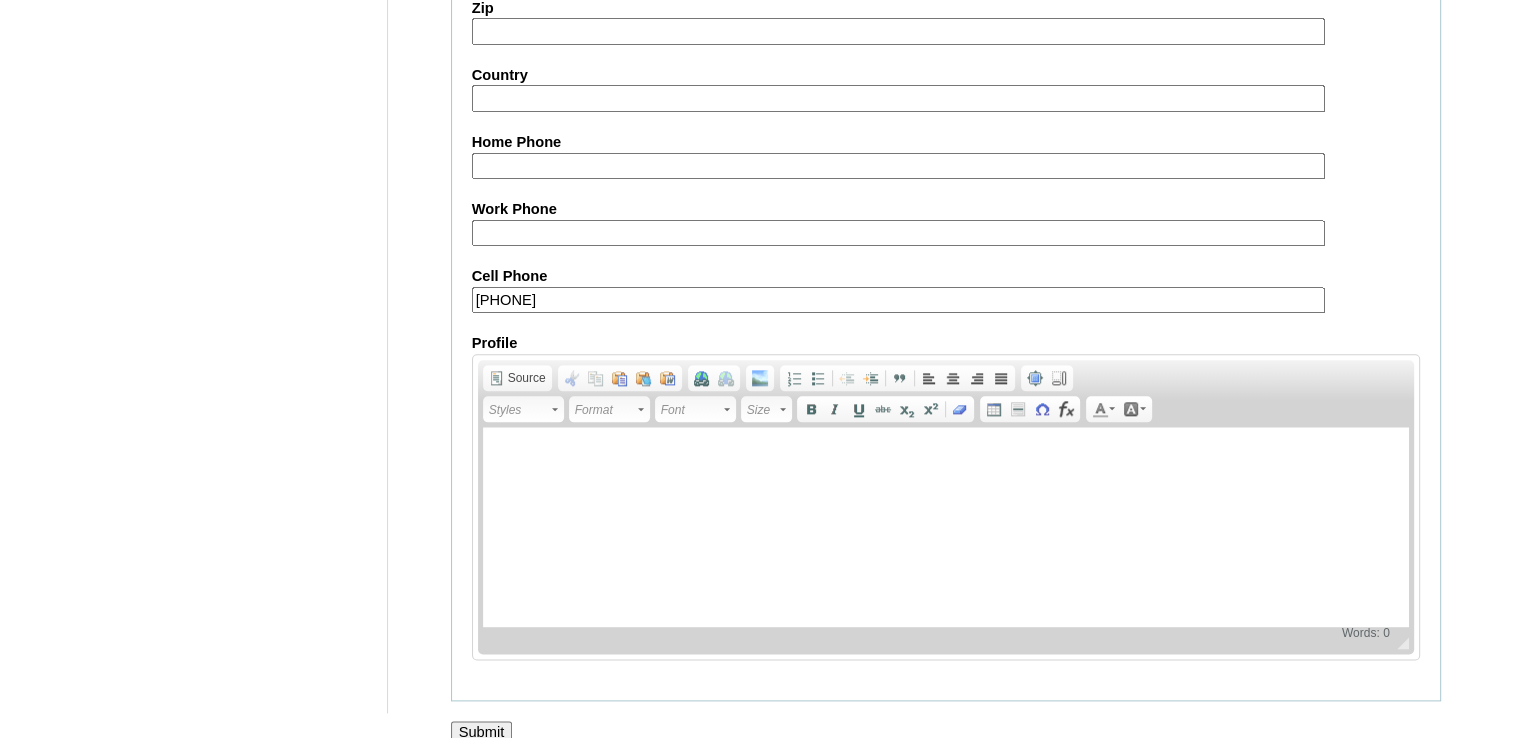 scroll, scrollTop: 2304, scrollLeft: 0, axis: vertical 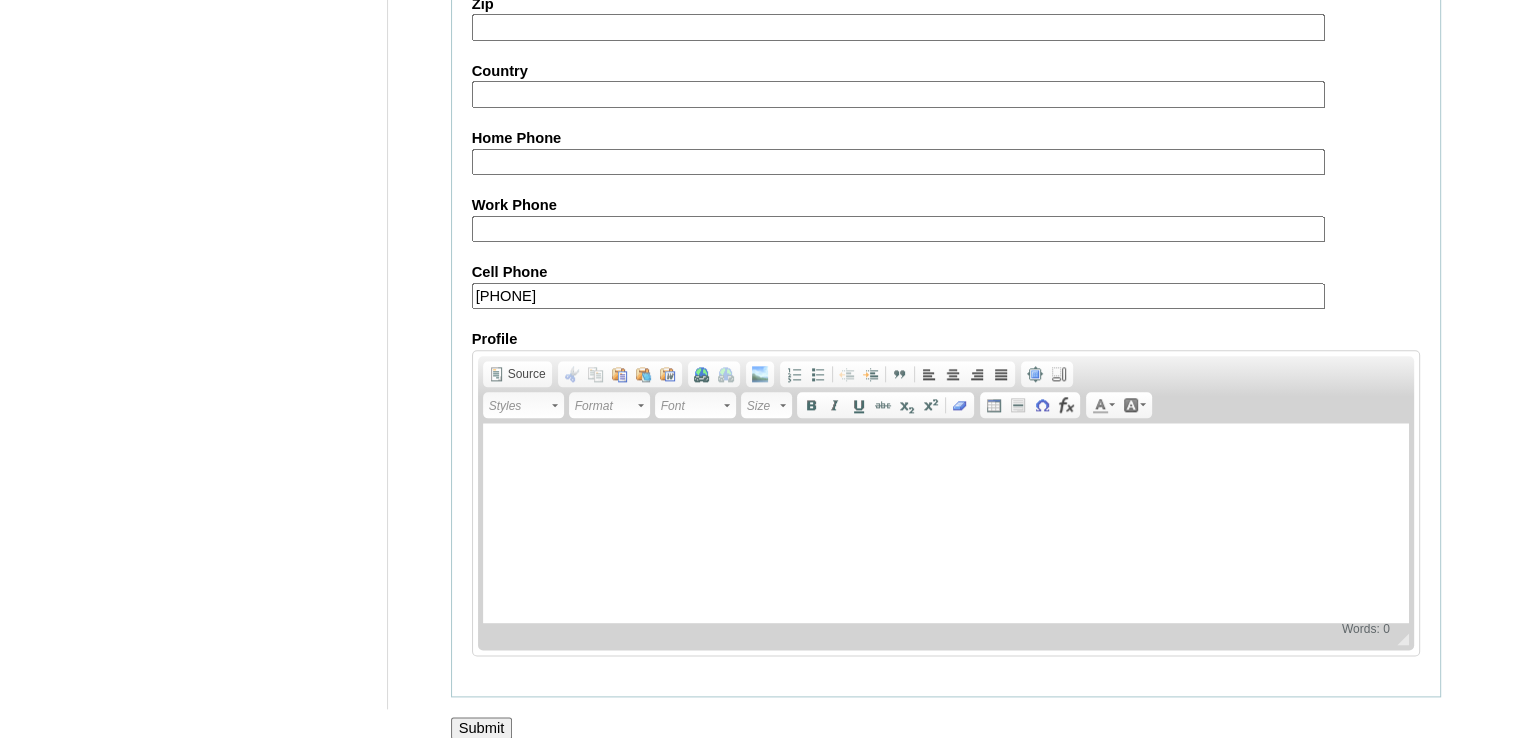 click on "Submit" at bounding box center [482, 728] 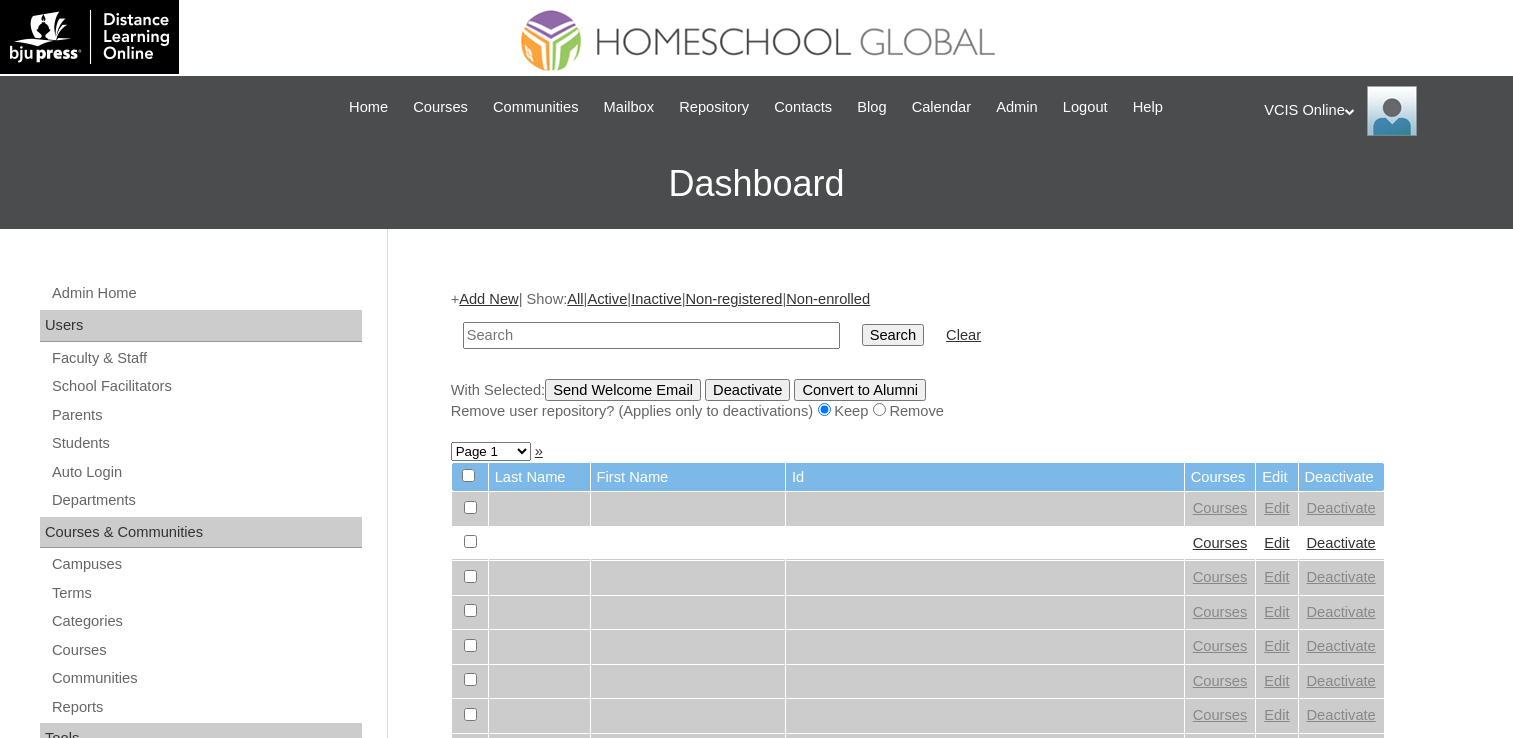 scroll, scrollTop: 0, scrollLeft: 0, axis: both 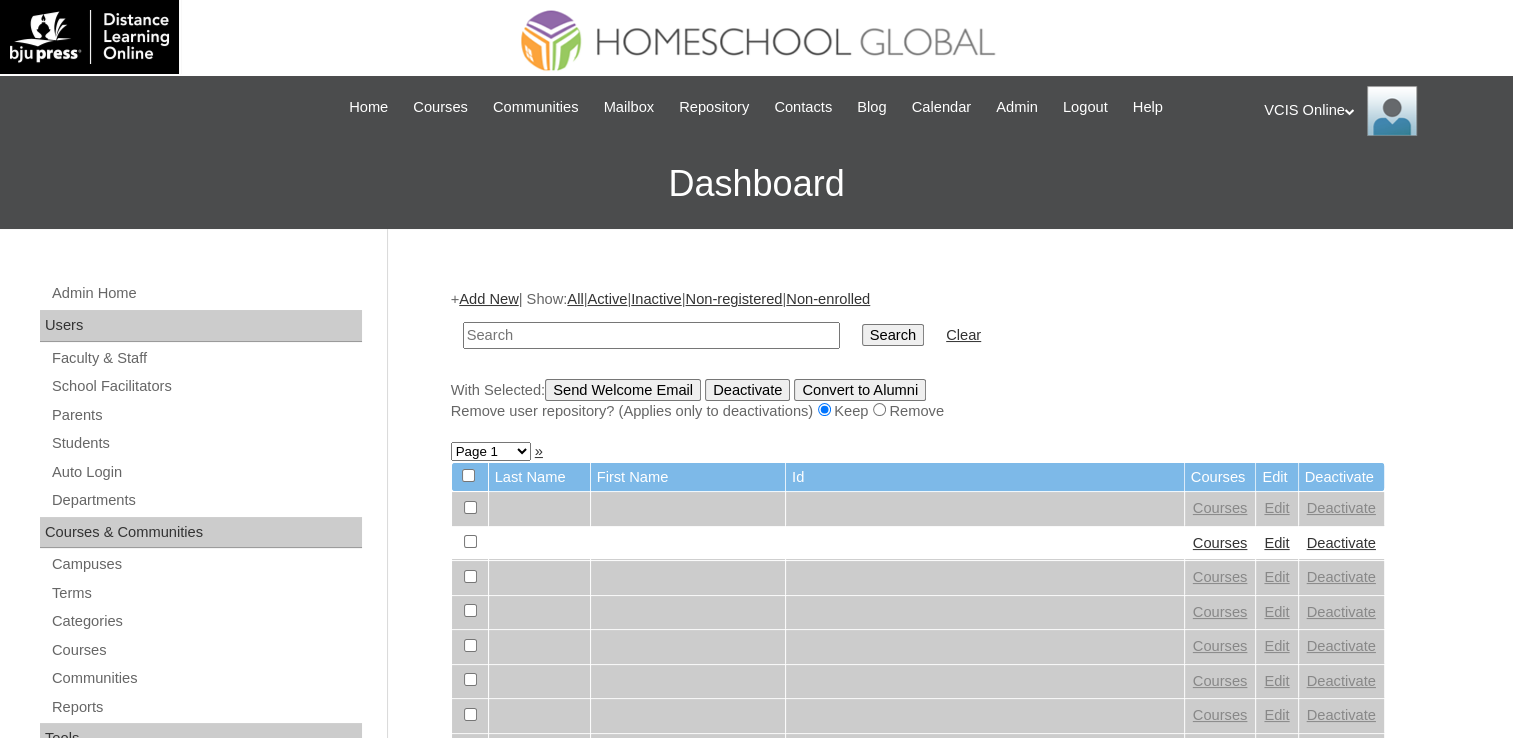 click at bounding box center (651, 335) 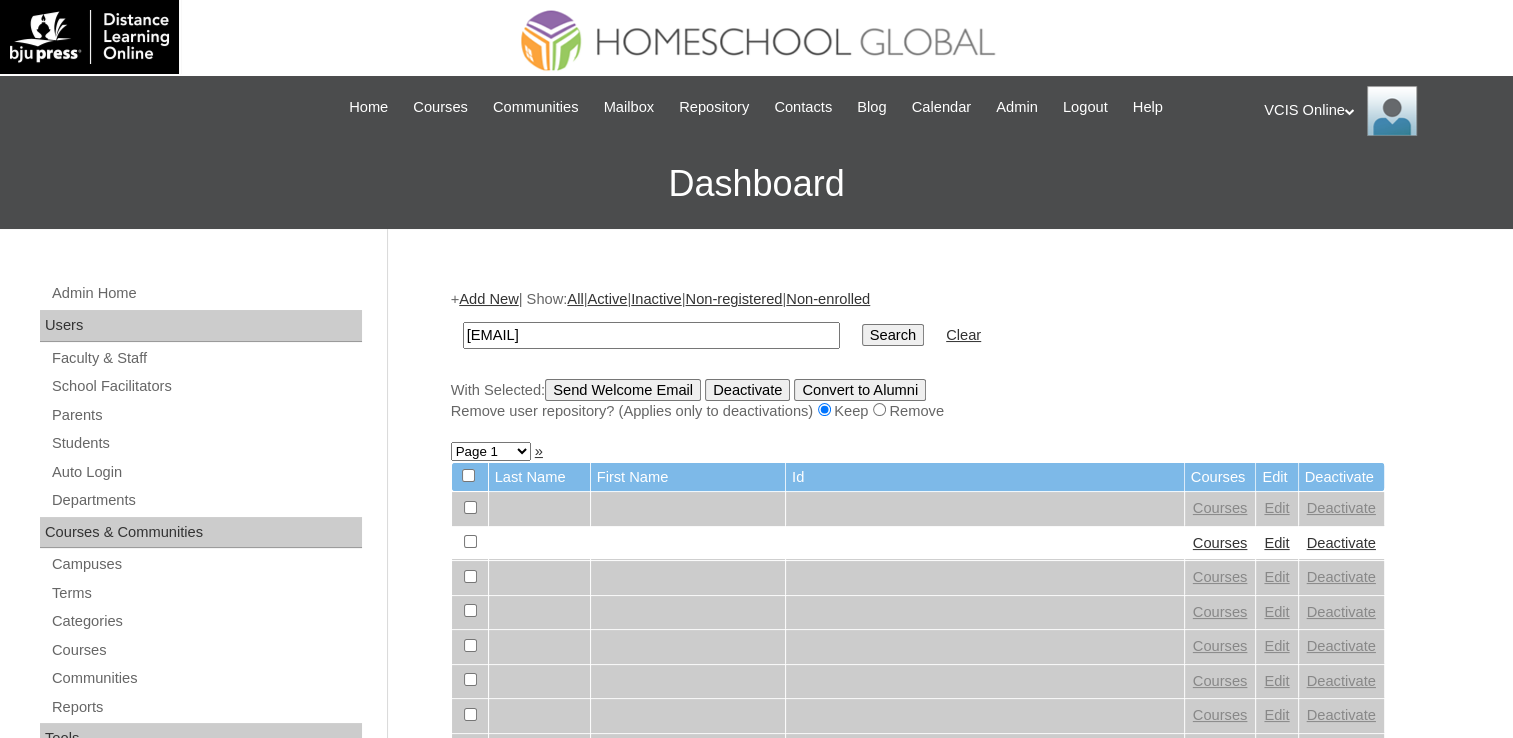 type on "[EMAIL]" 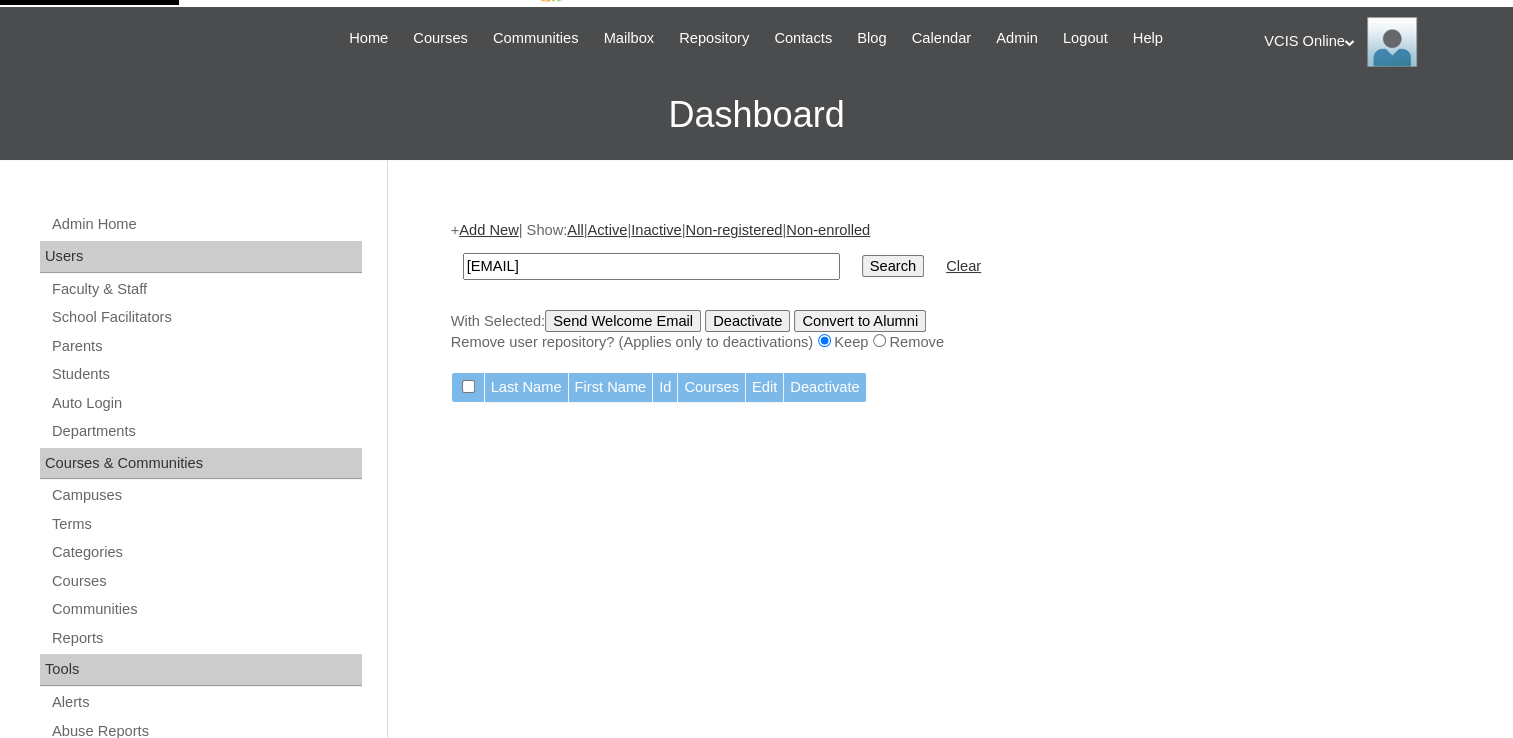 scroll, scrollTop: 100, scrollLeft: 0, axis: vertical 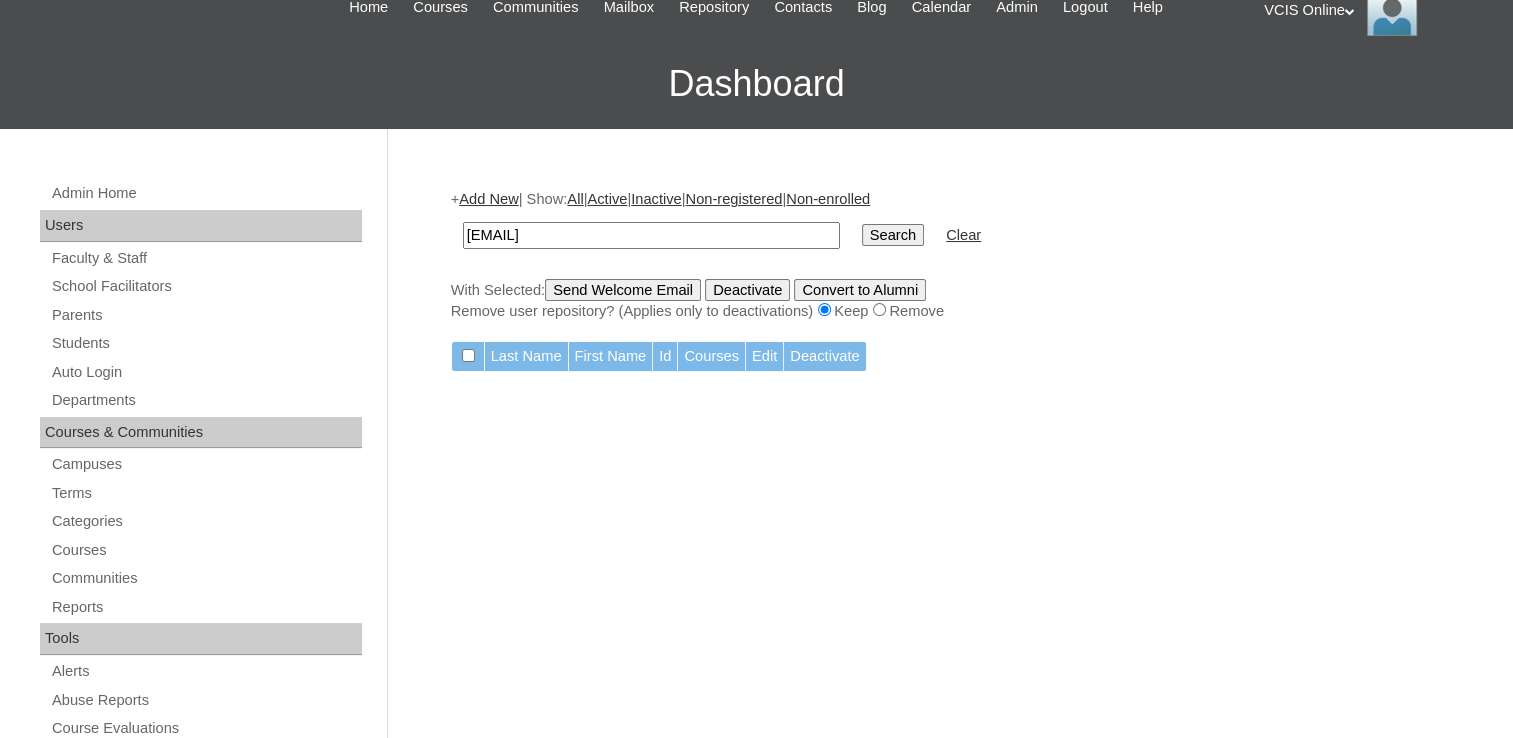 click on "+  Add New  |
Show:
All
|  Active
|  Inactive
|  Non-registered
|  Non-enrolled
lexi.[LASTNAME] Search Clear
With Selected:
Send Welcome Email
Deactivate
Convert to Alumni
Remove user repository? (Applies only to deactivations)		  Keep
Remove
Last Name
First Name
Id
Courses
Edit
Deactivate" at bounding box center [941, 838] 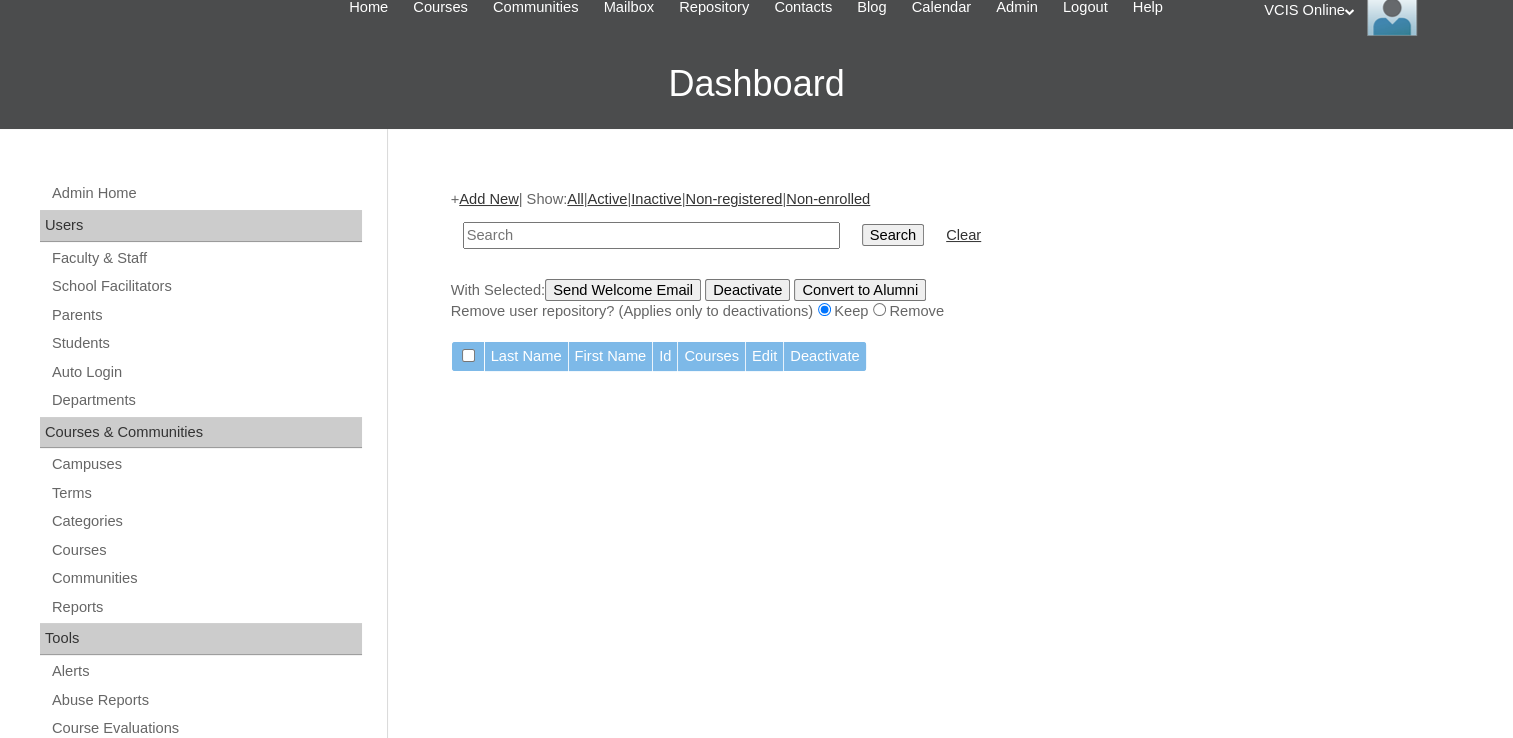 click at bounding box center (651, 235) 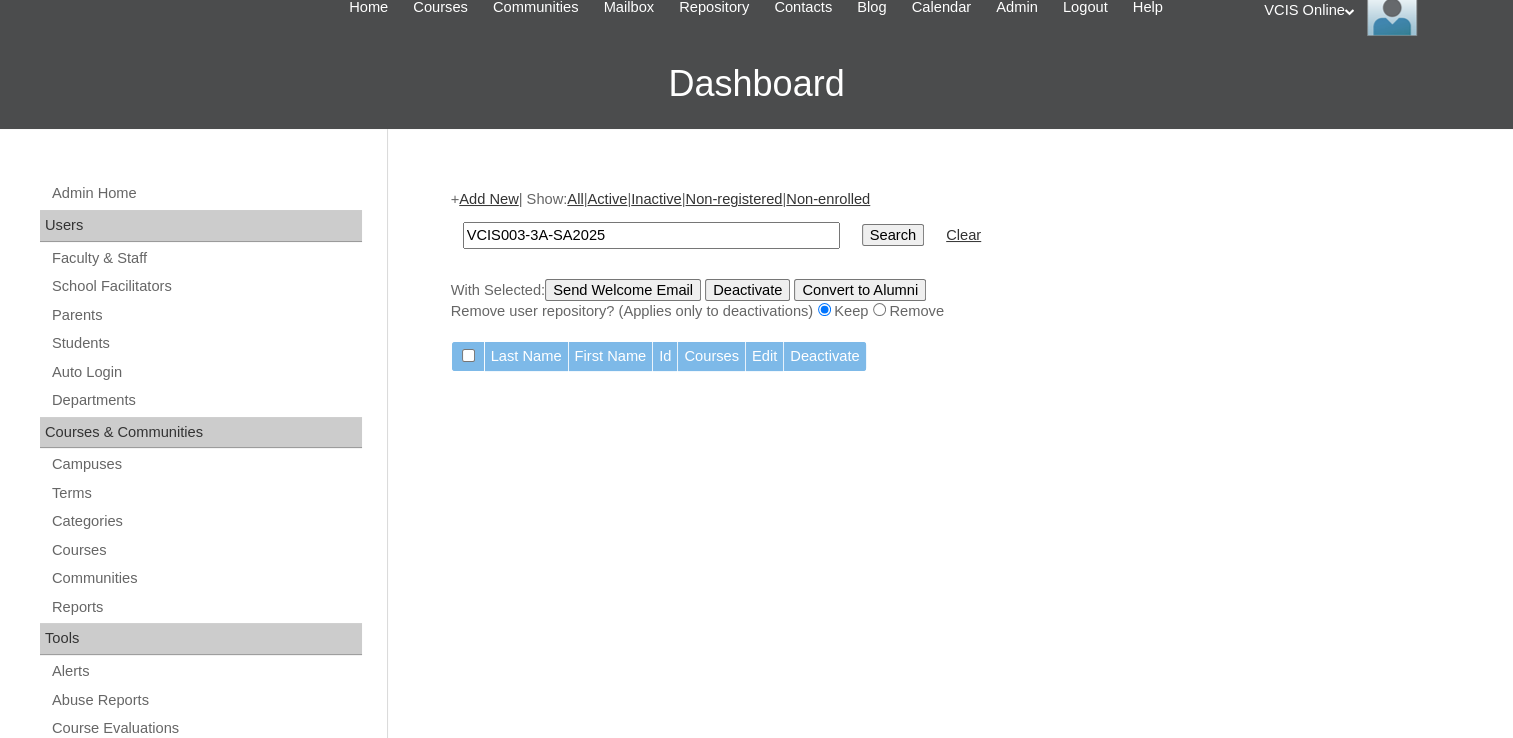 type on "VCIS003-3A-SA2025" 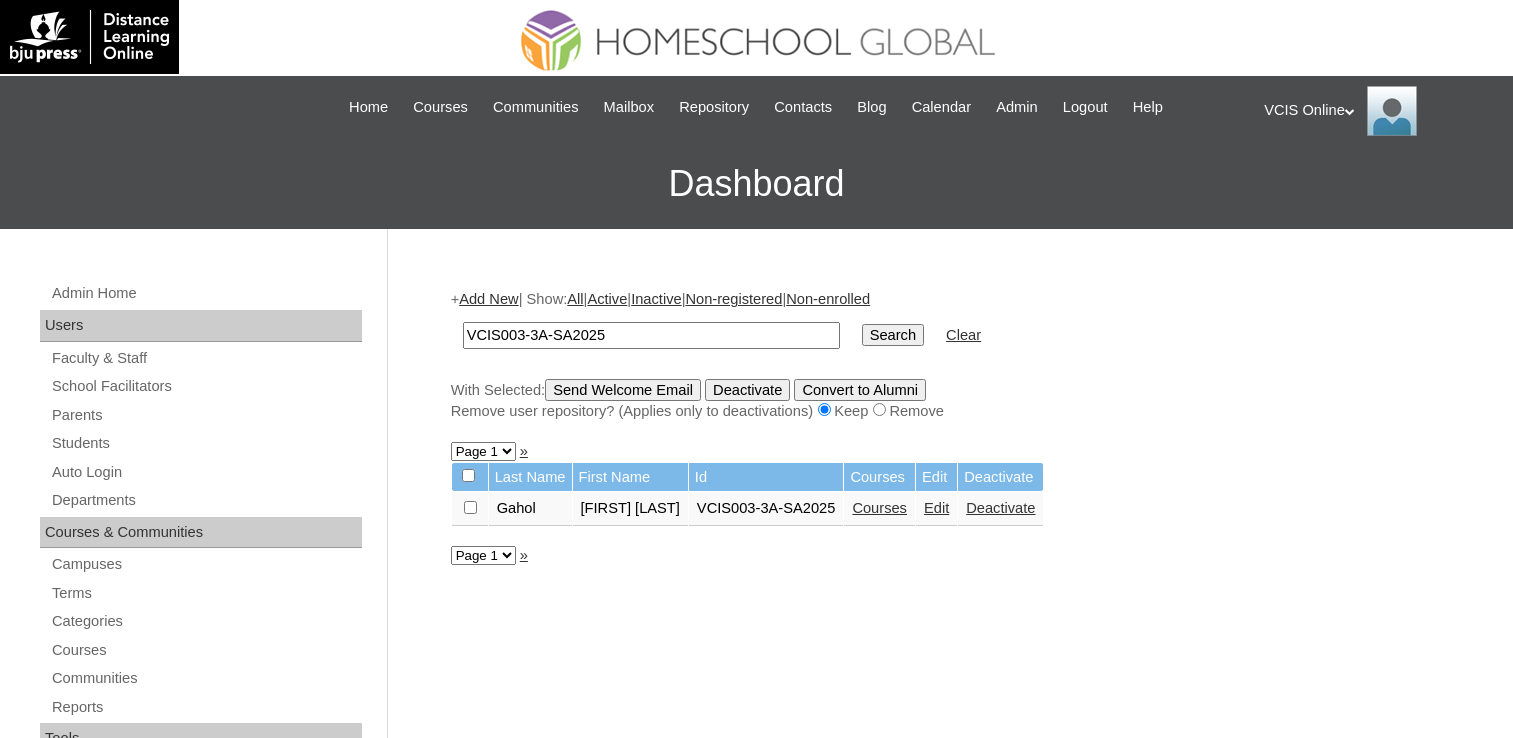 scroll, scrollTop: 0, scrollLeft: 0, axis: both 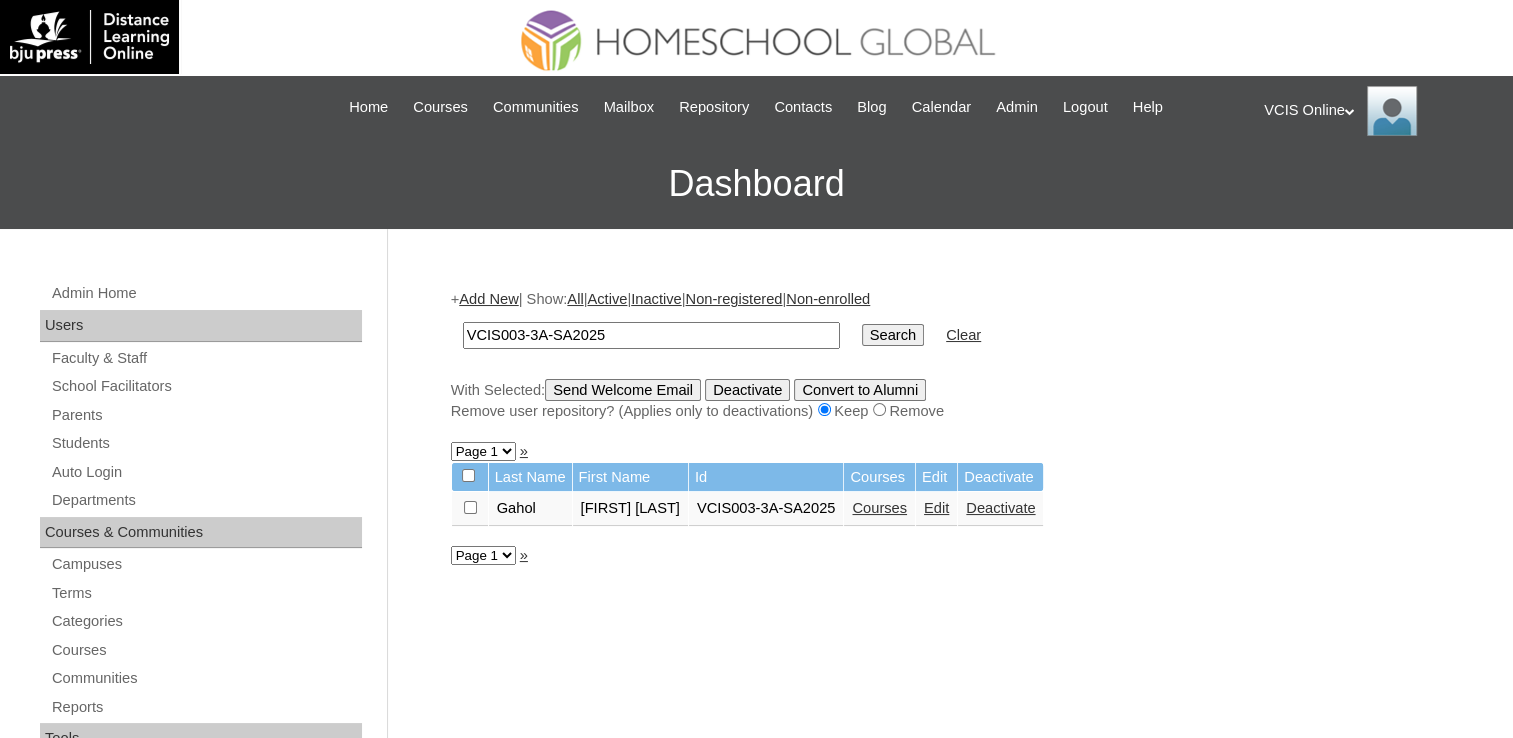 click on "Edit" at bounding box center [936, 508] 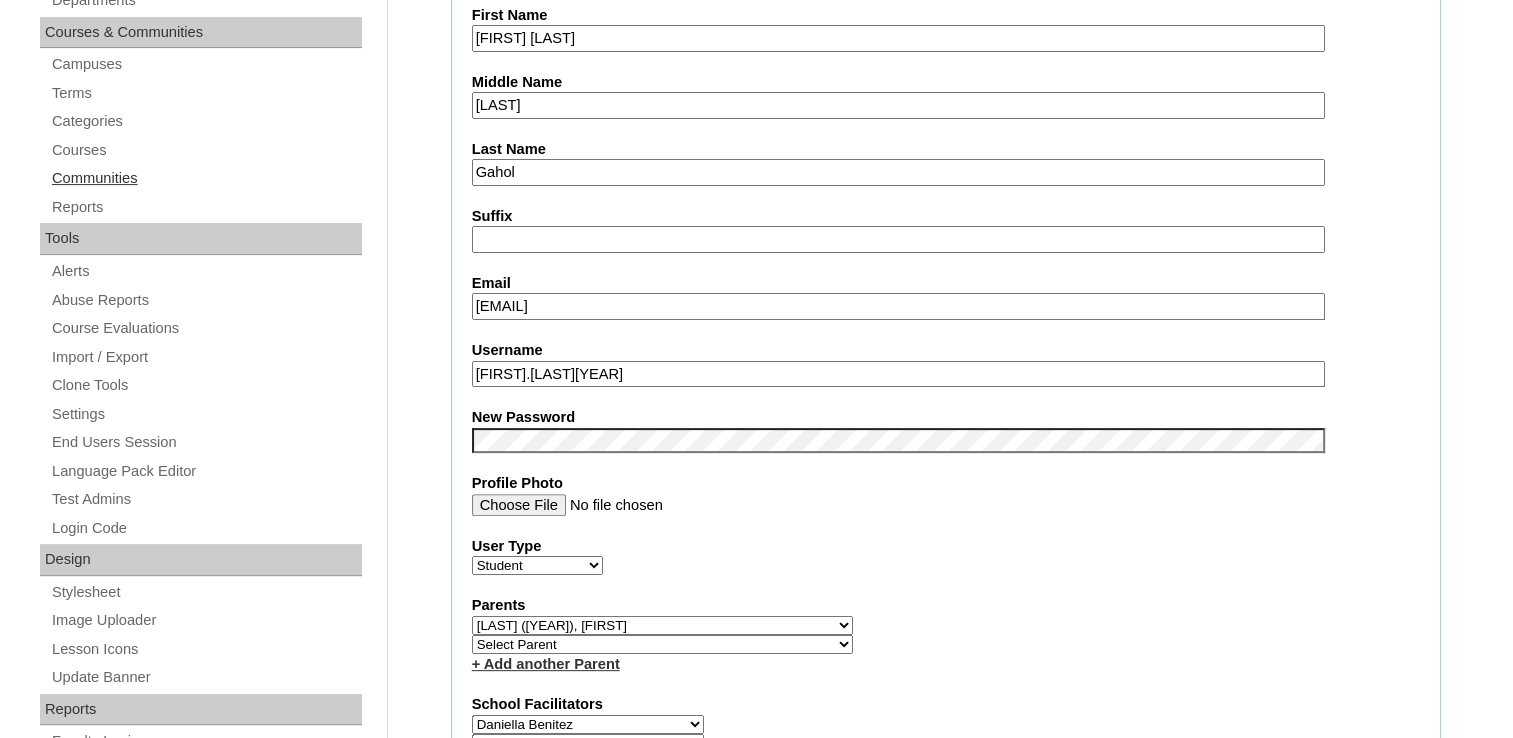 scroll, scrollTop: 100, scrollLeft: 0, axis: vertical 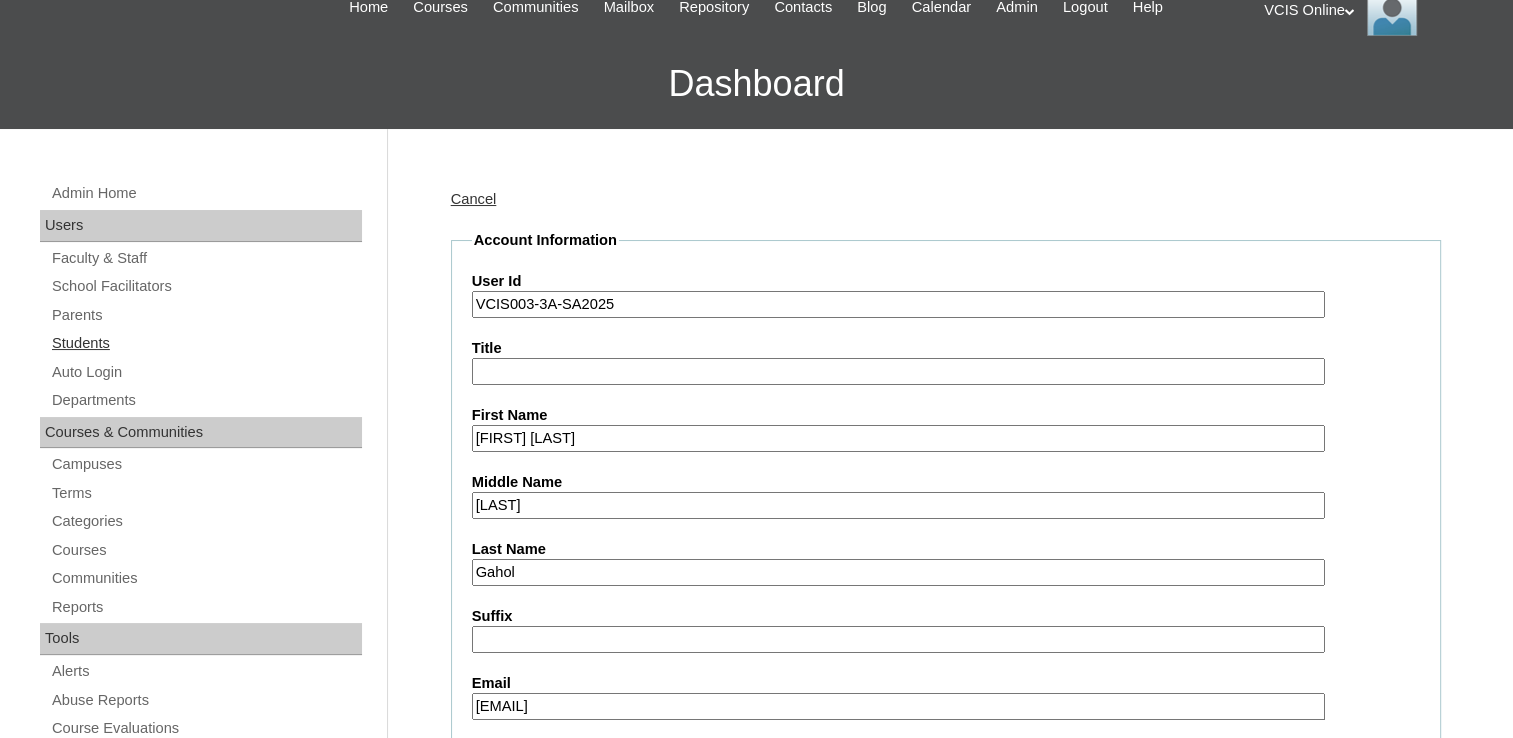 click on "Students" at bounding box center [206, 343] 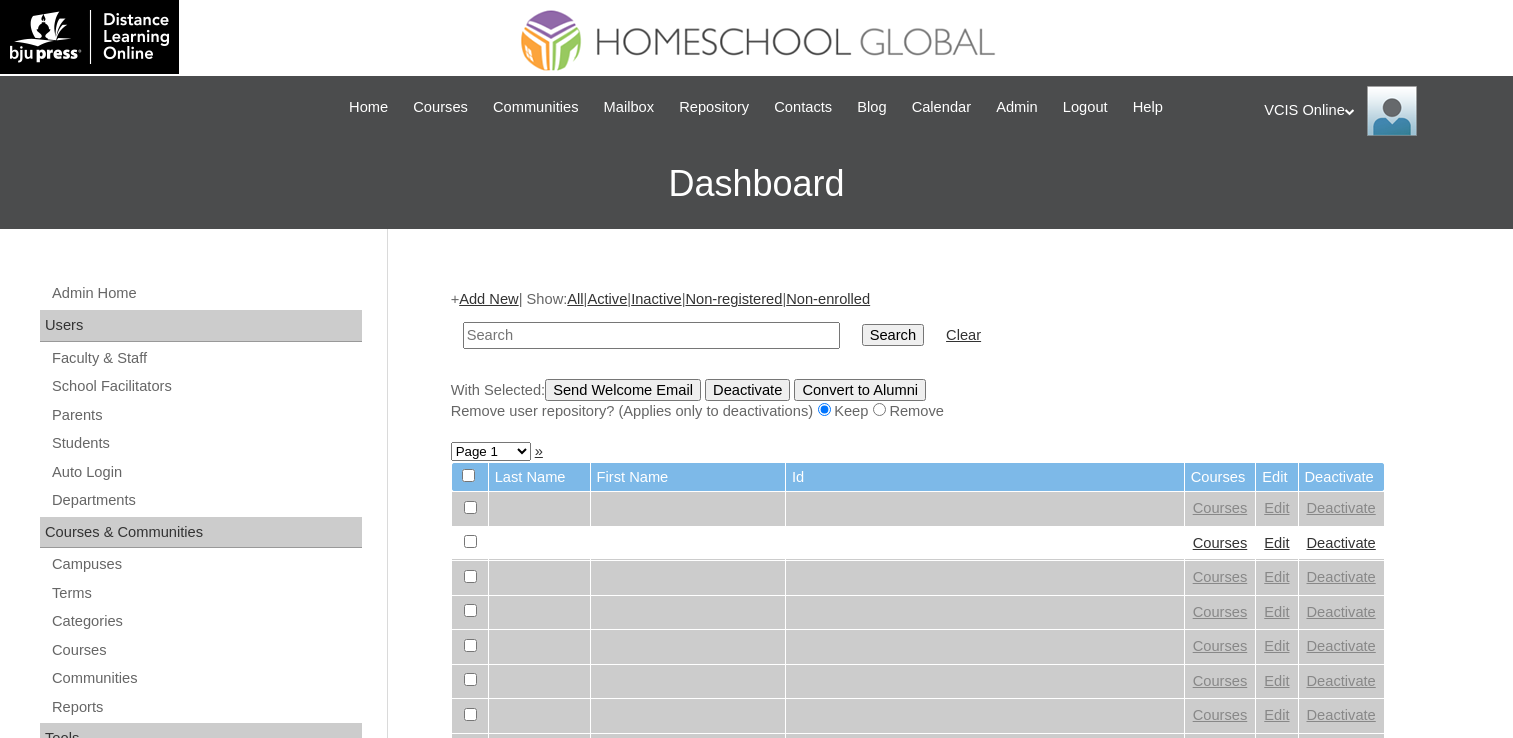 scroll, scrollTop: 0, scrollLeft: 0, axis: both 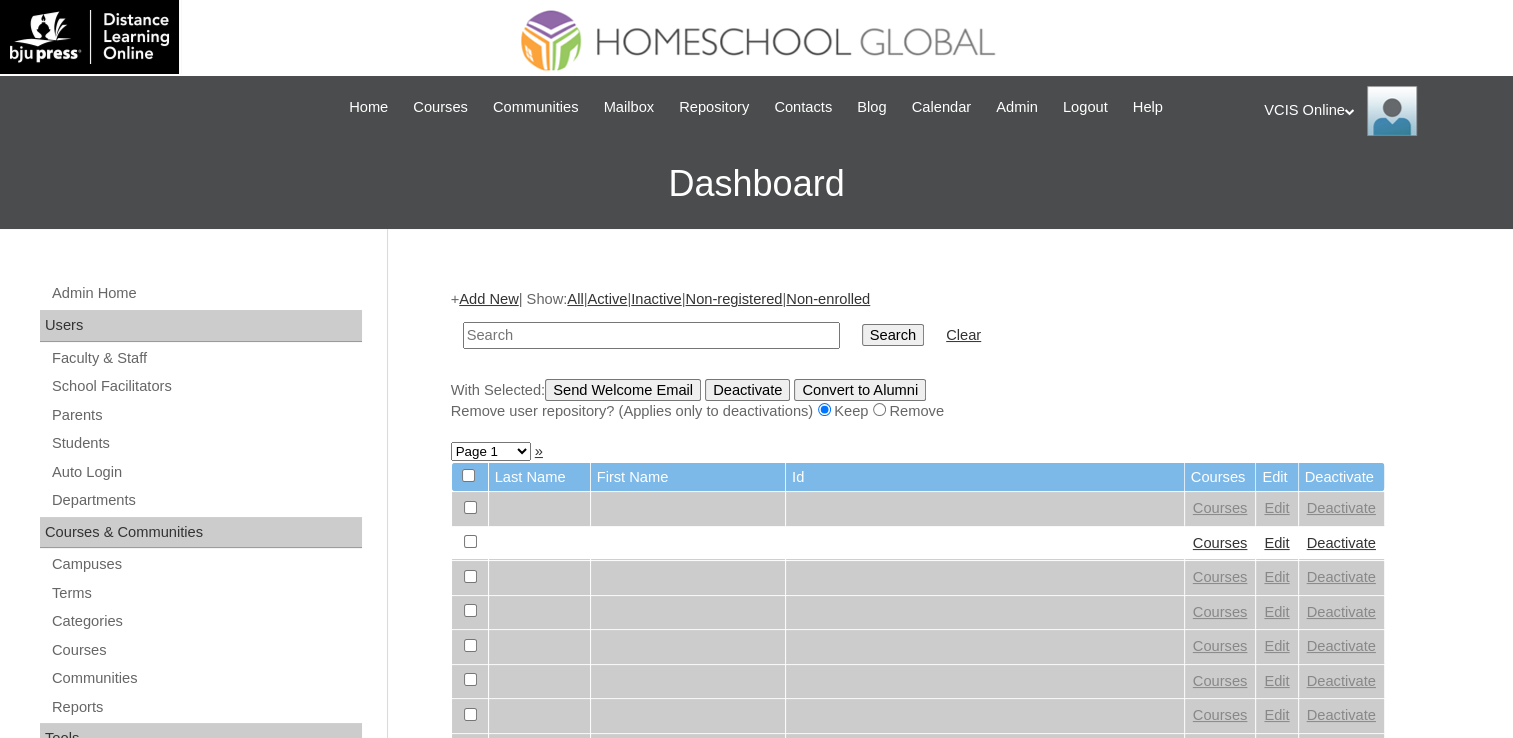 click at bounding box center (651, 335) 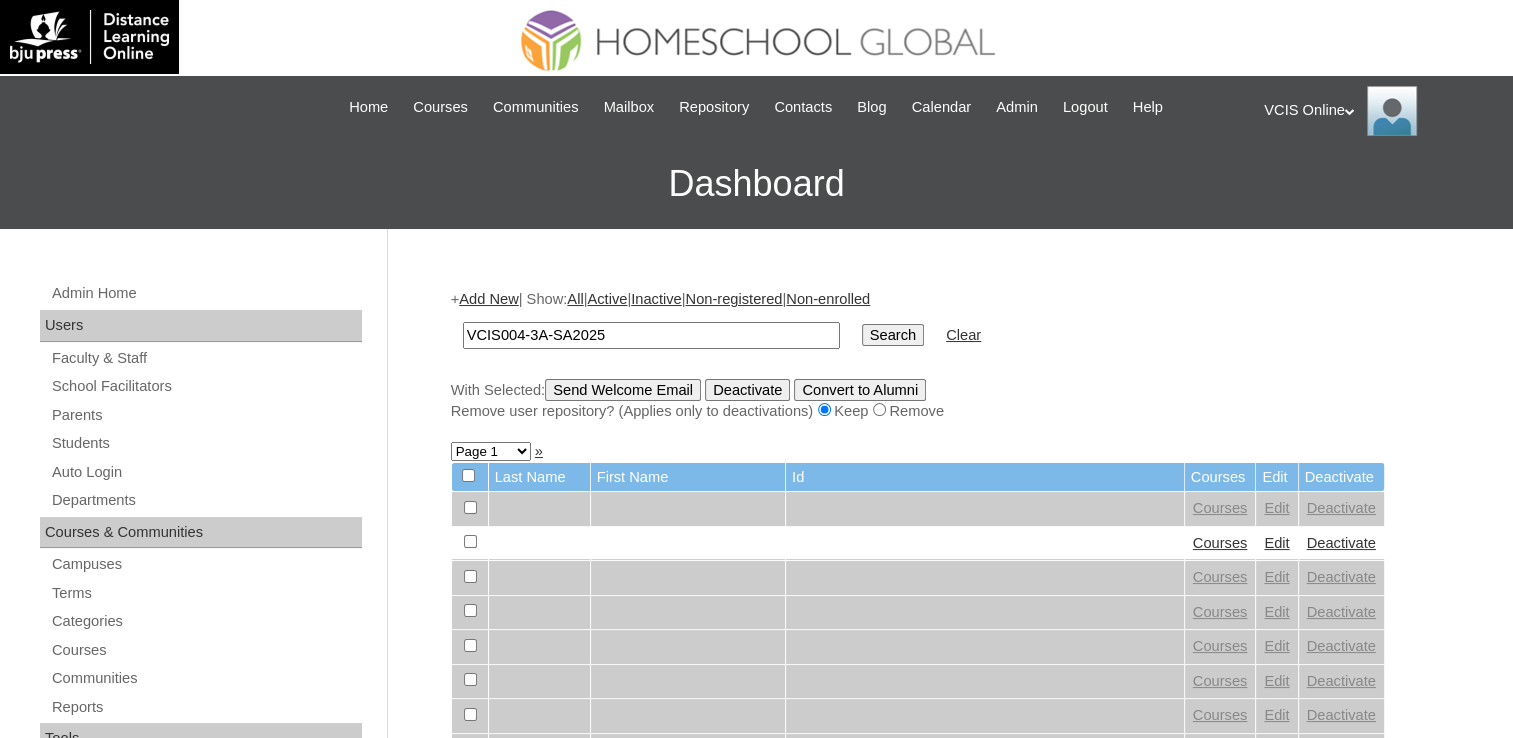 type on "VCIS004-3A-SA2025" 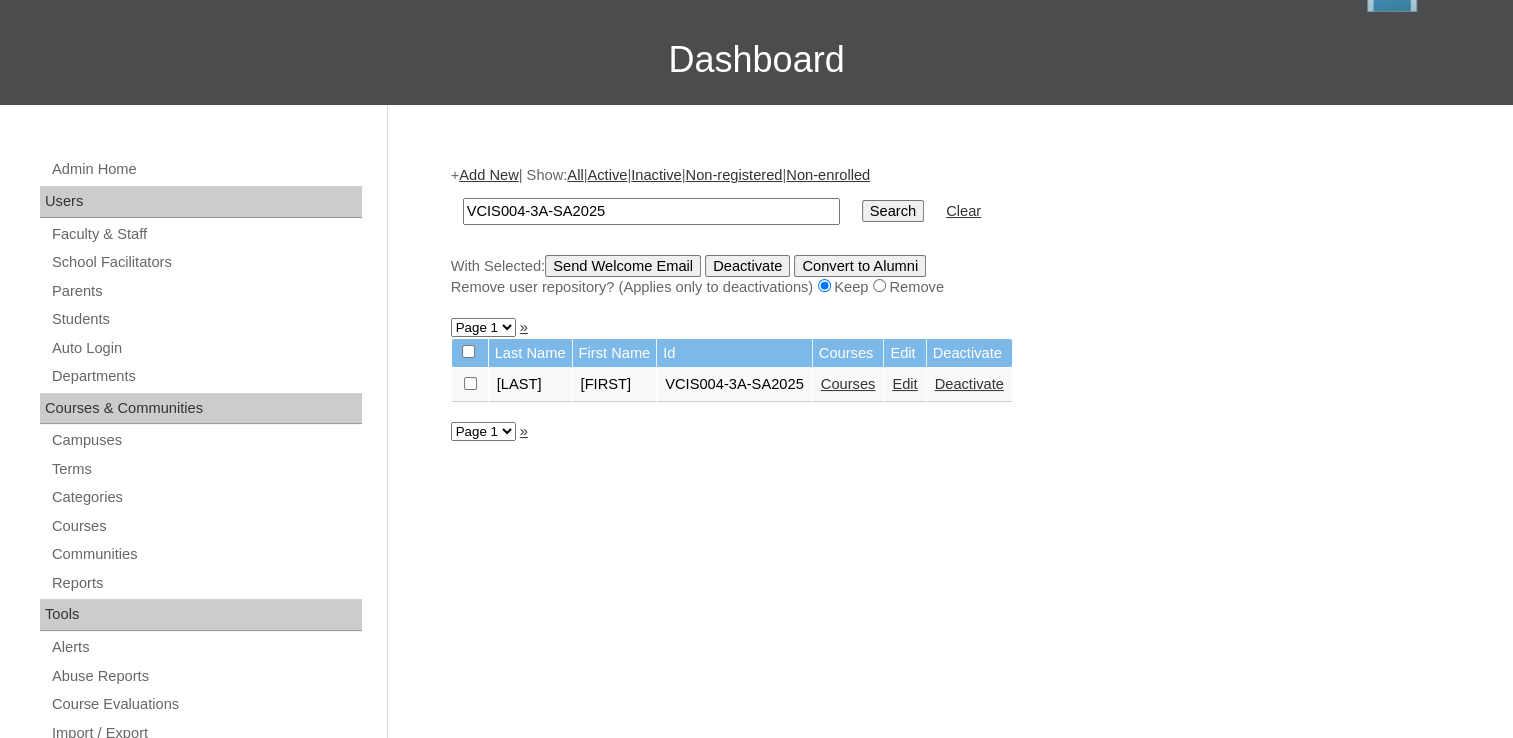 scroll, scrollTop: 300, scrollLeft: 0, axis: vertical 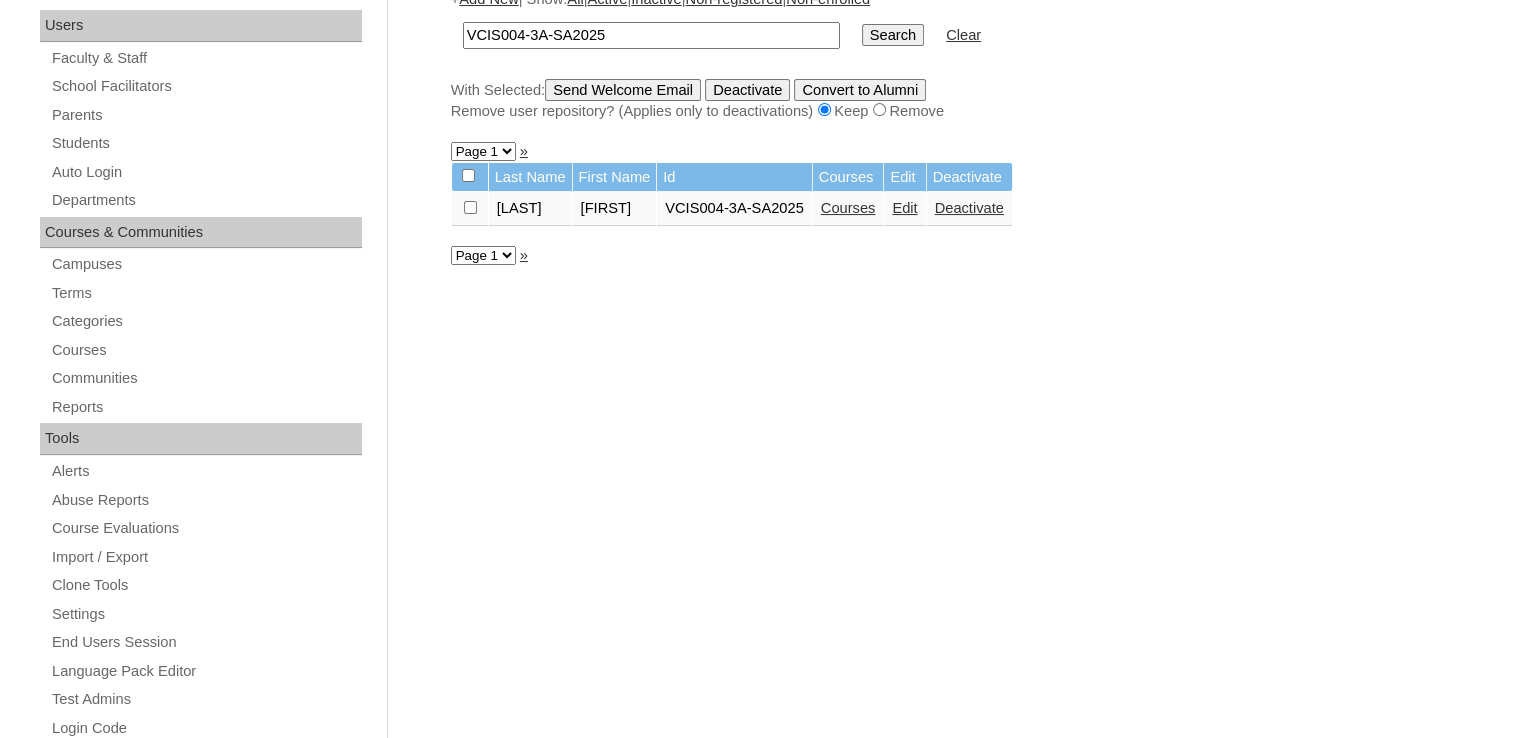 click on "Edit" at bounding box center (904, 208) 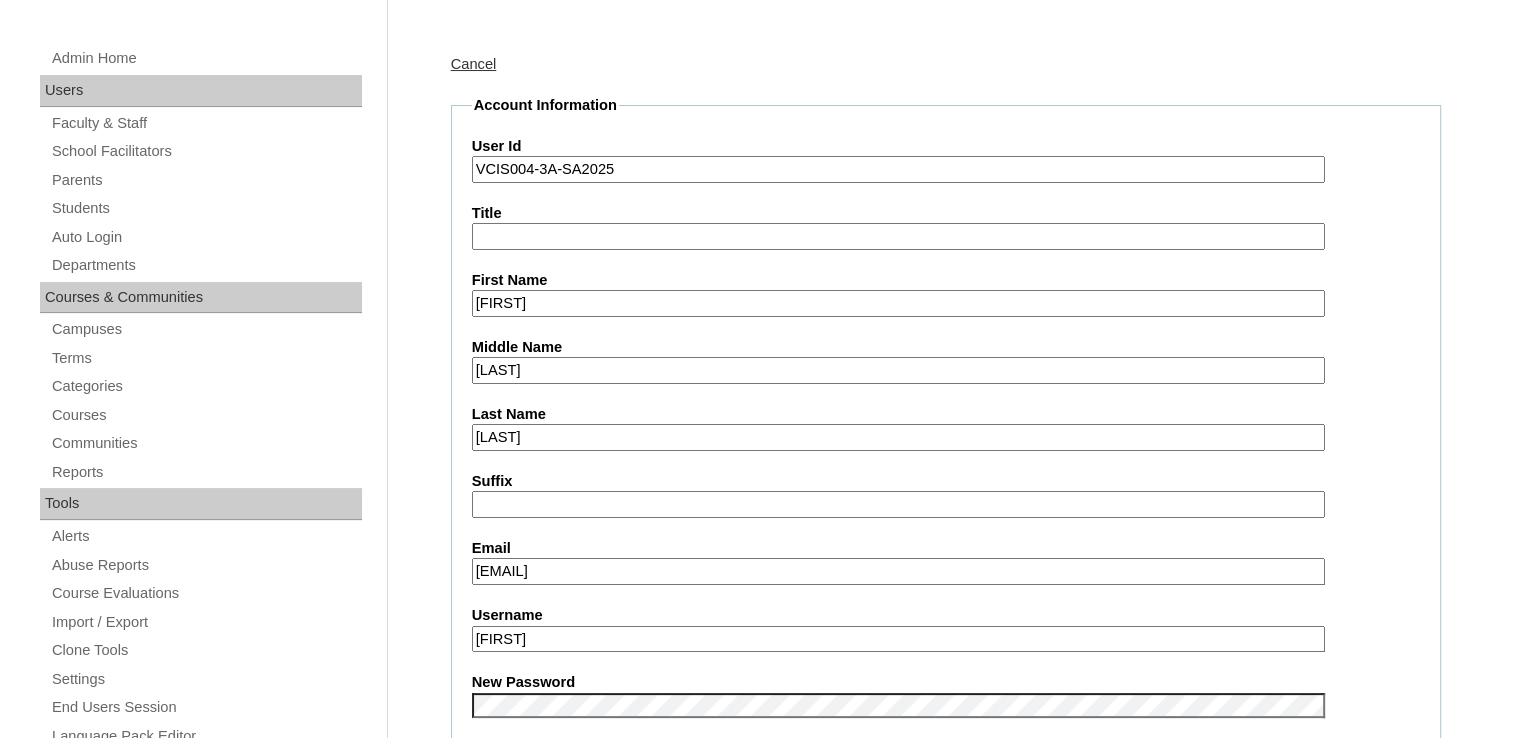scroll, scrollTop: 0, scrollLeft: 0, axis: both 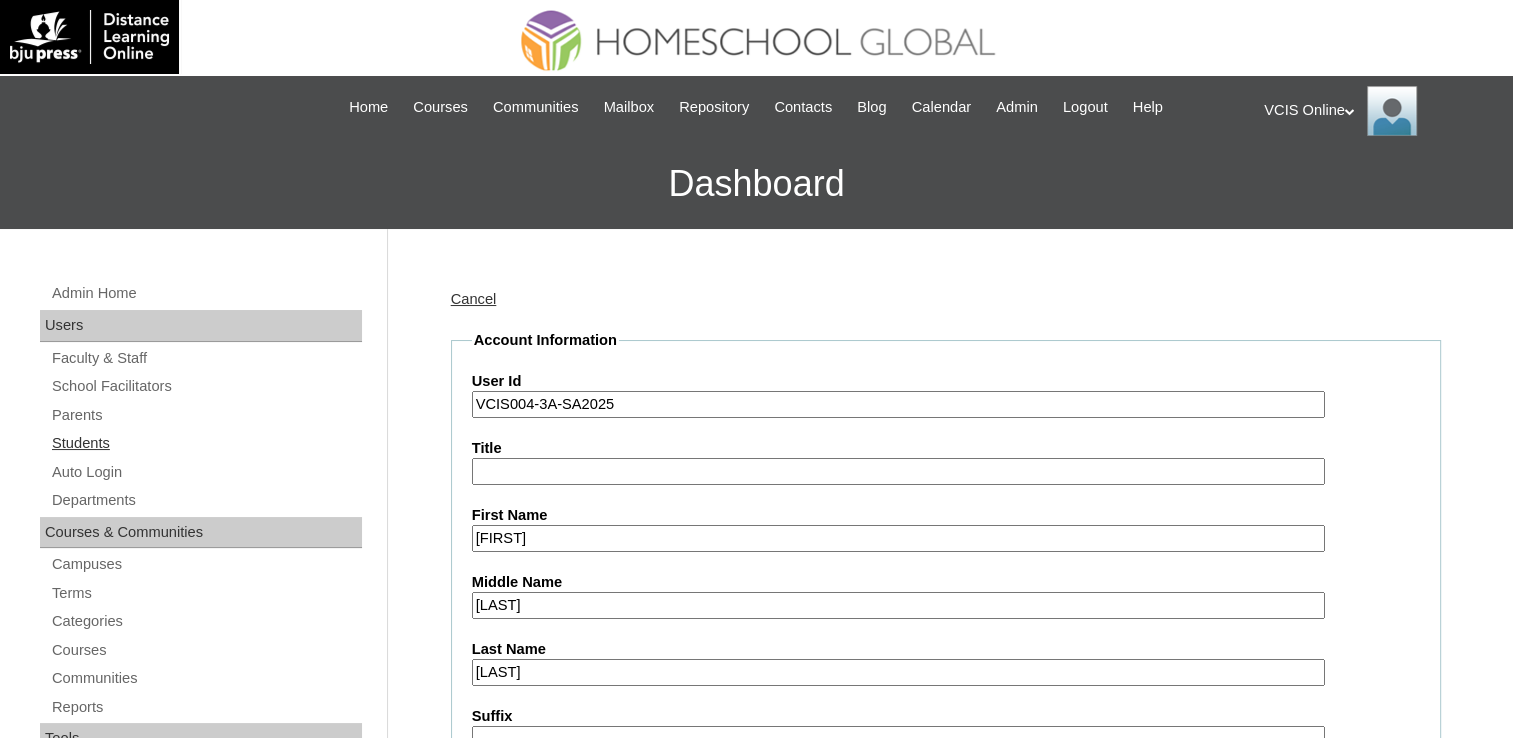 click on "Students" at bounding box center (206, 443) 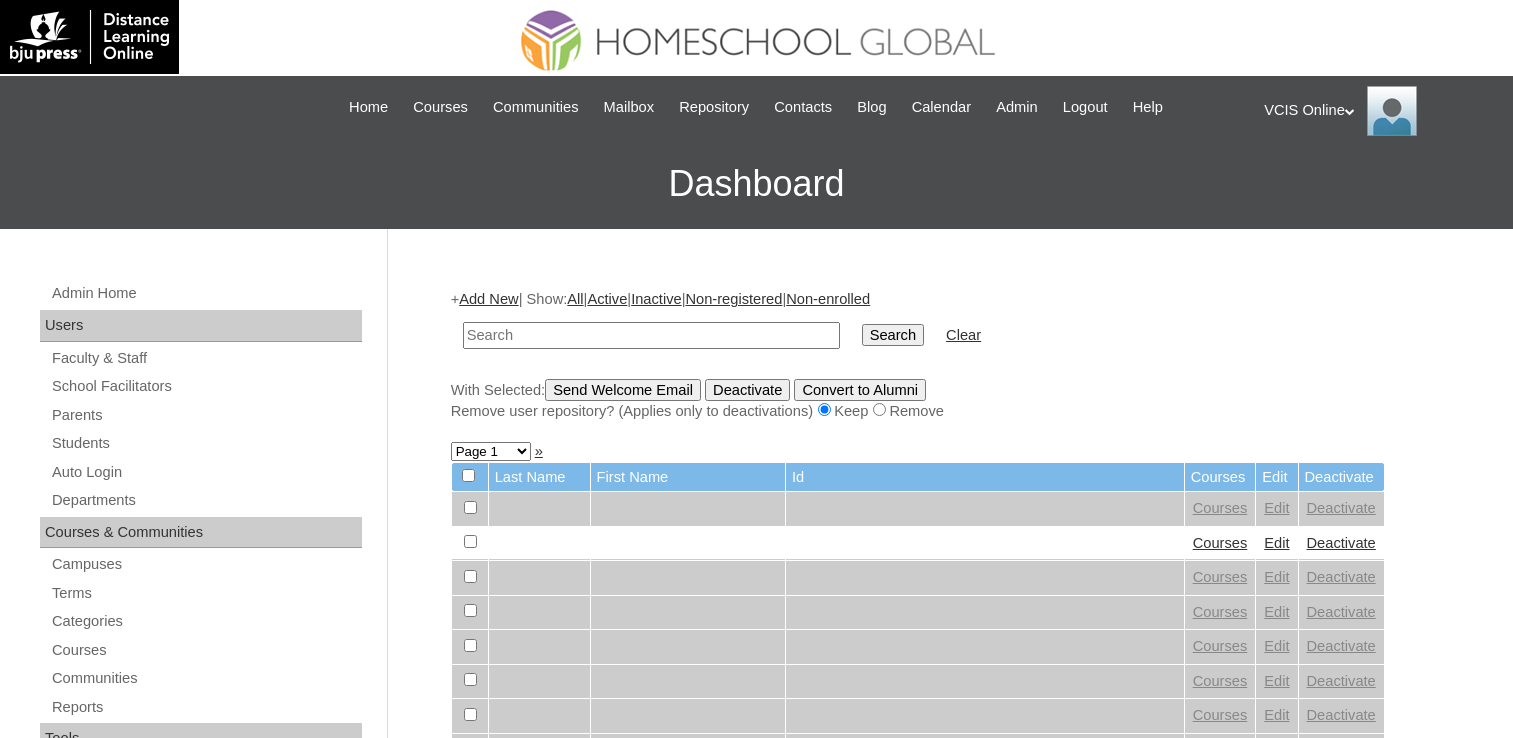 scroll, scrollTop: 0, scrollLeft: 0, axis: both 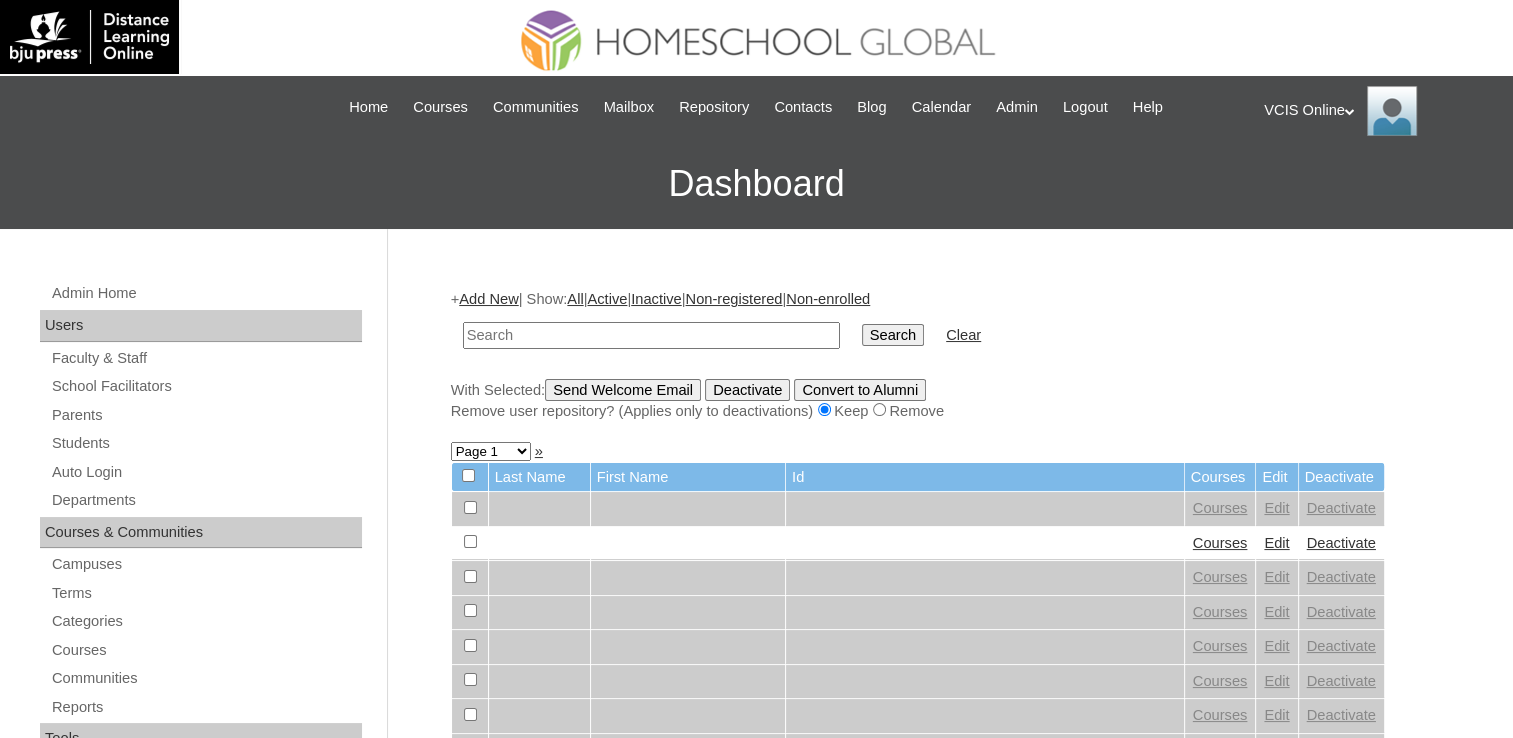 click at bounding box center [651, 335] 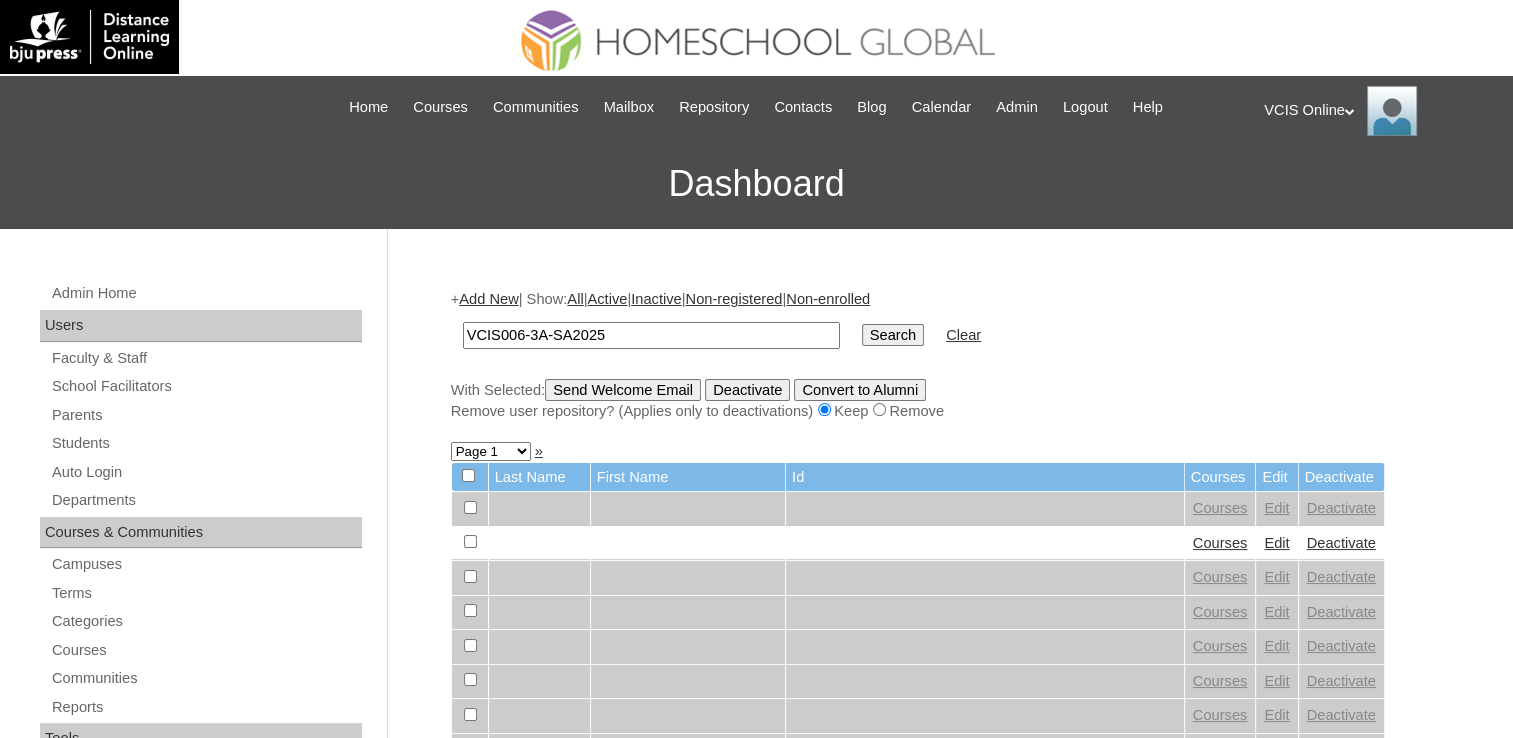 type on "VCIS006-3A-SA2025" 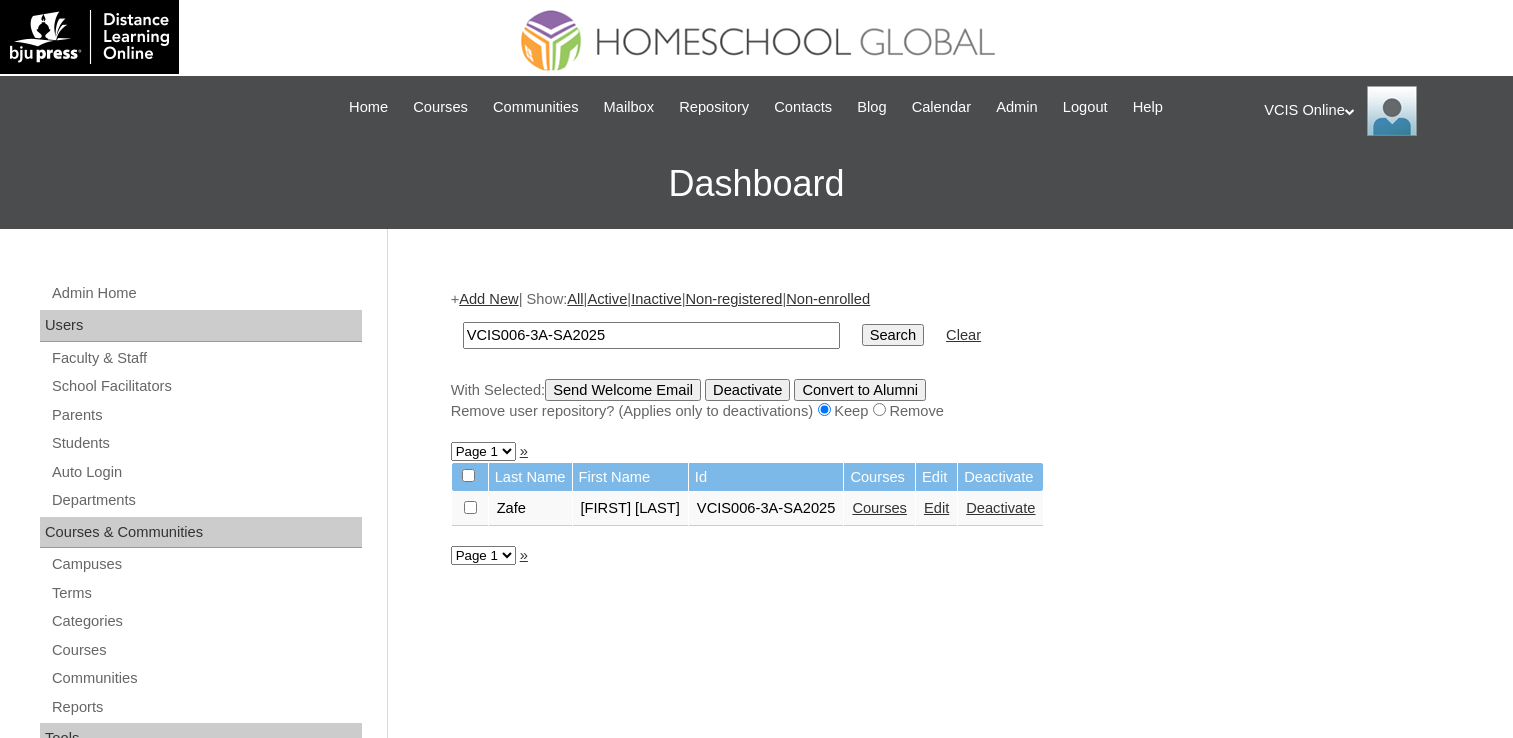 scroll, scrollTop: 0, scrollLeft: 0, axis: both 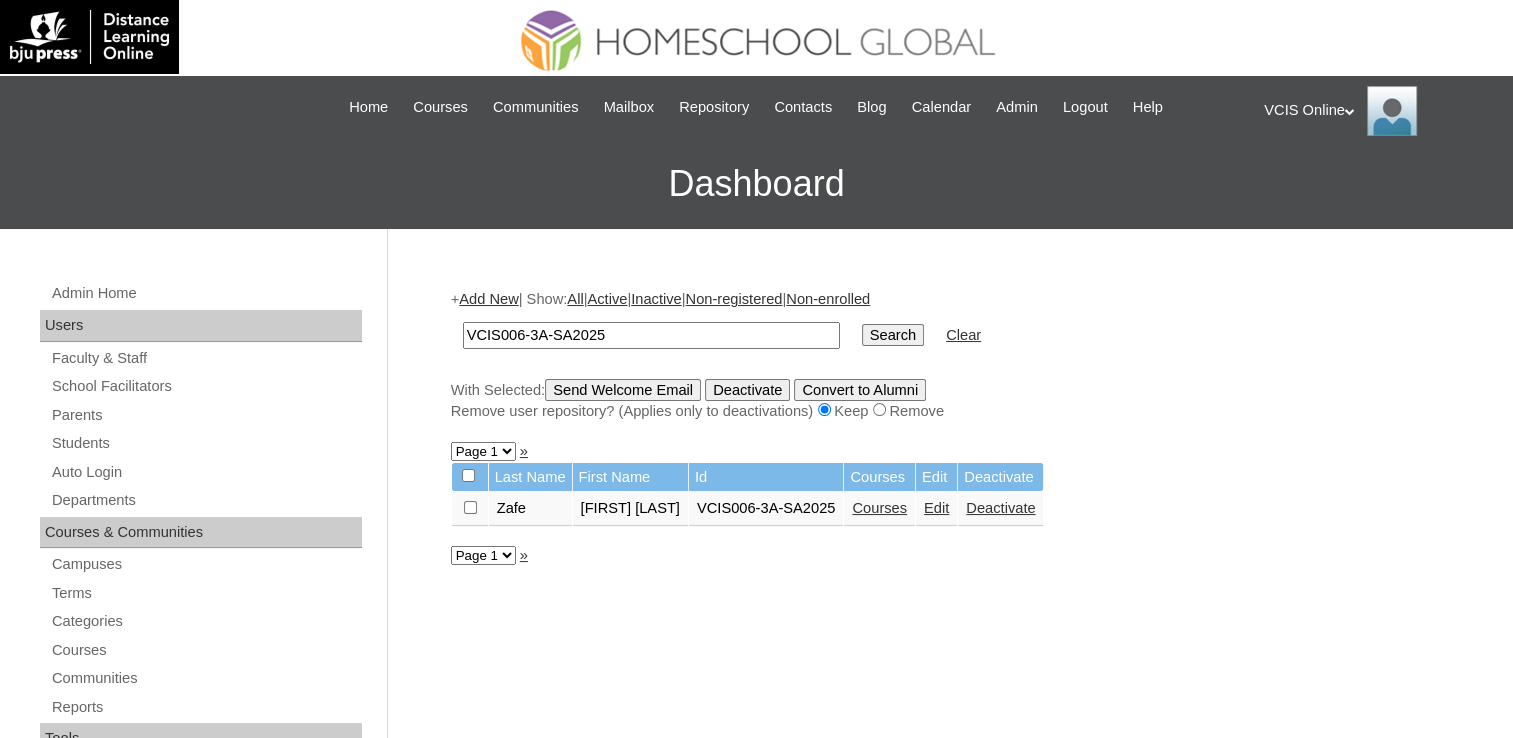 click on "Edit" at bounding box center (936, 508) 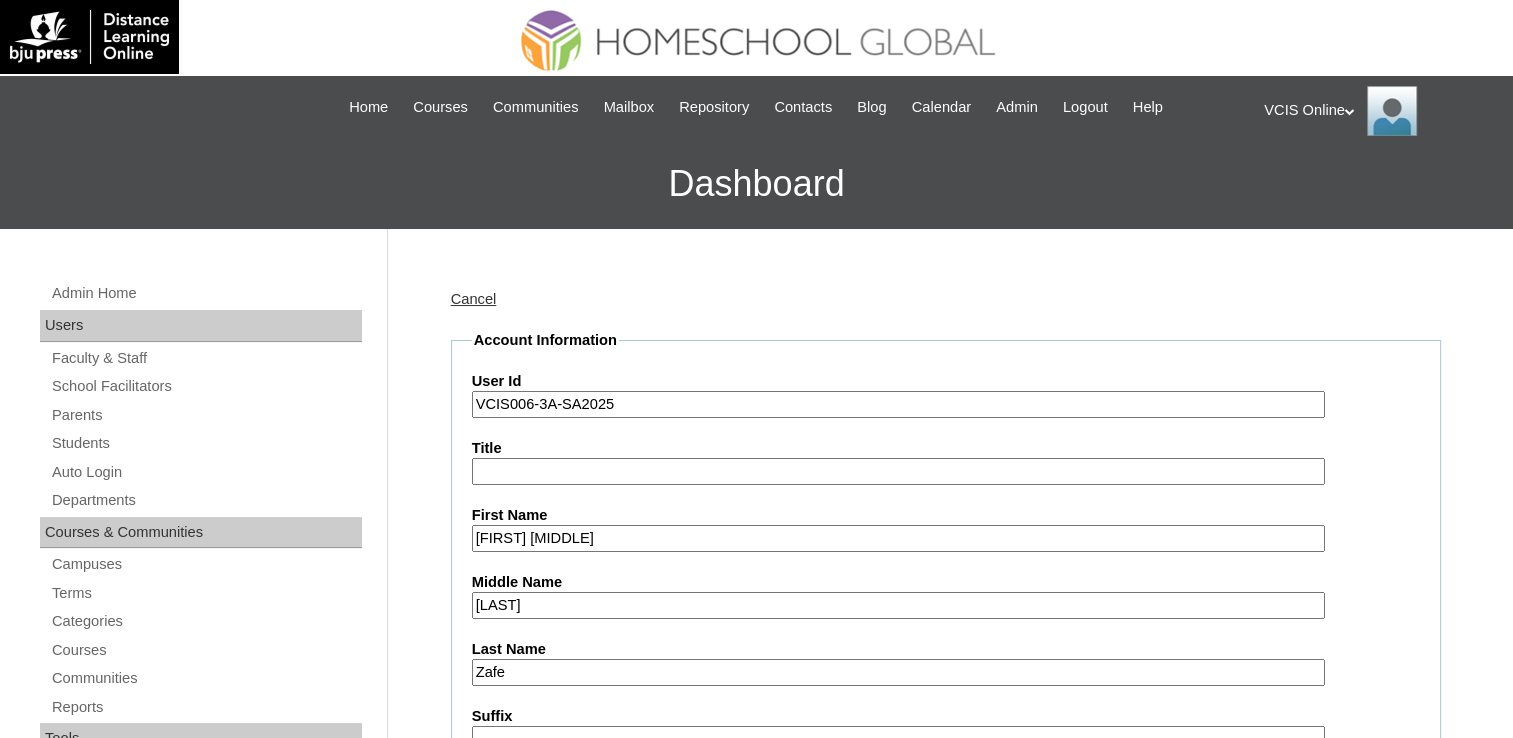 scroll, scrollTop: 500, scrollLeft: 0, axis: vertical 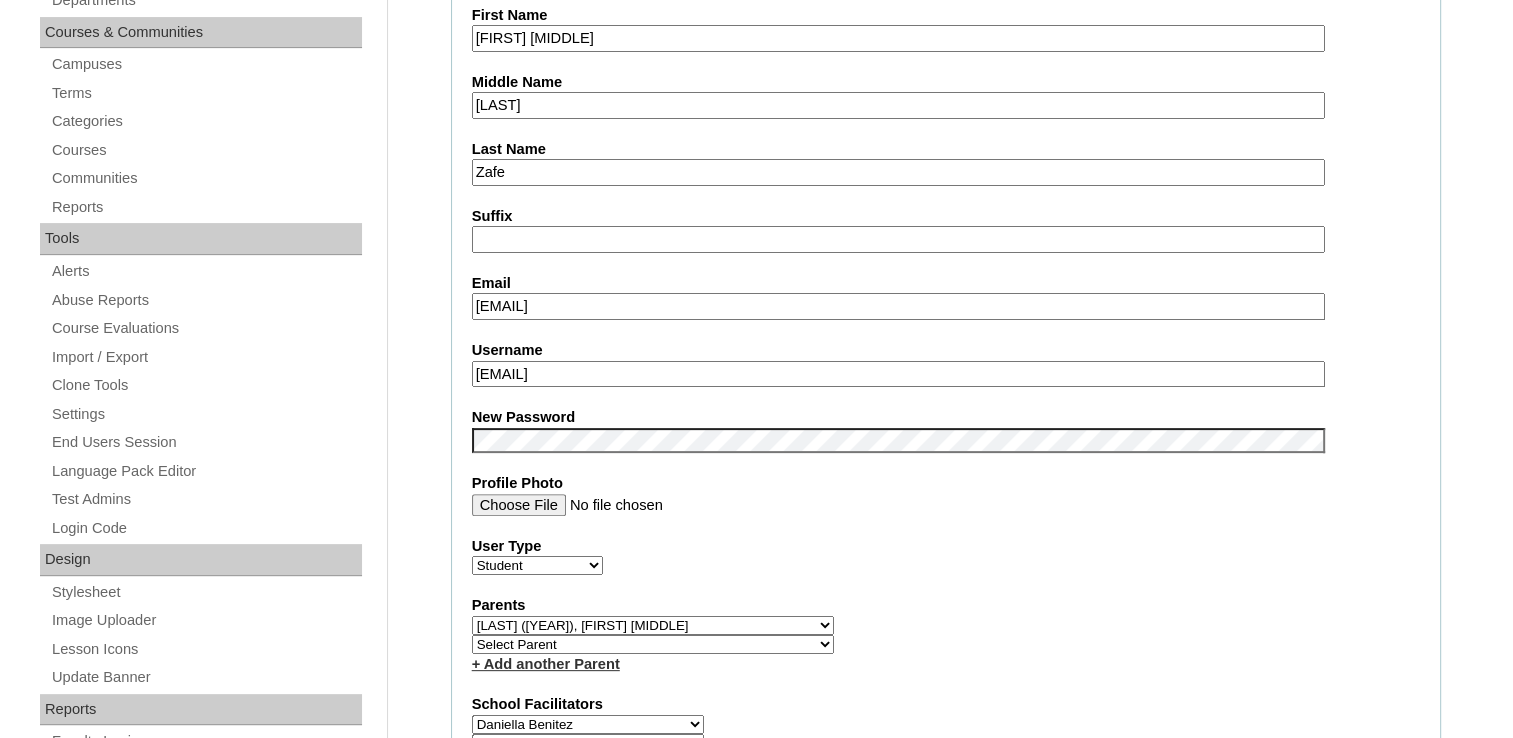 click on "[EMAIL]" at bounding box center (898, 306) 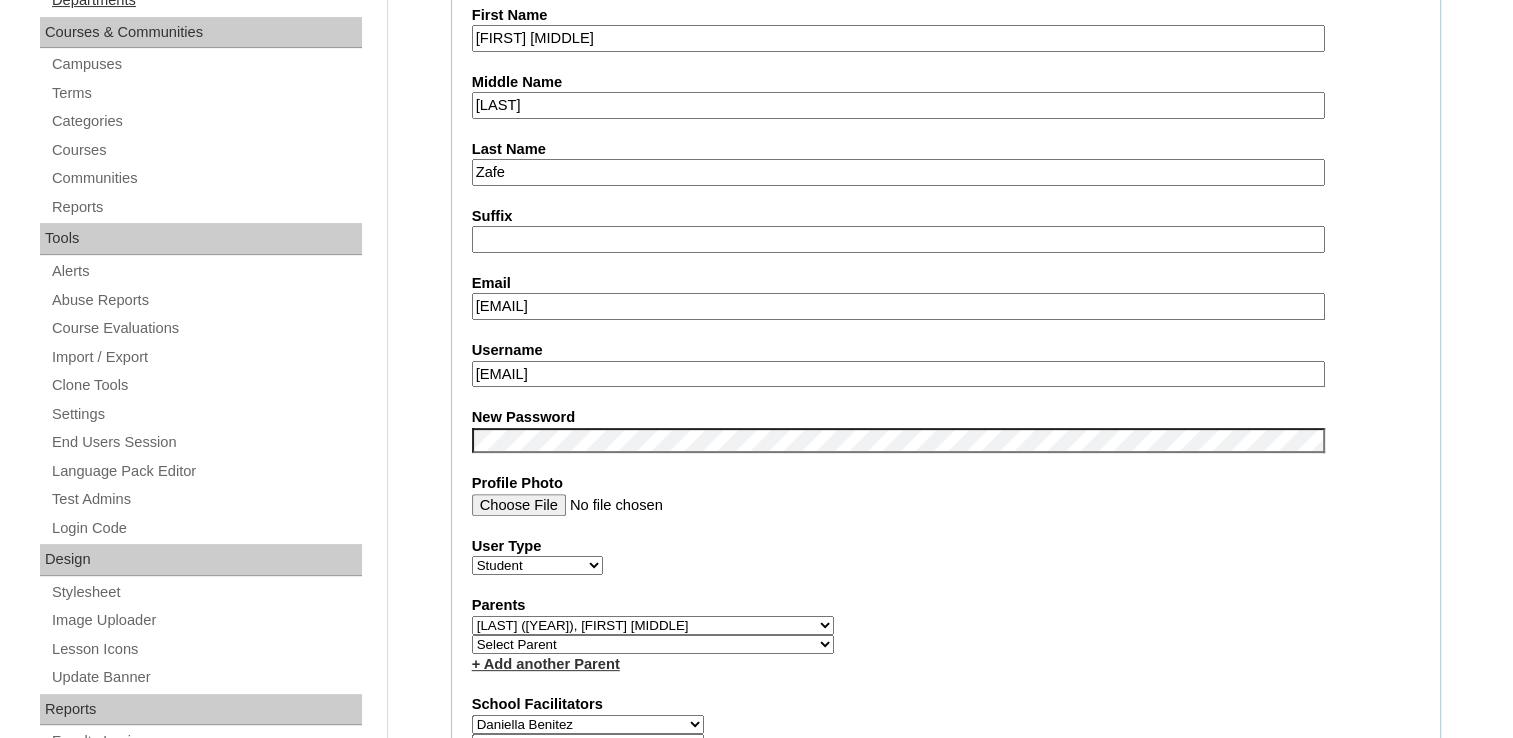 type on "ayzafe.student@vcis.edu.ph" 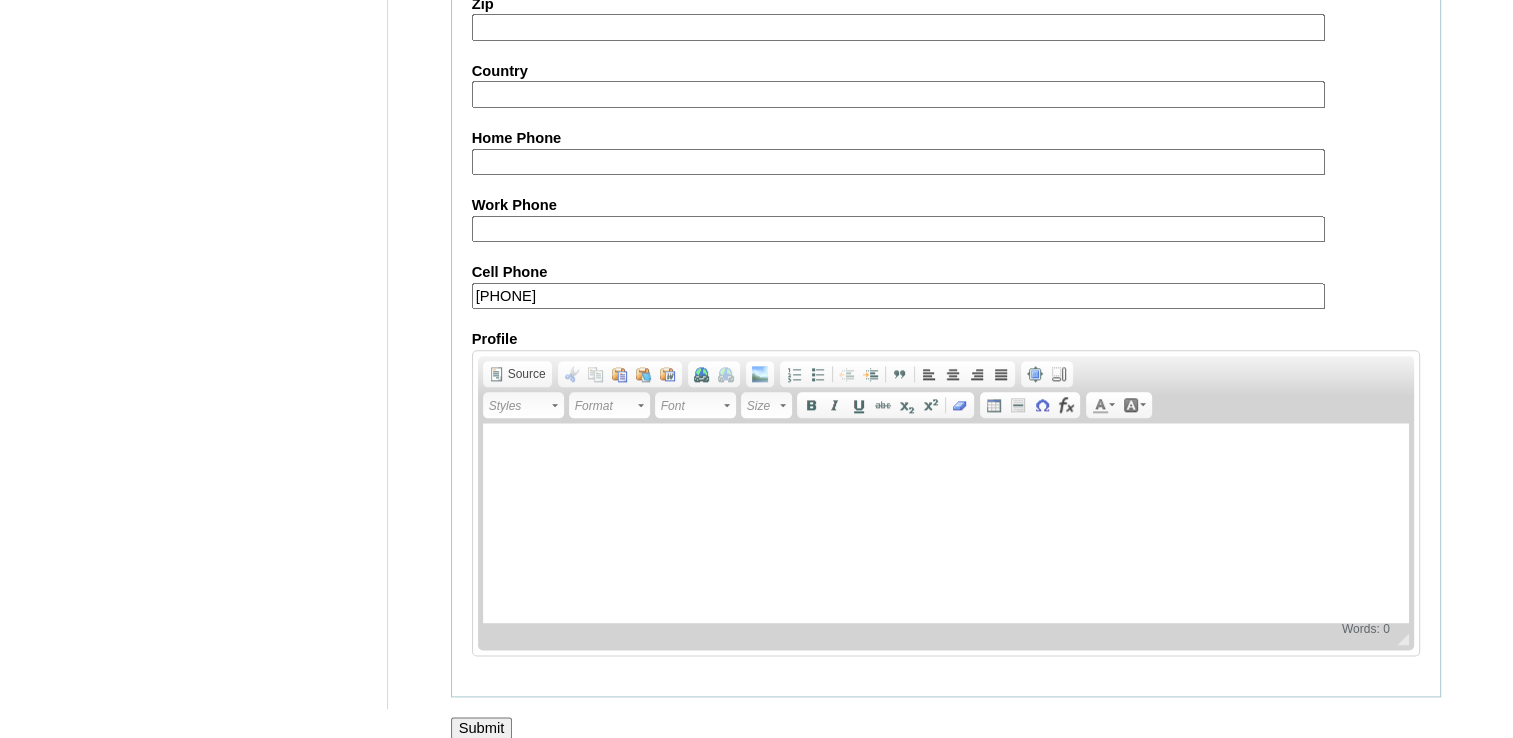 scroll, scrollTop: 2304, scrollLeft: 0, axis: vertical 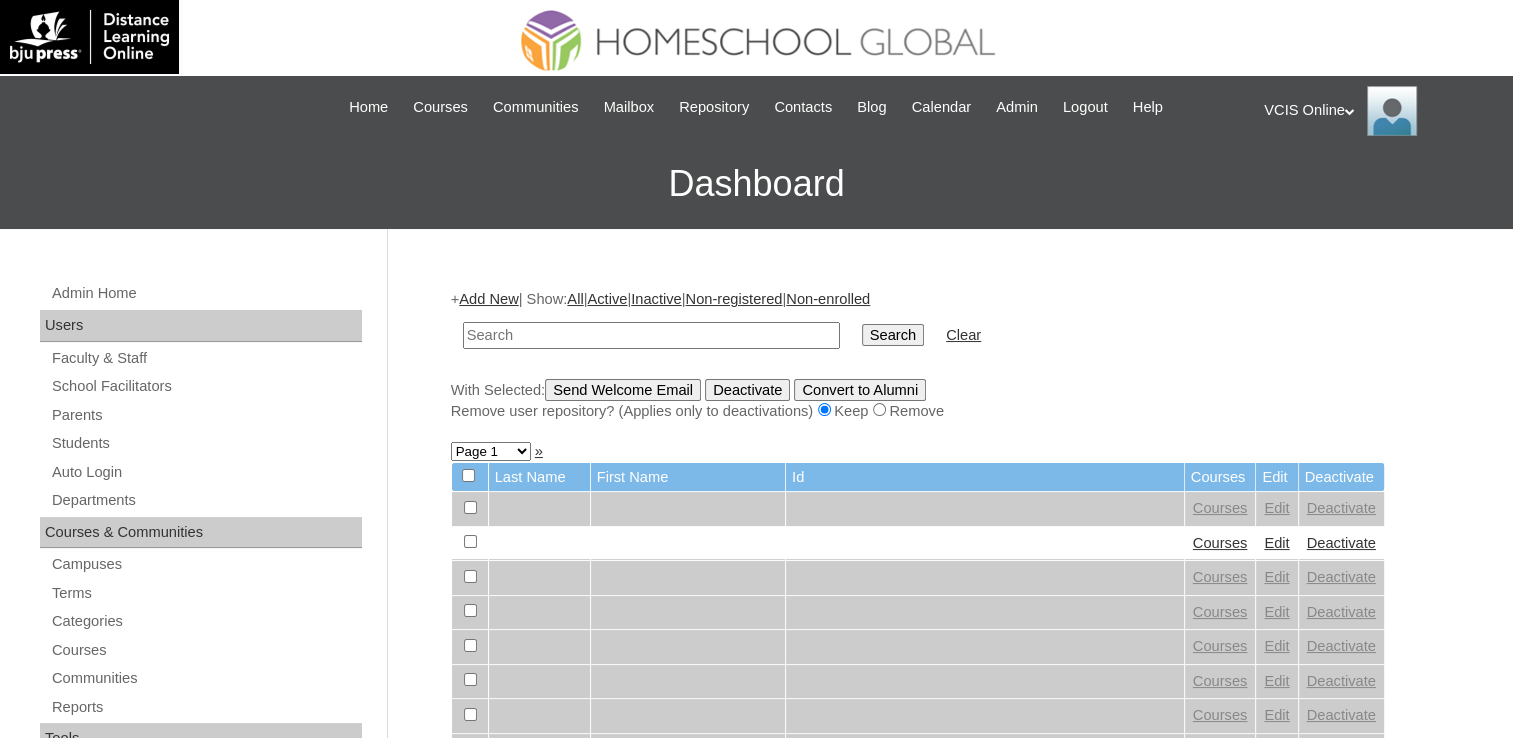 click at bounding box center [651, 335] 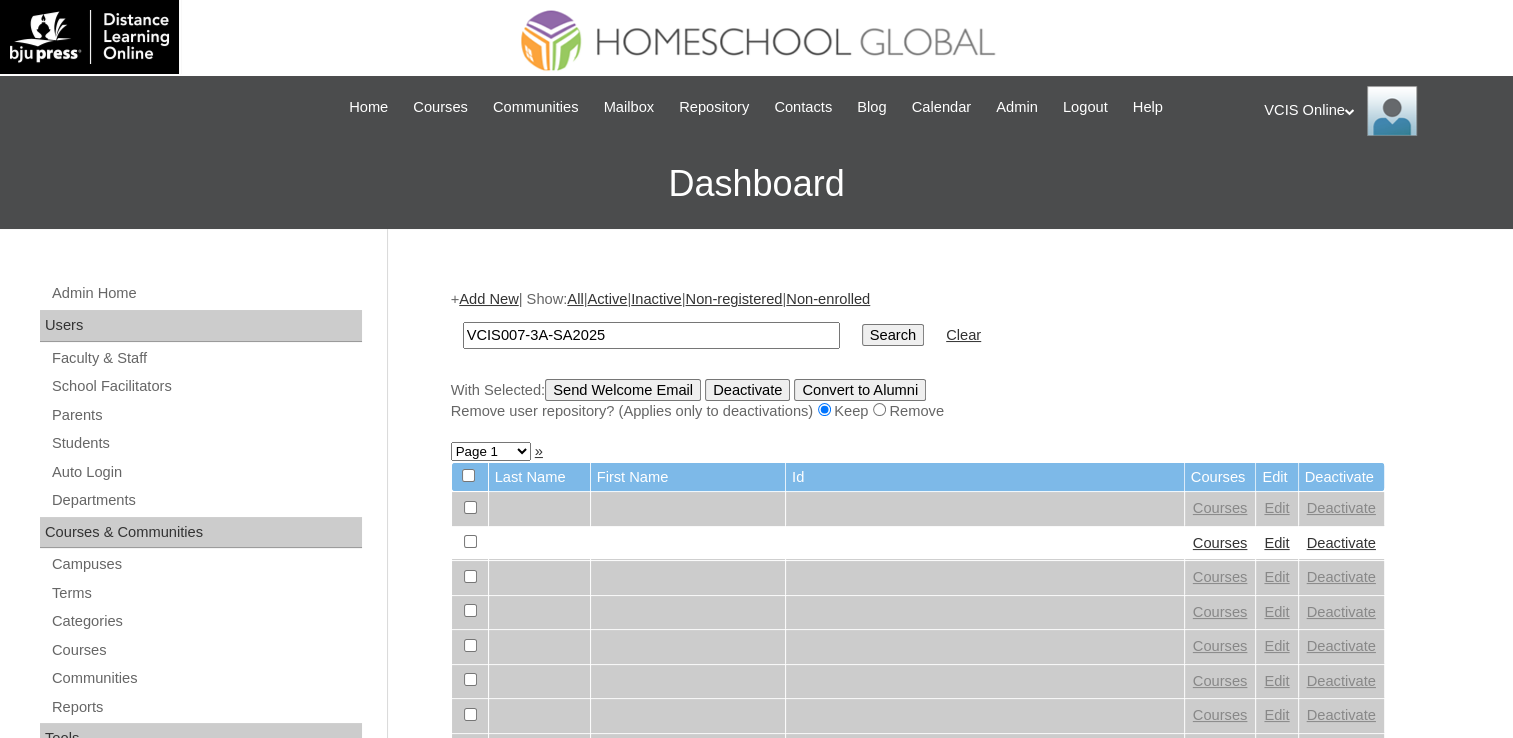 type on "VCIS007-3A-SA2025" 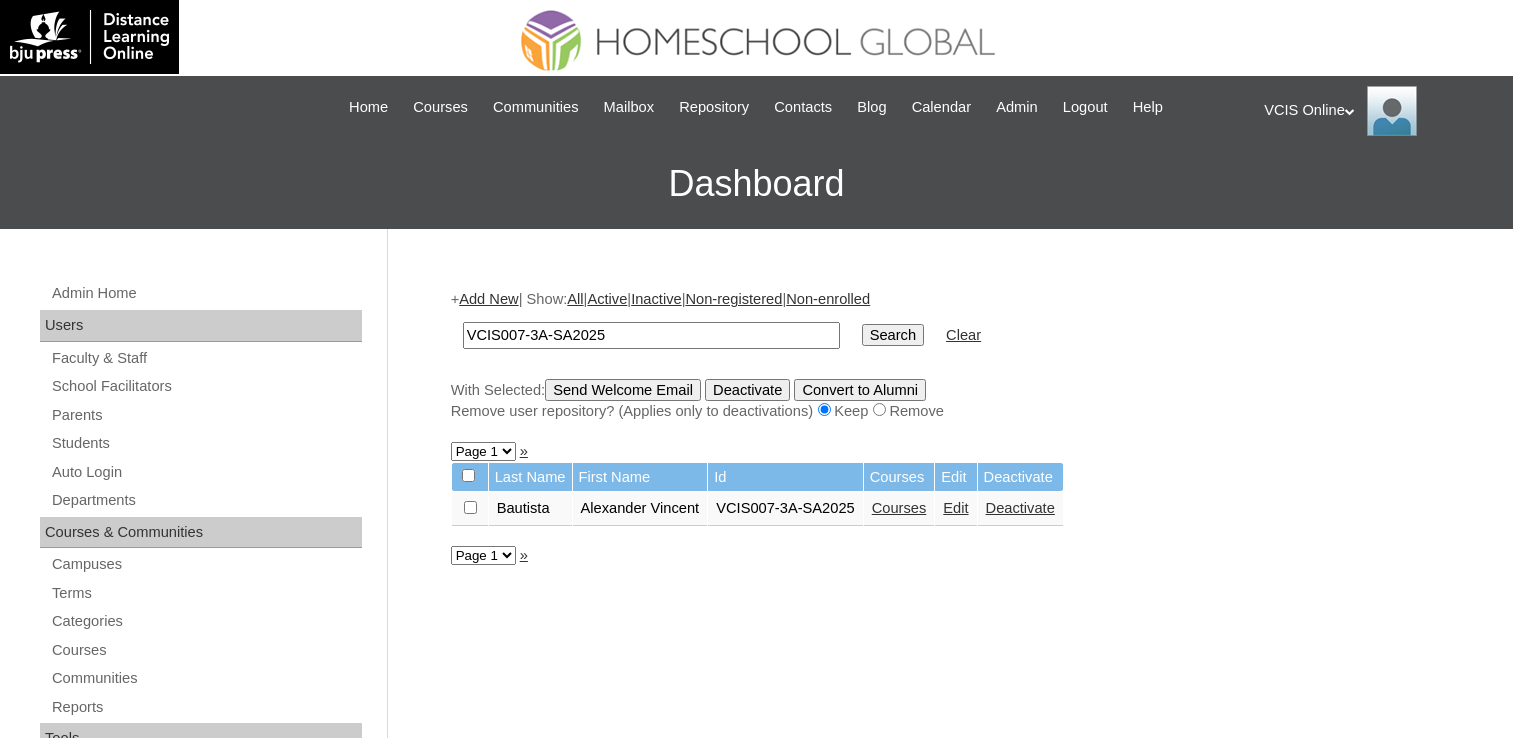 scroll, scrollTop: 0, scrollLeft: 0, axis: both 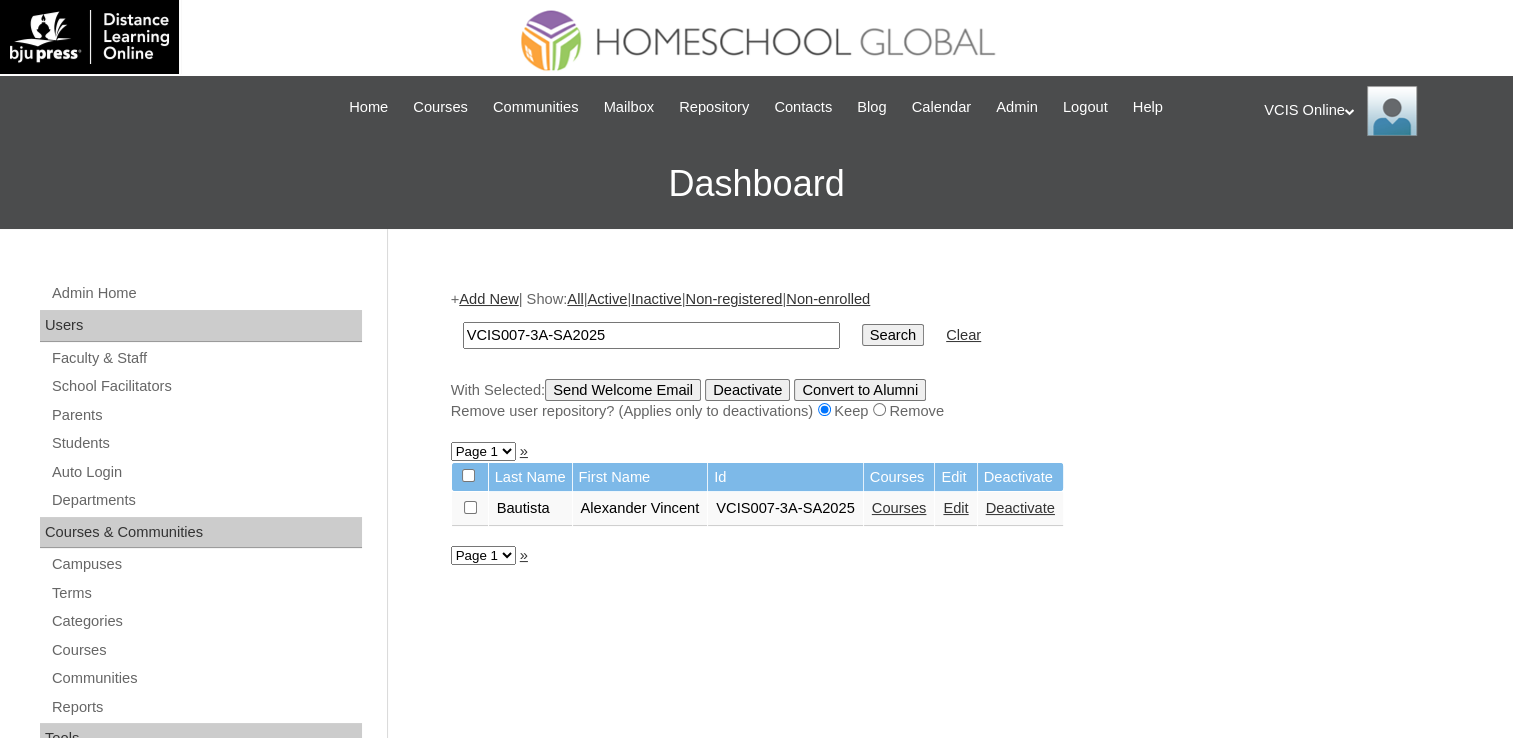 click on "Edit" at bounding box center (955, 508) 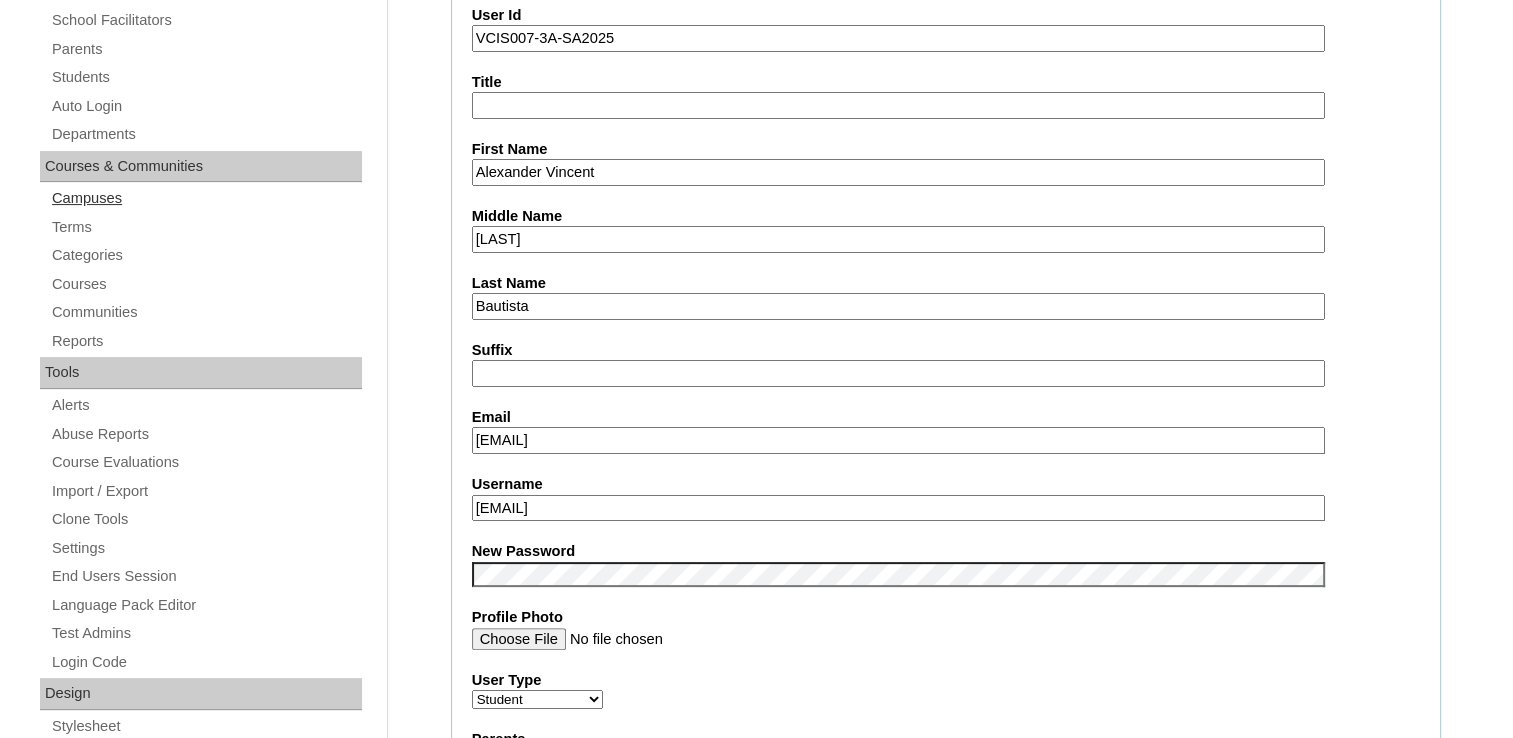 scroll, scrollTop: 300, scrollLeft: 0, axis: vertical 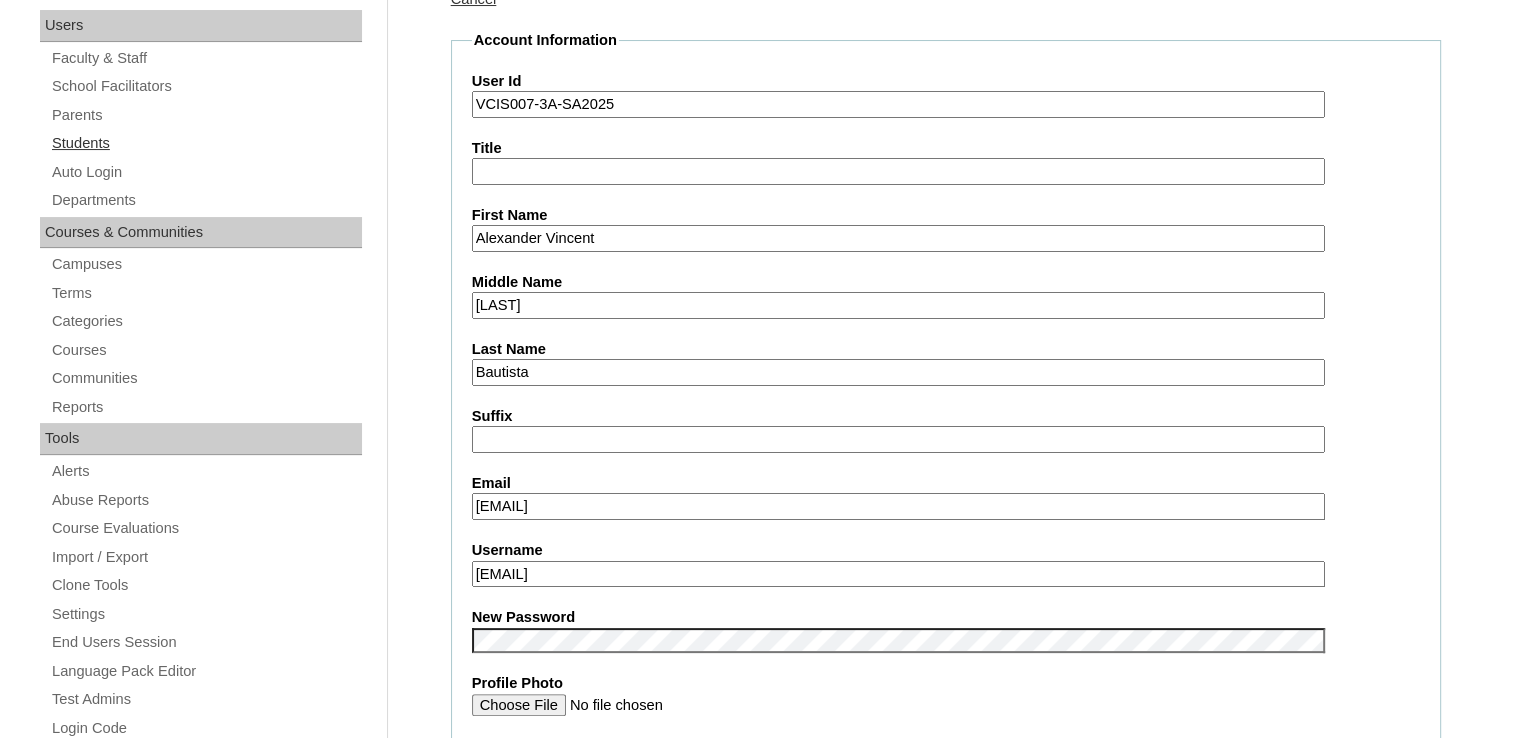 click on "Students" at bounding box center [206, 143] 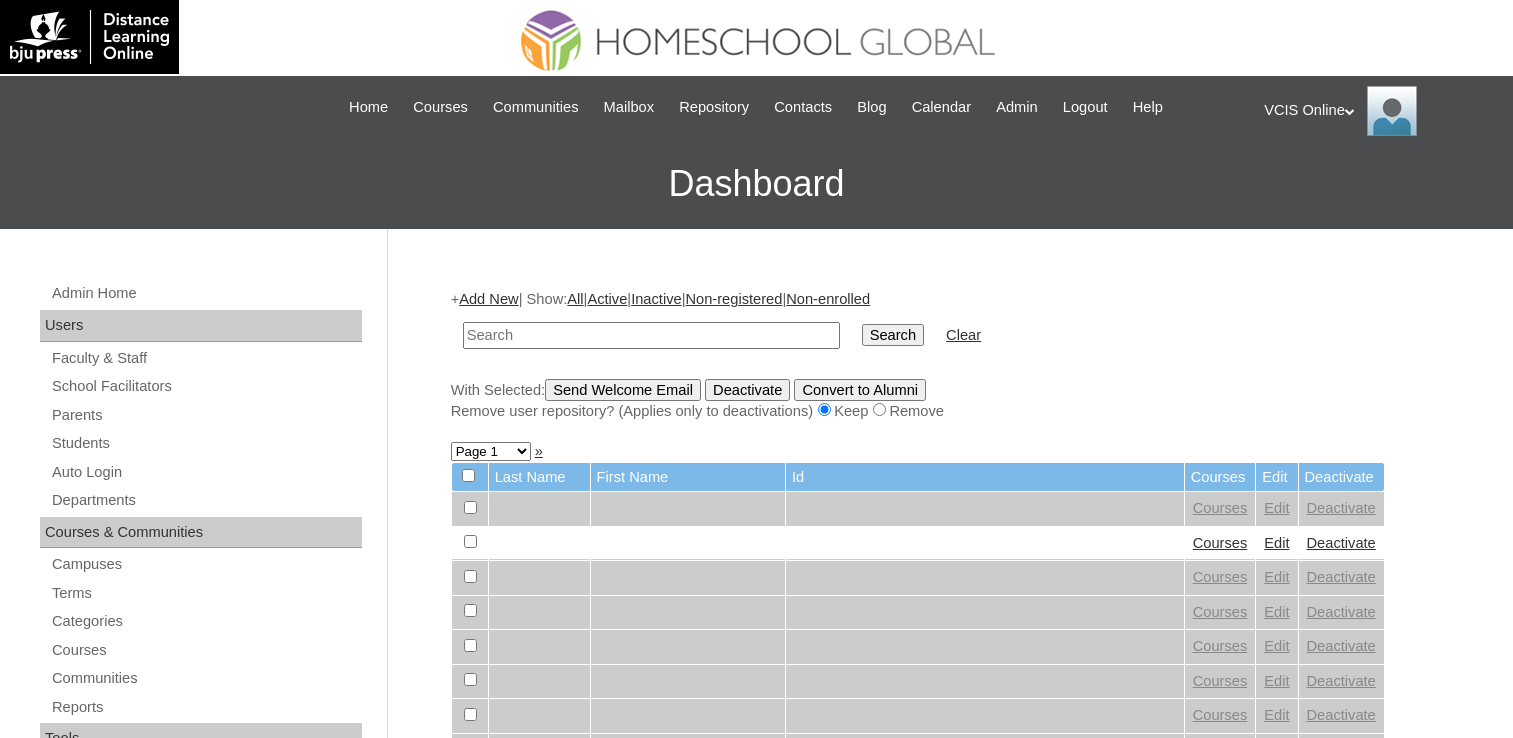 scroll, scrollTop: 0, scrollLeft: 0, axis: both 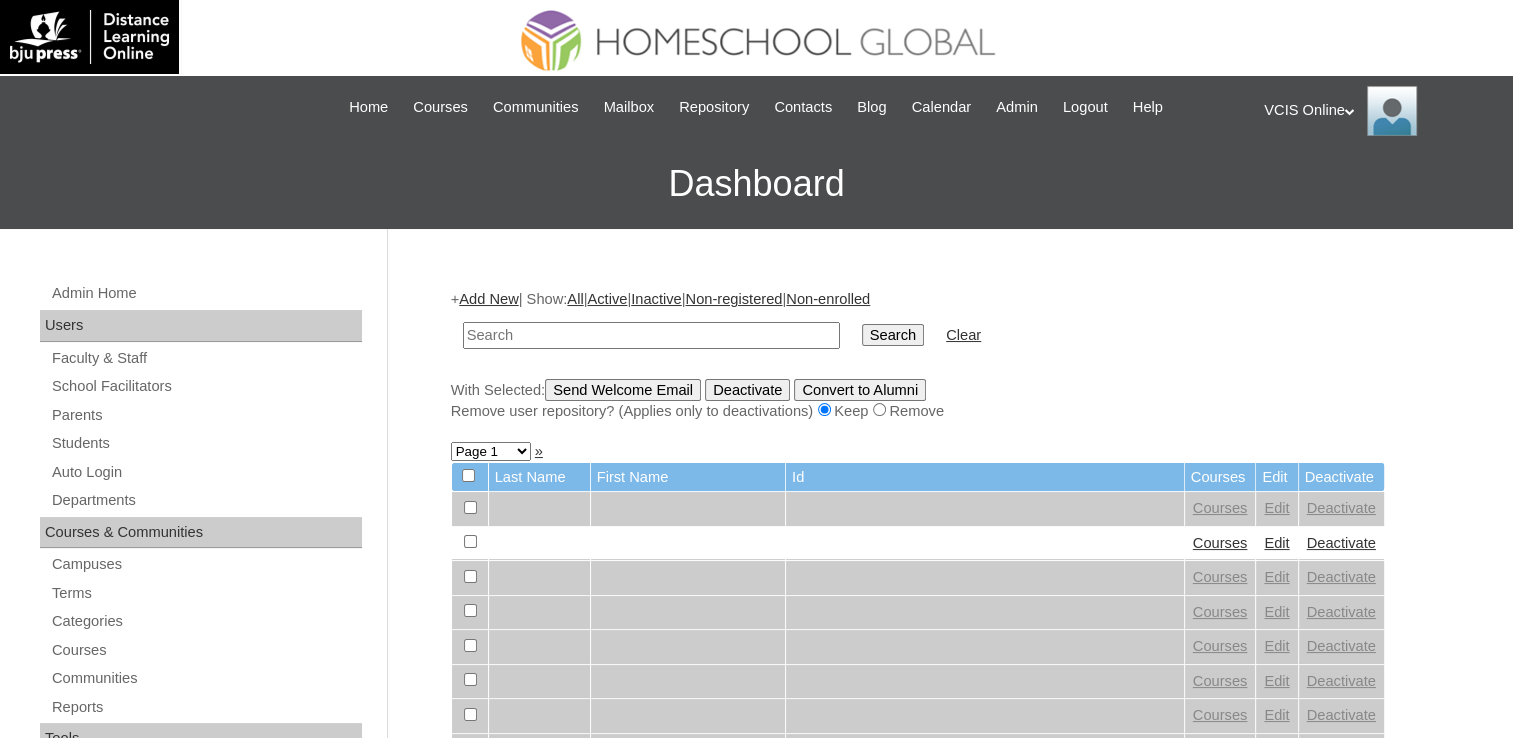 click at bounding box center (651, 335) 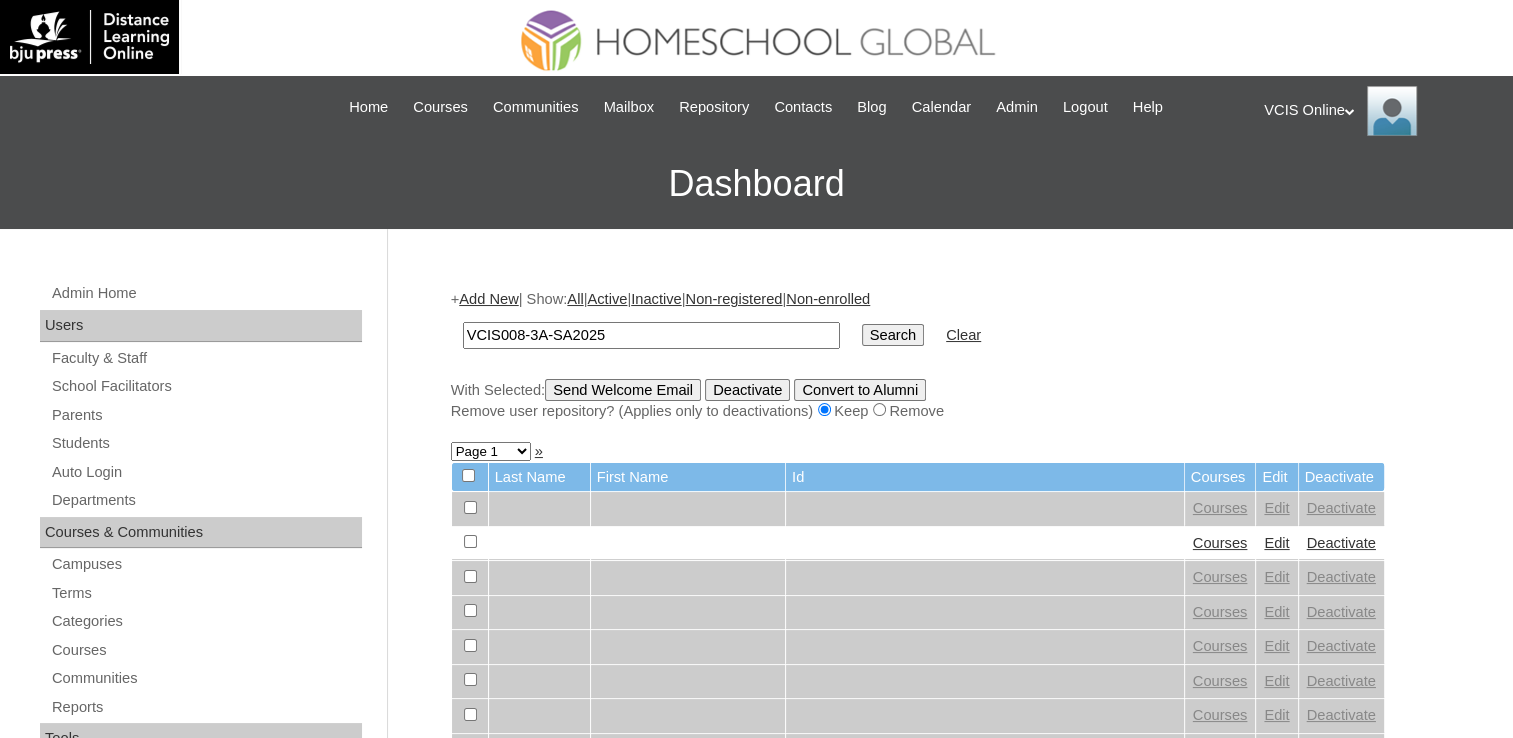 type on "VCIS008-3A-SA2025" 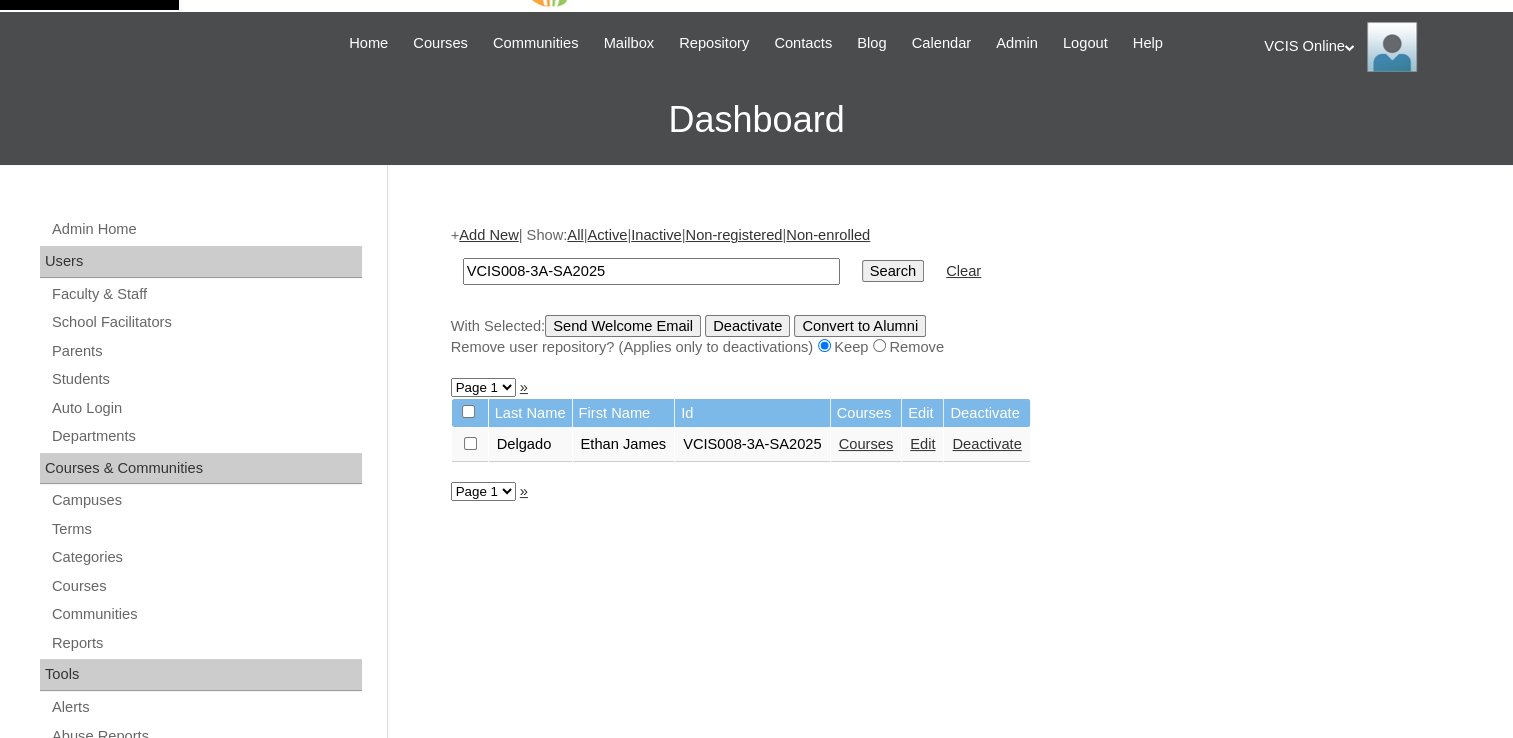 scroll, scrollTop: 100, scrollLeft: 0, axis: vertical 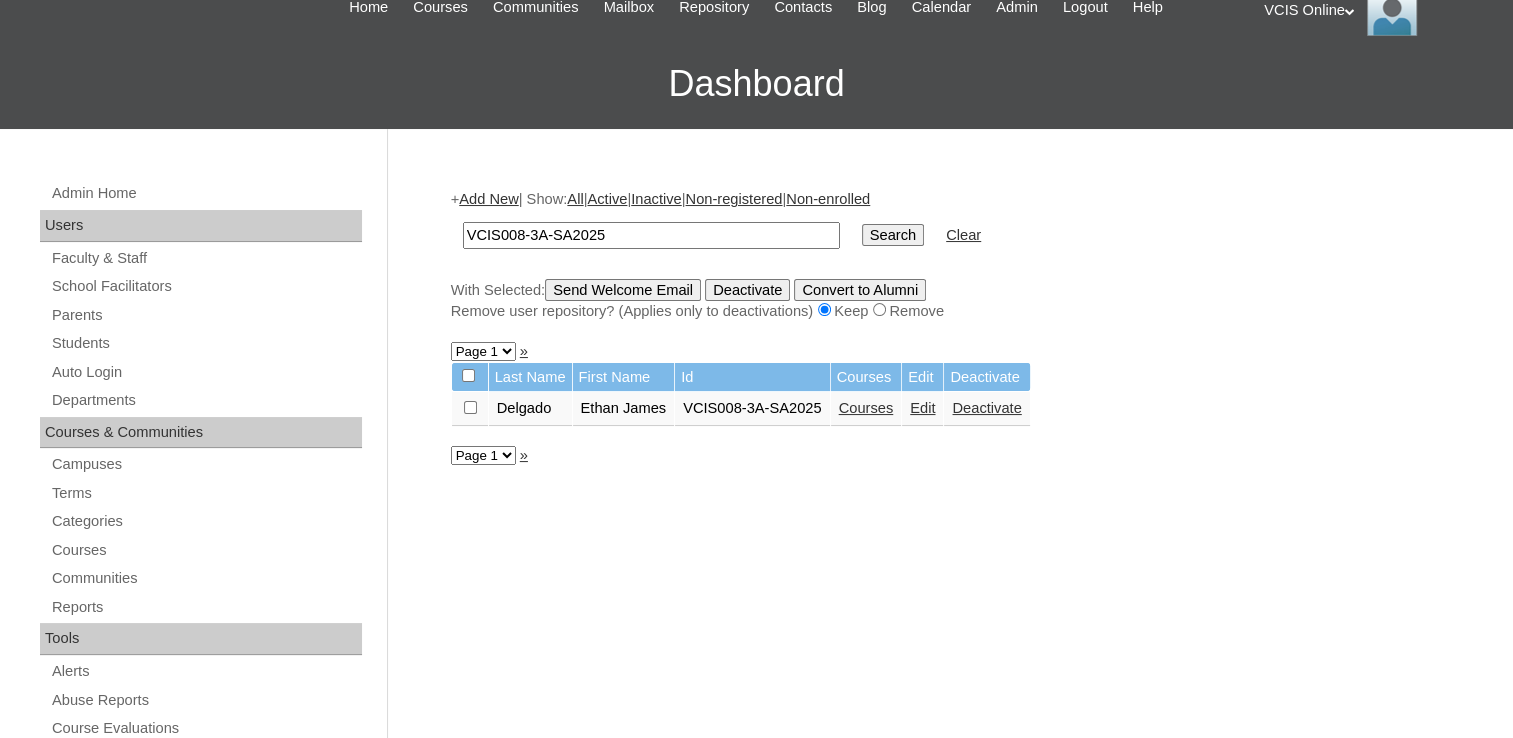 click on "Edit" at bounding box center [922, 408] 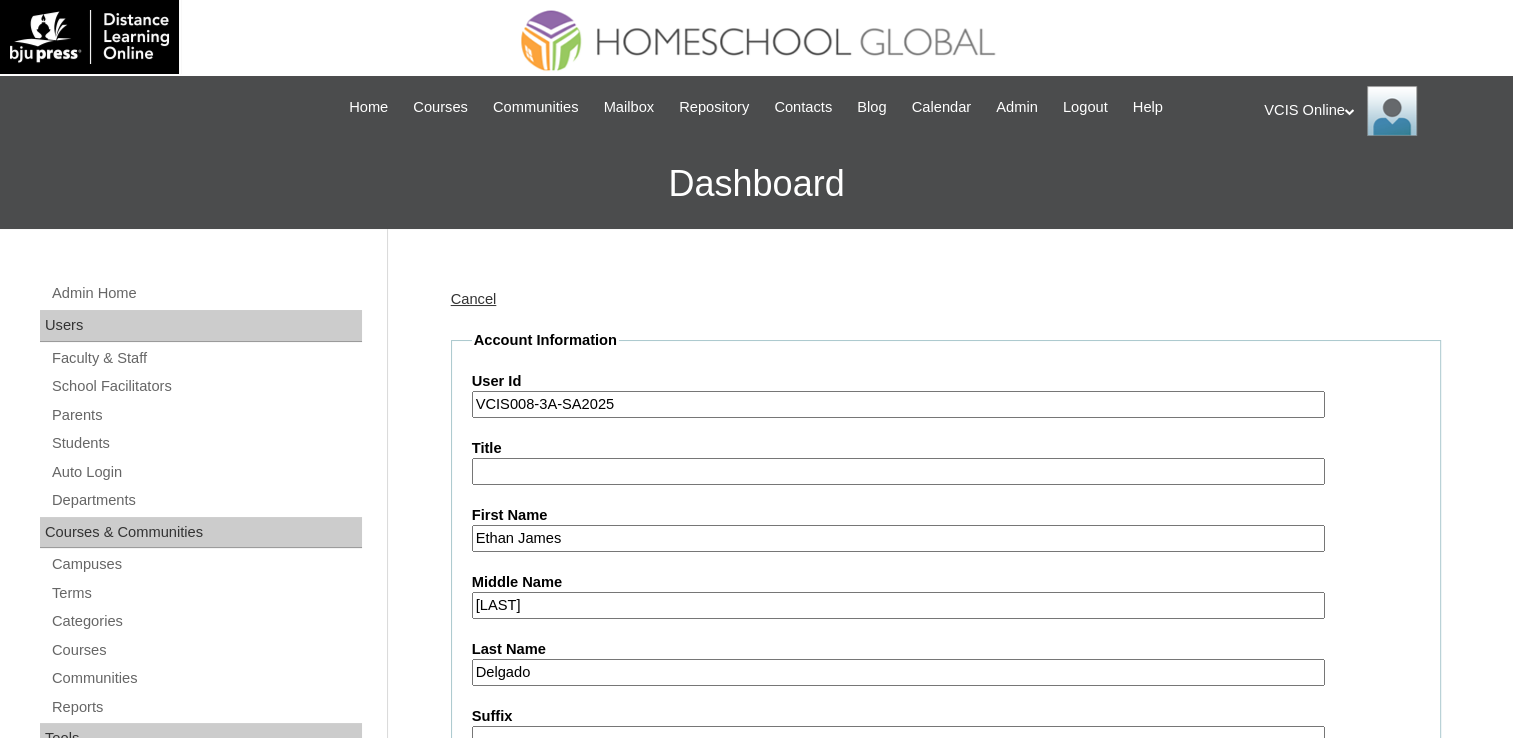 scroll, scrollTop: 105, scrollLeft: 0, axis: vertical 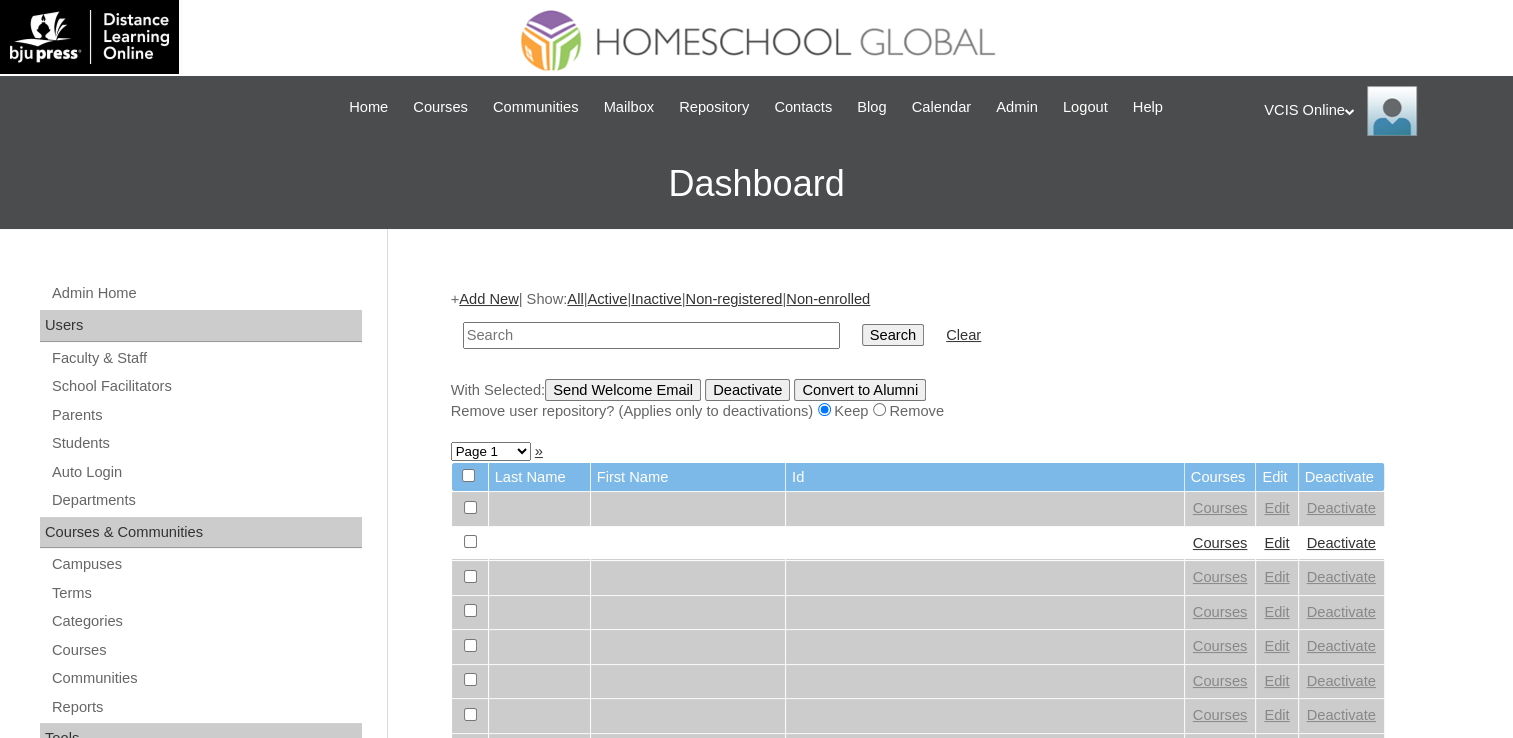 click at bounding box center [651, 335] 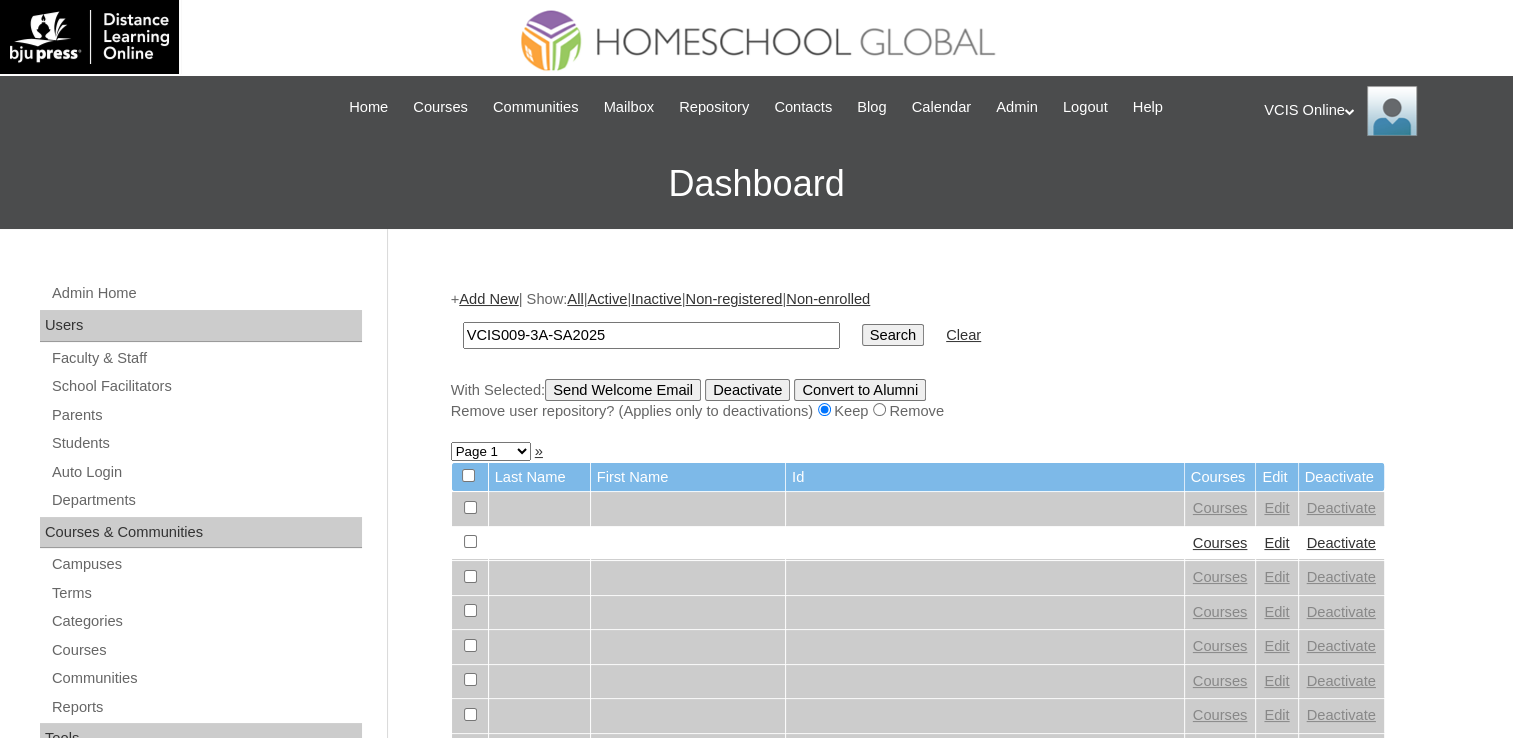 type on "VCIS009-3A-SA2025" 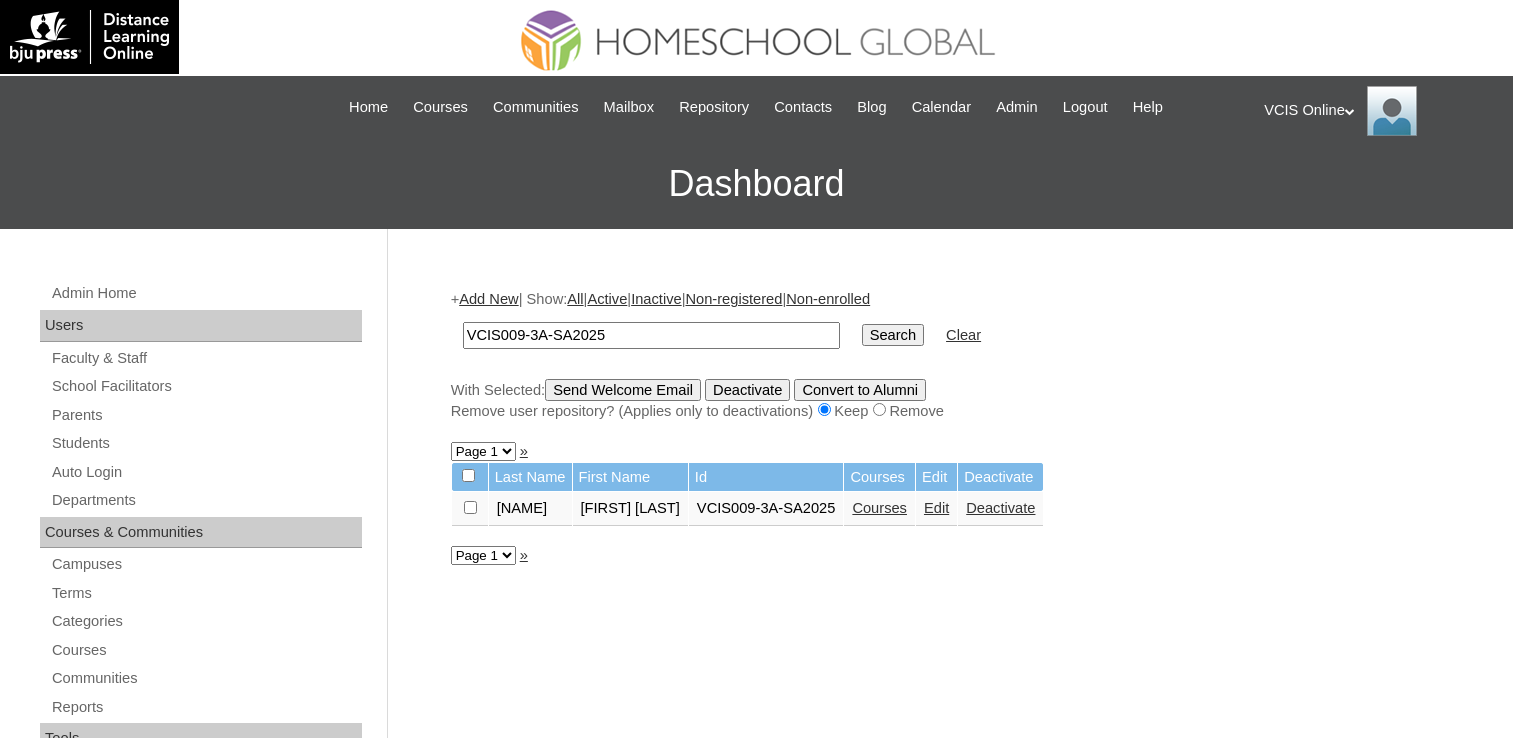 scroll, scrollTop: 0, scrollLeft: 0, axis: both 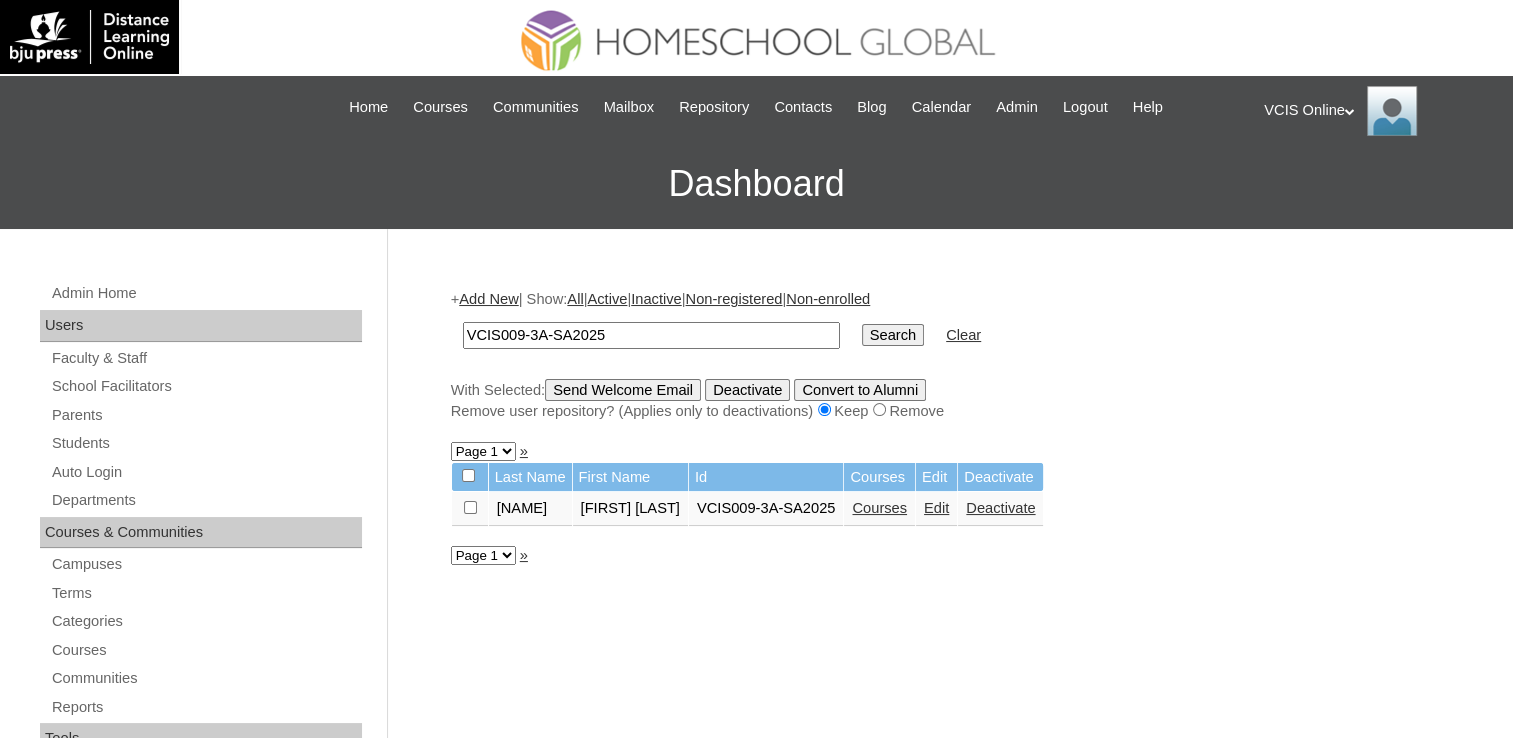 click on "Edit" at bounding box center (936, 508) 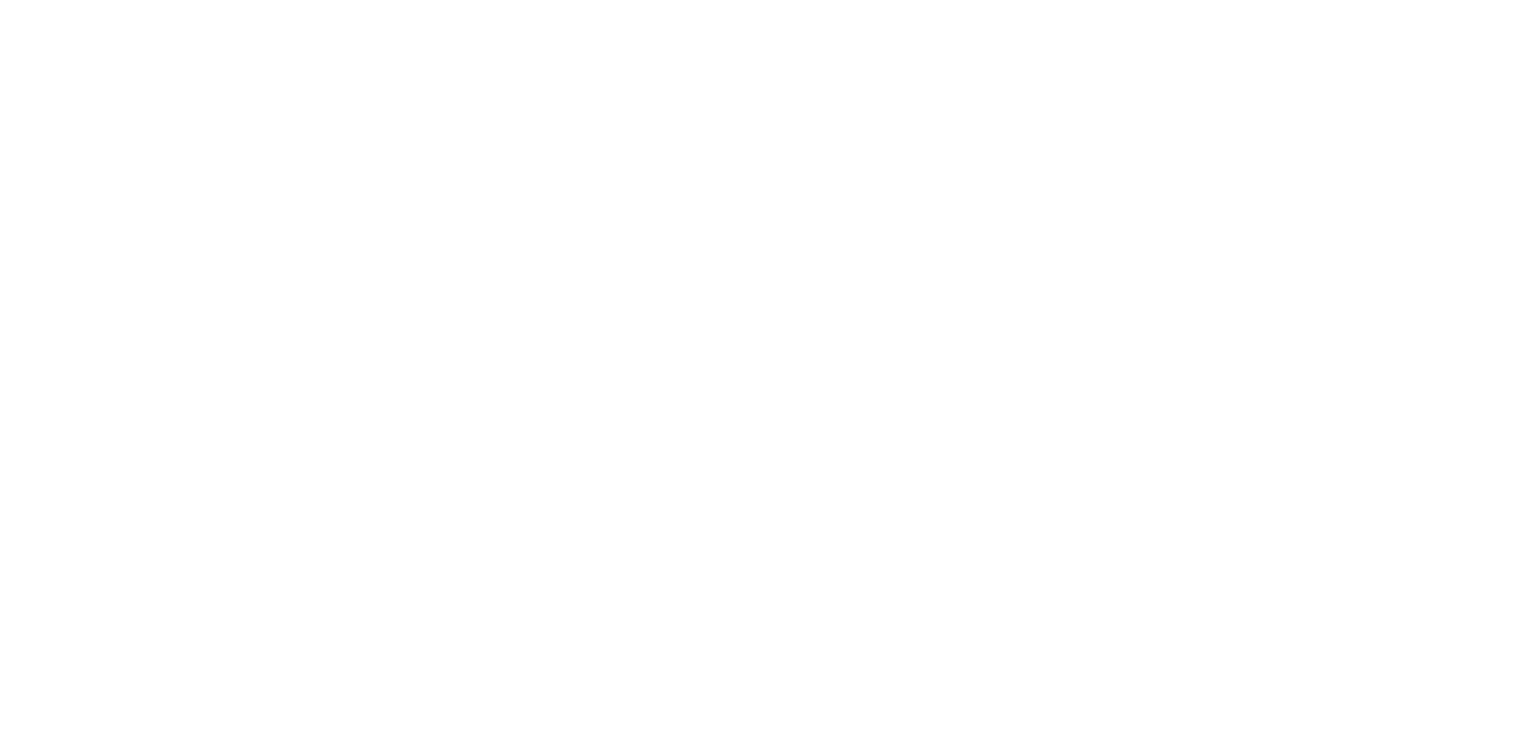 scroll, scrollTop: 0, scrollLeft: 0, axis: both 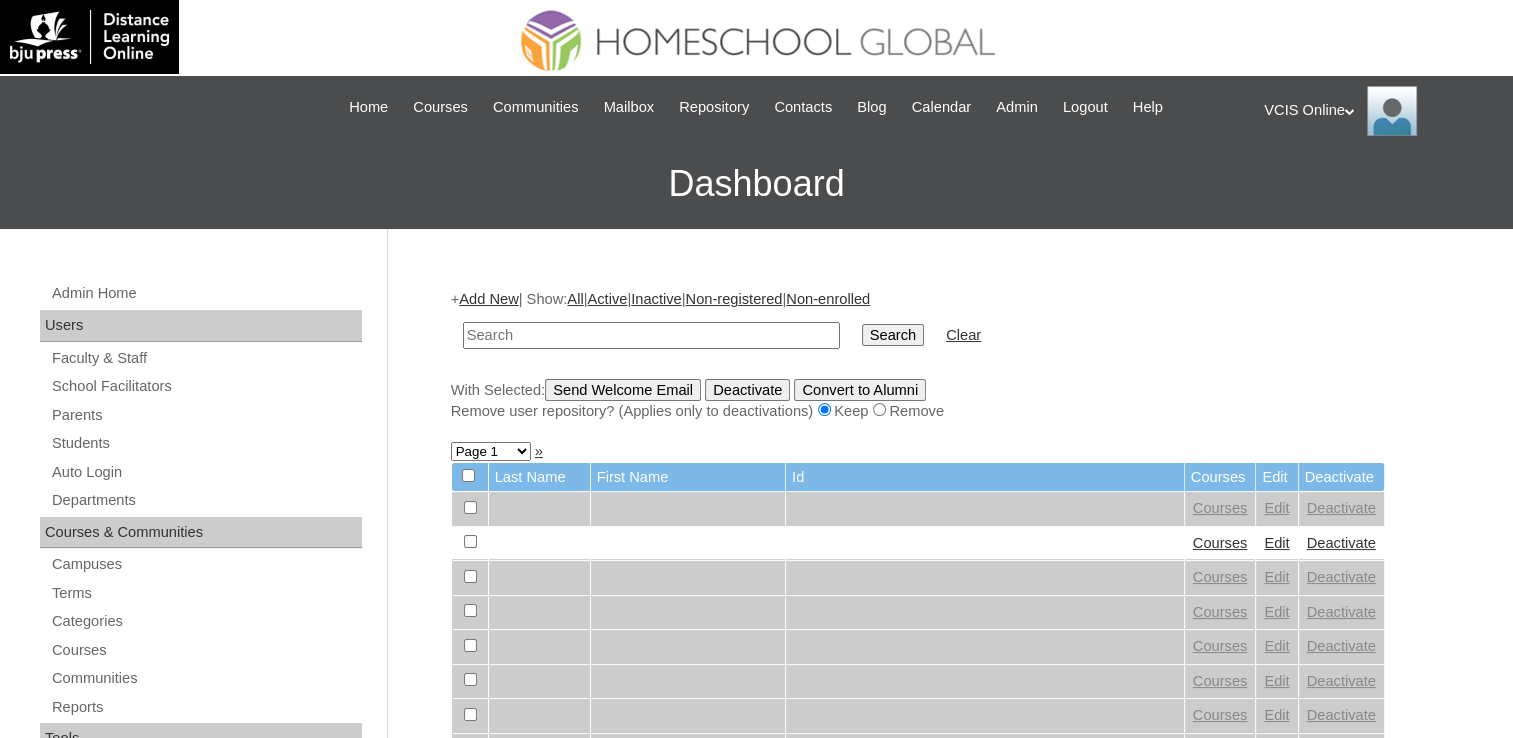 click at bounding box center [651, 335] 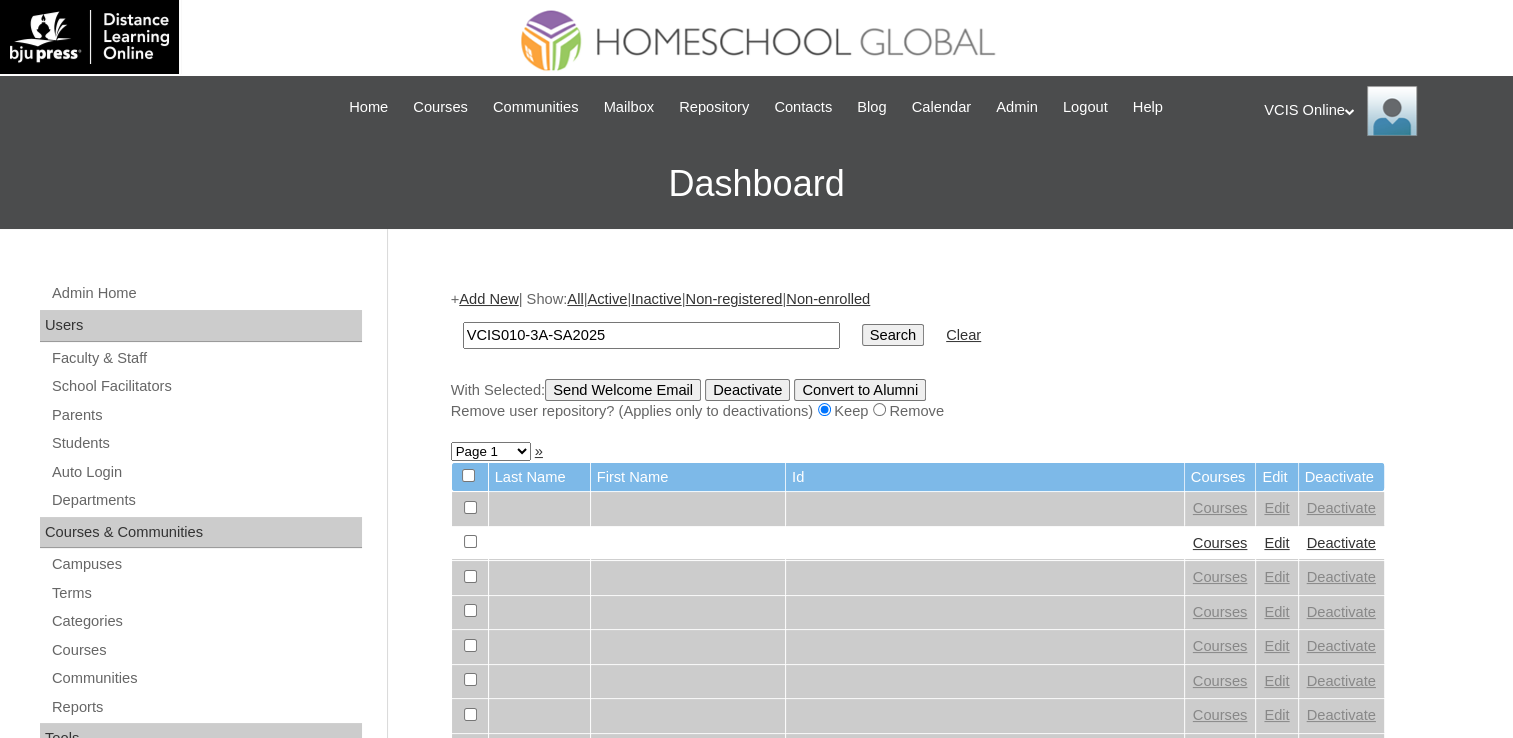 type on "VCIS010-3A-SA2025" 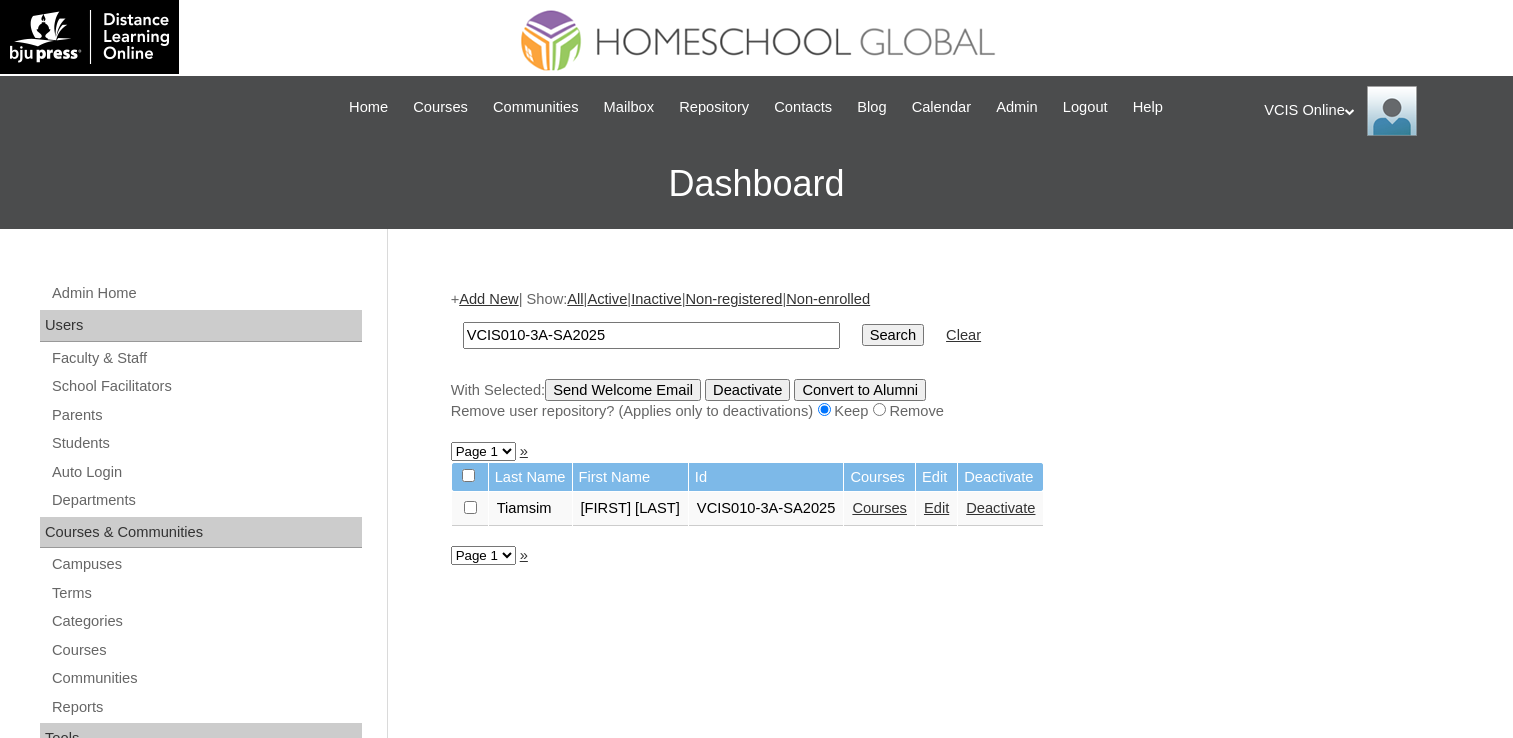 scroll, scrollTop: 0, scrollLeft: 0, axis: both 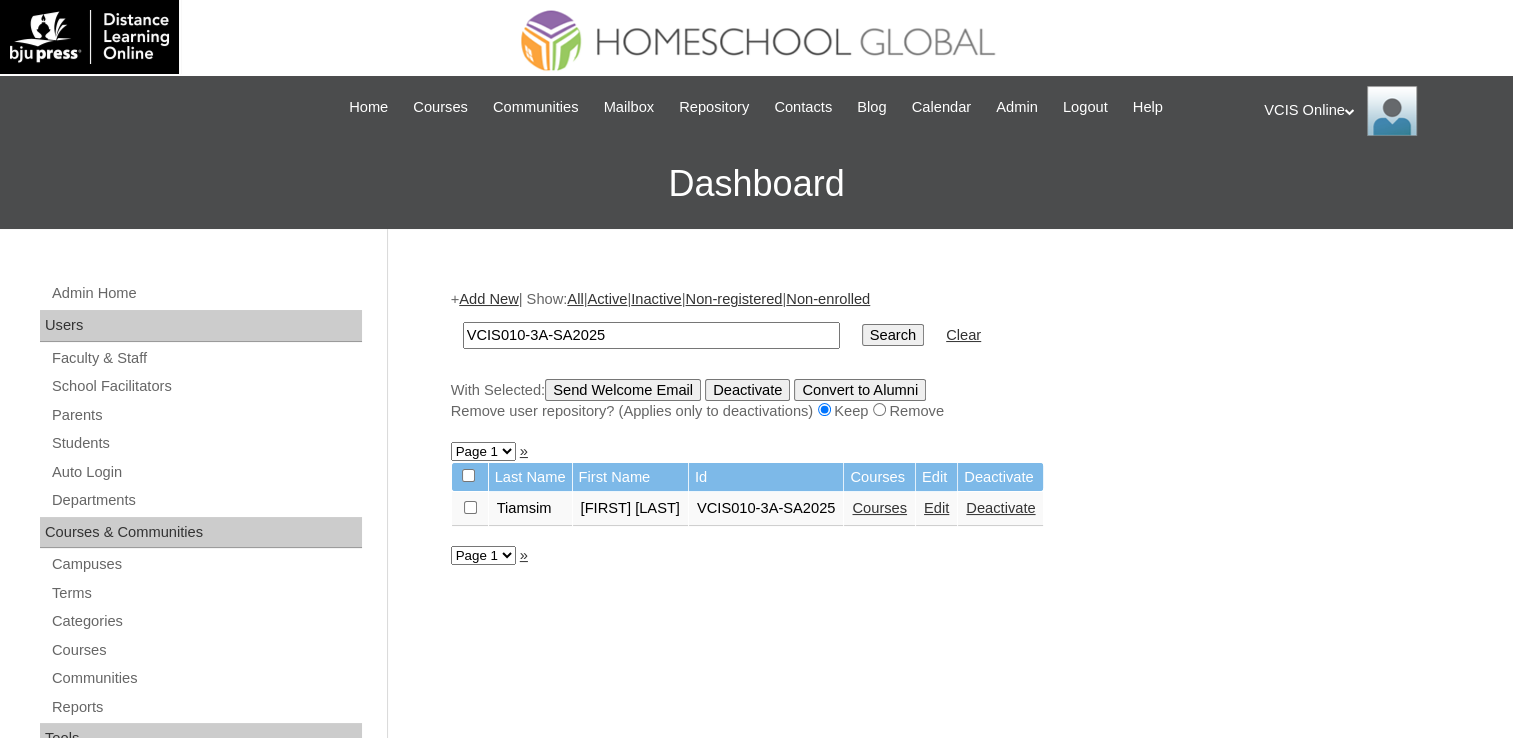 click on "Edit" at bounding box center [936, 508] 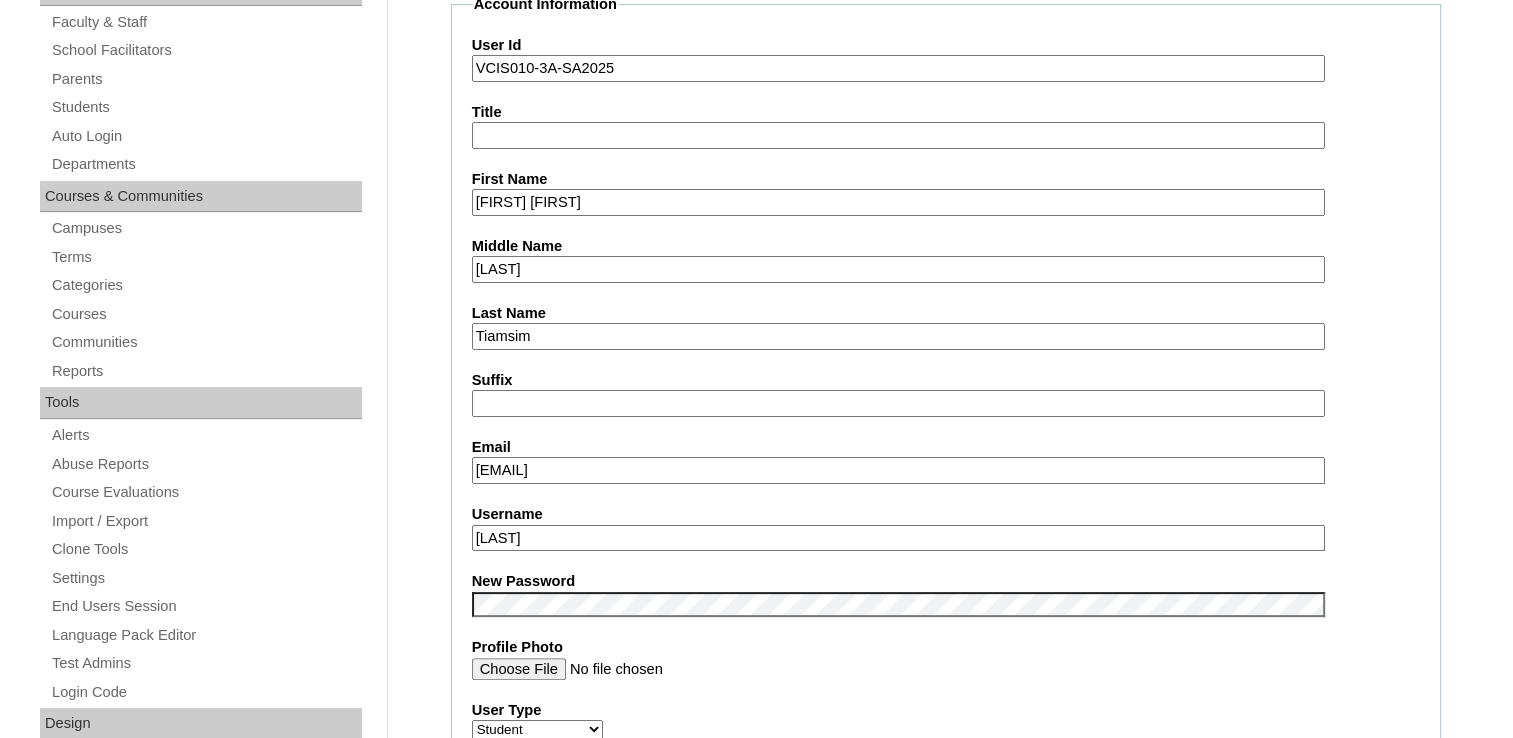 scroll, scrollTop: 400, scrollLeft: 0, axis: vertical 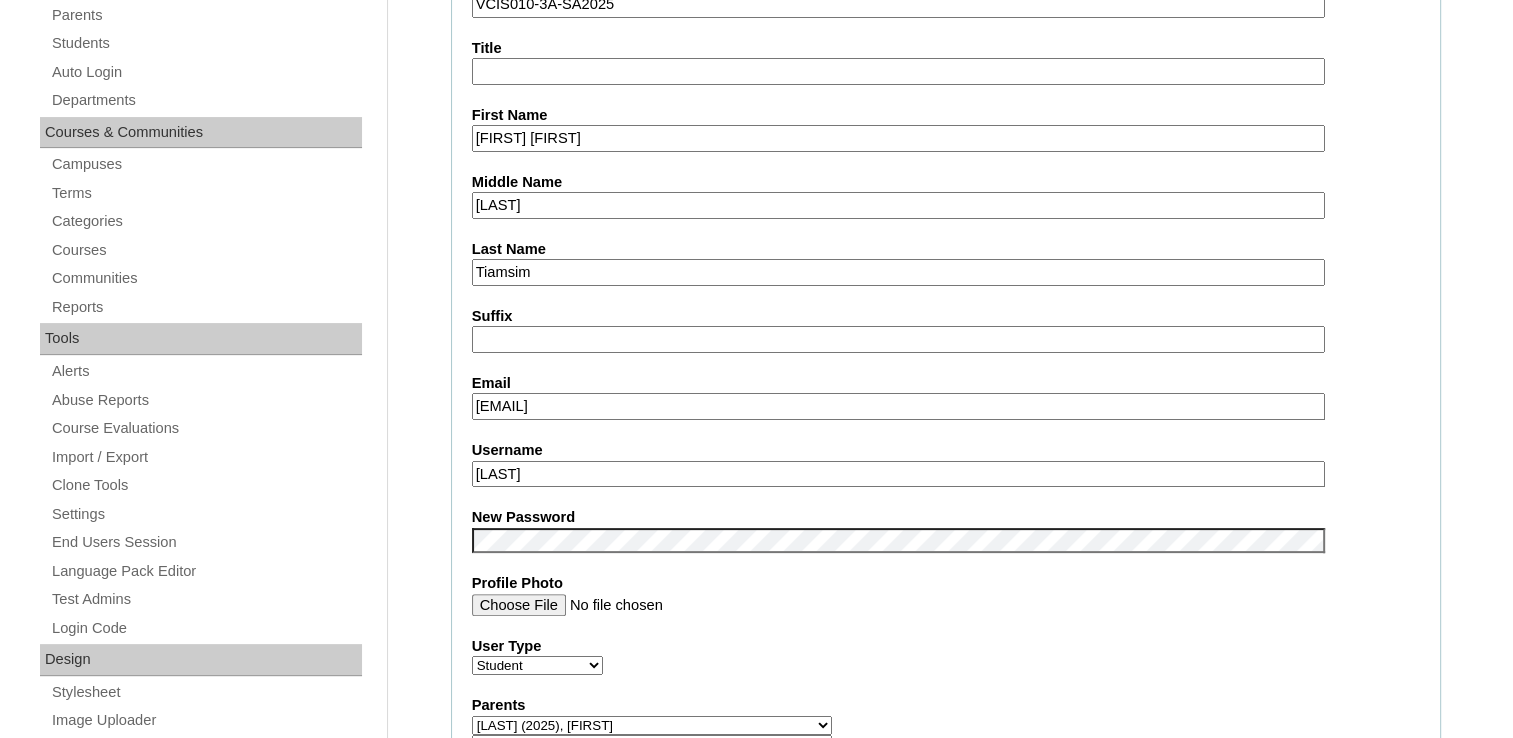click on "[EMAIL]" at bounding box center (898, 406) 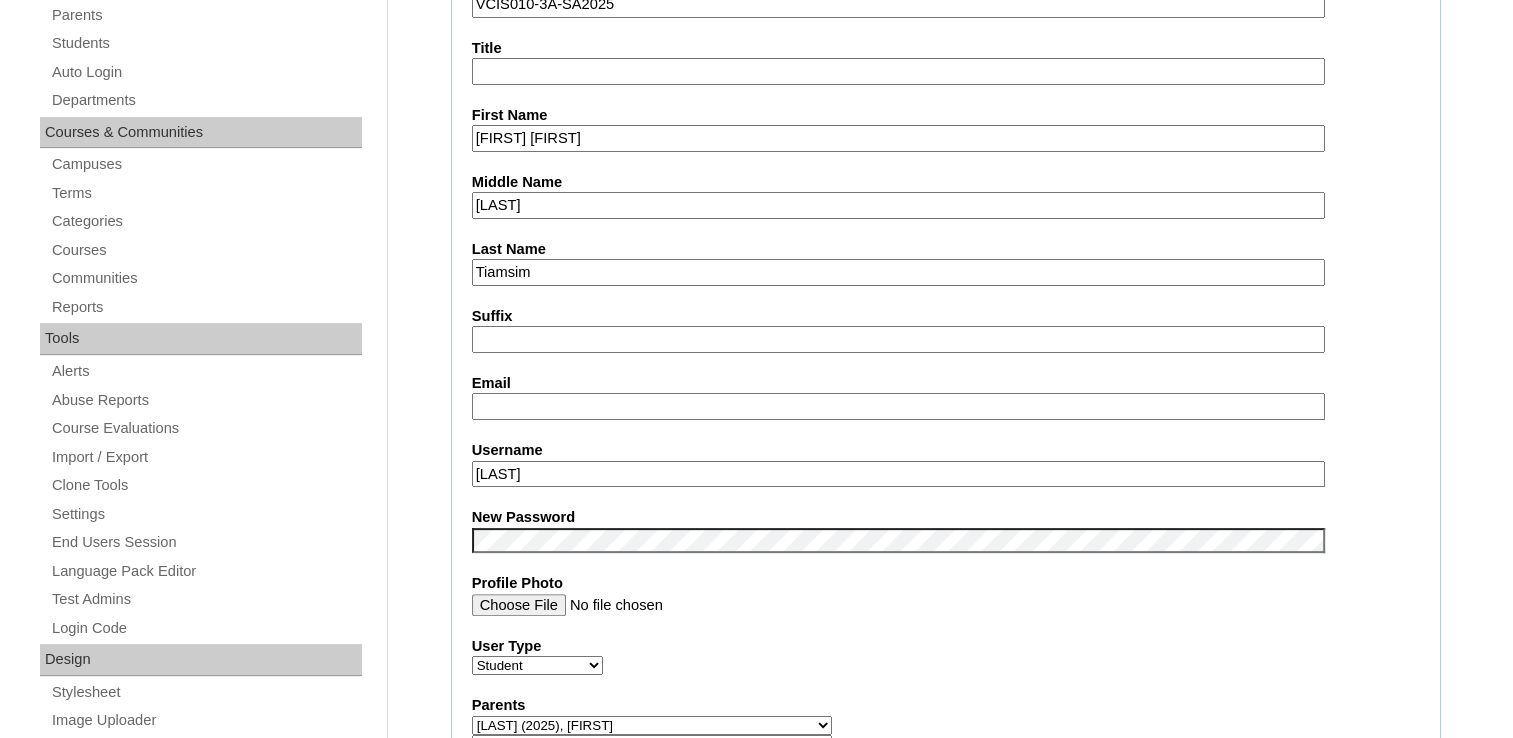 paste 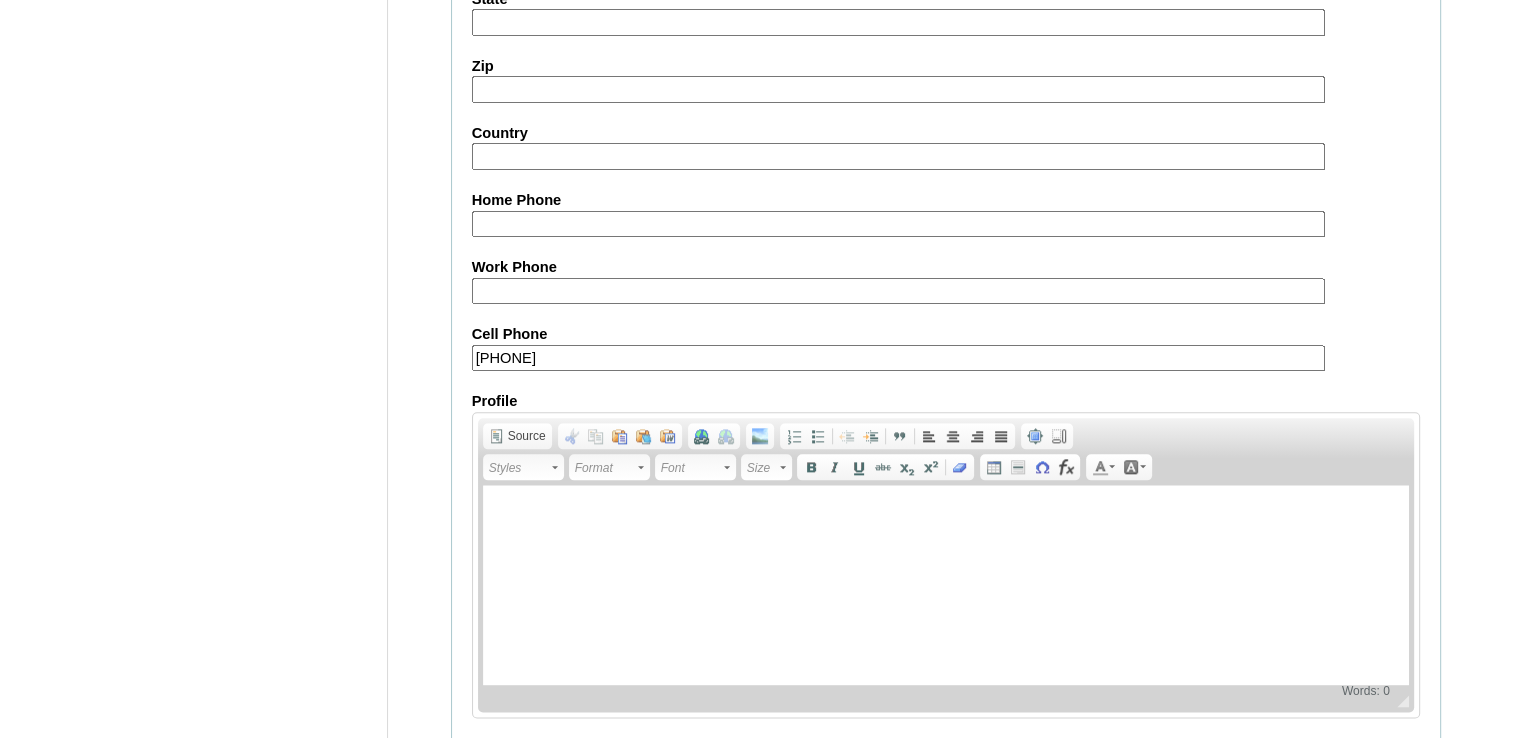 scroll, scrollTop: 2304, scrollLeft: 0, axis: vertical 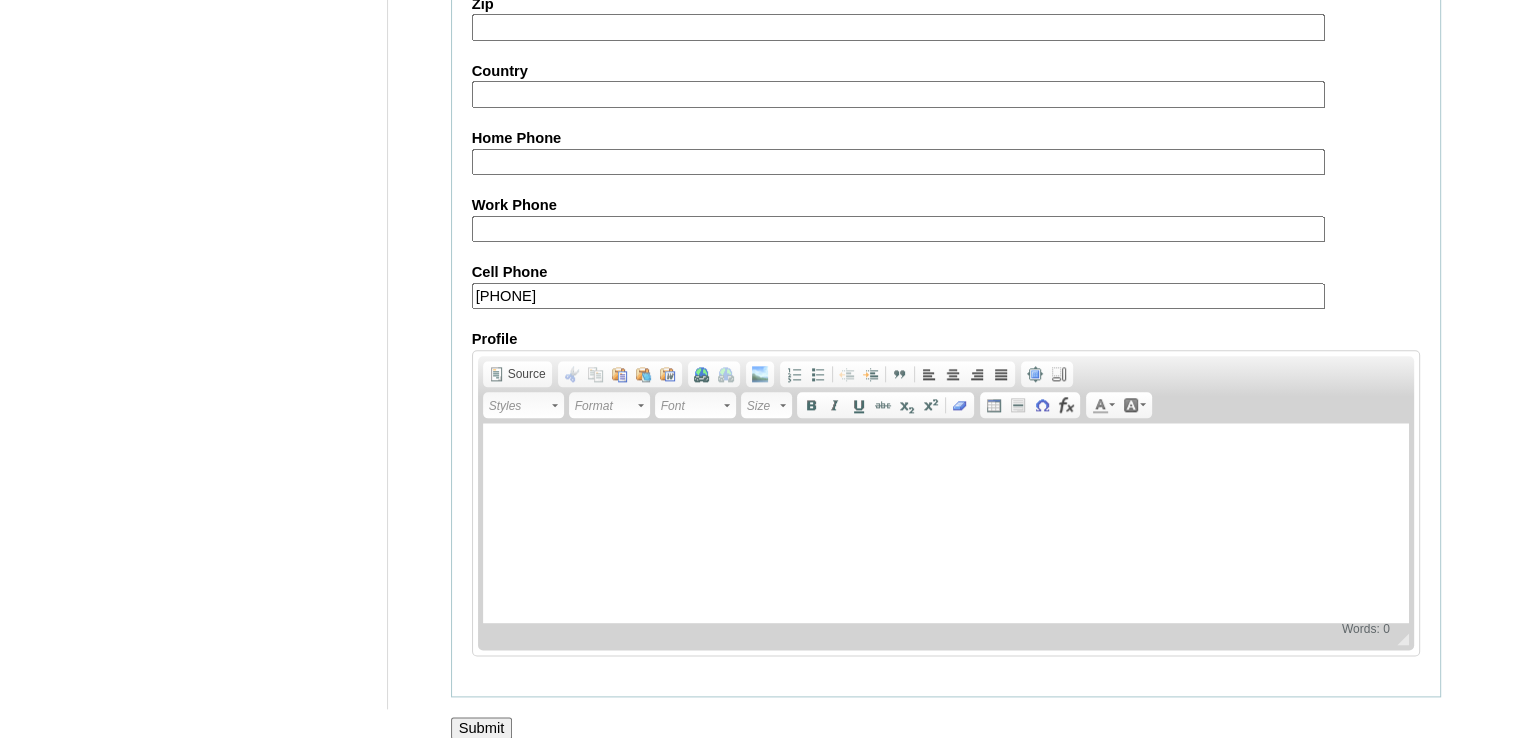 type on "[EMAIL]" 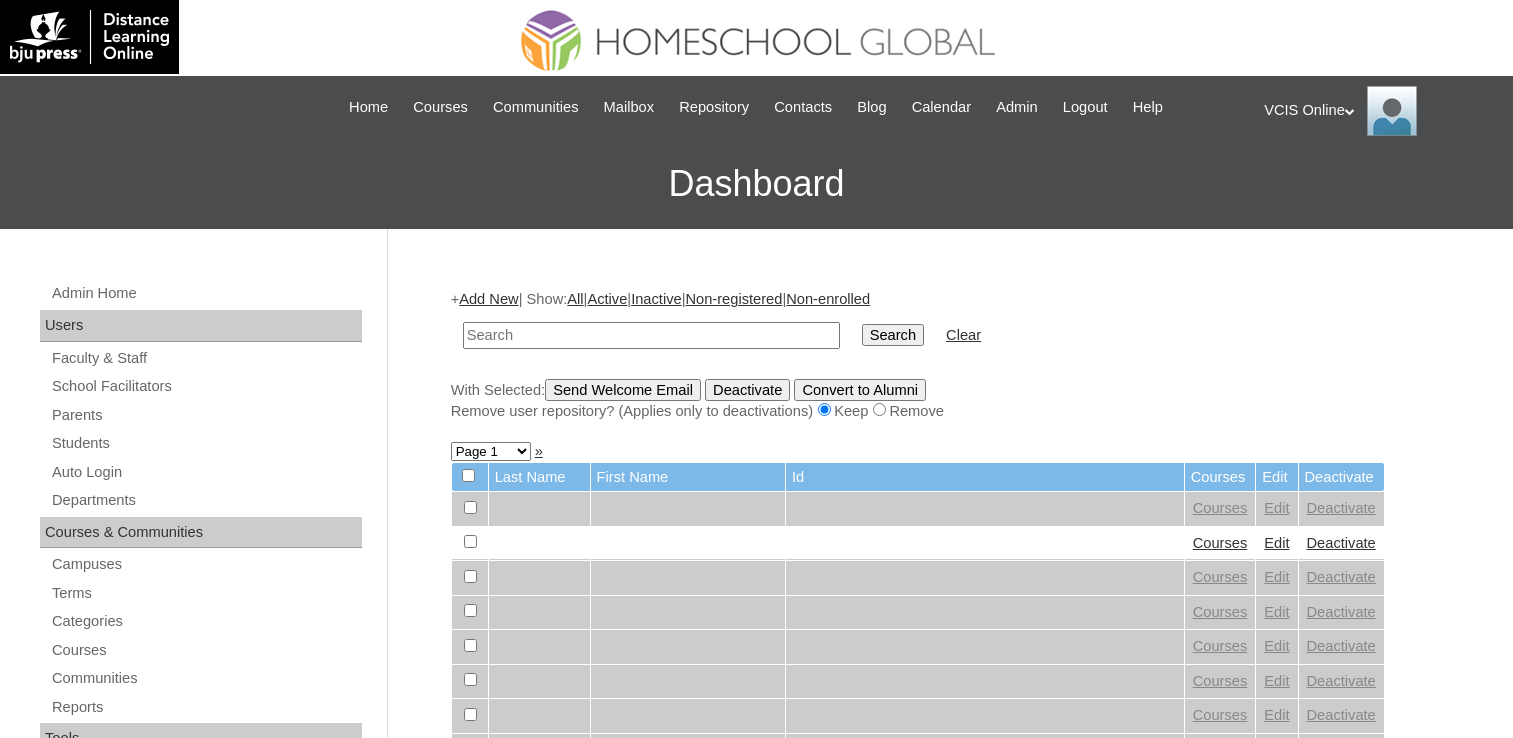 scroll, scrollTop: 0, scrollLeft: 0, axis: both 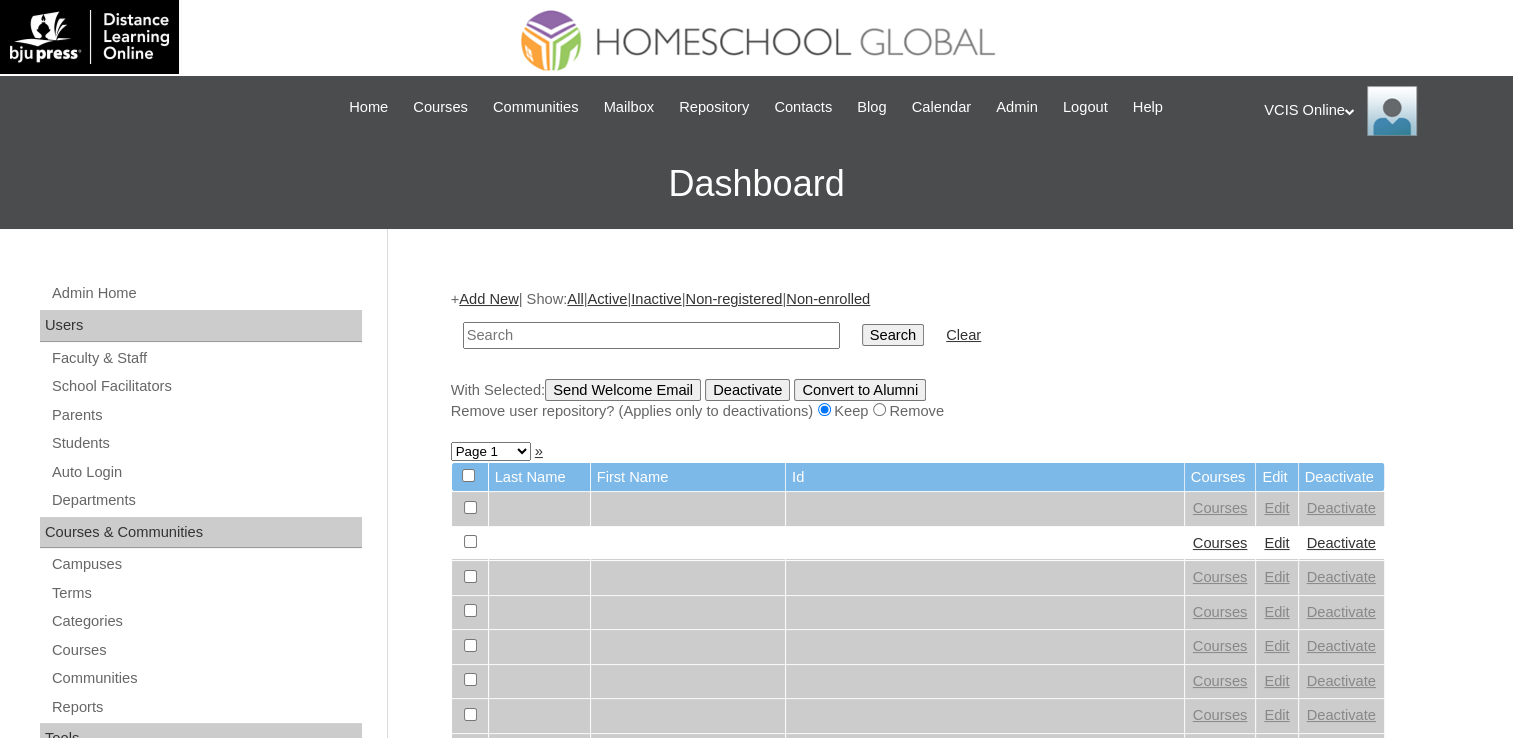 click at bounding box center [651, 335] 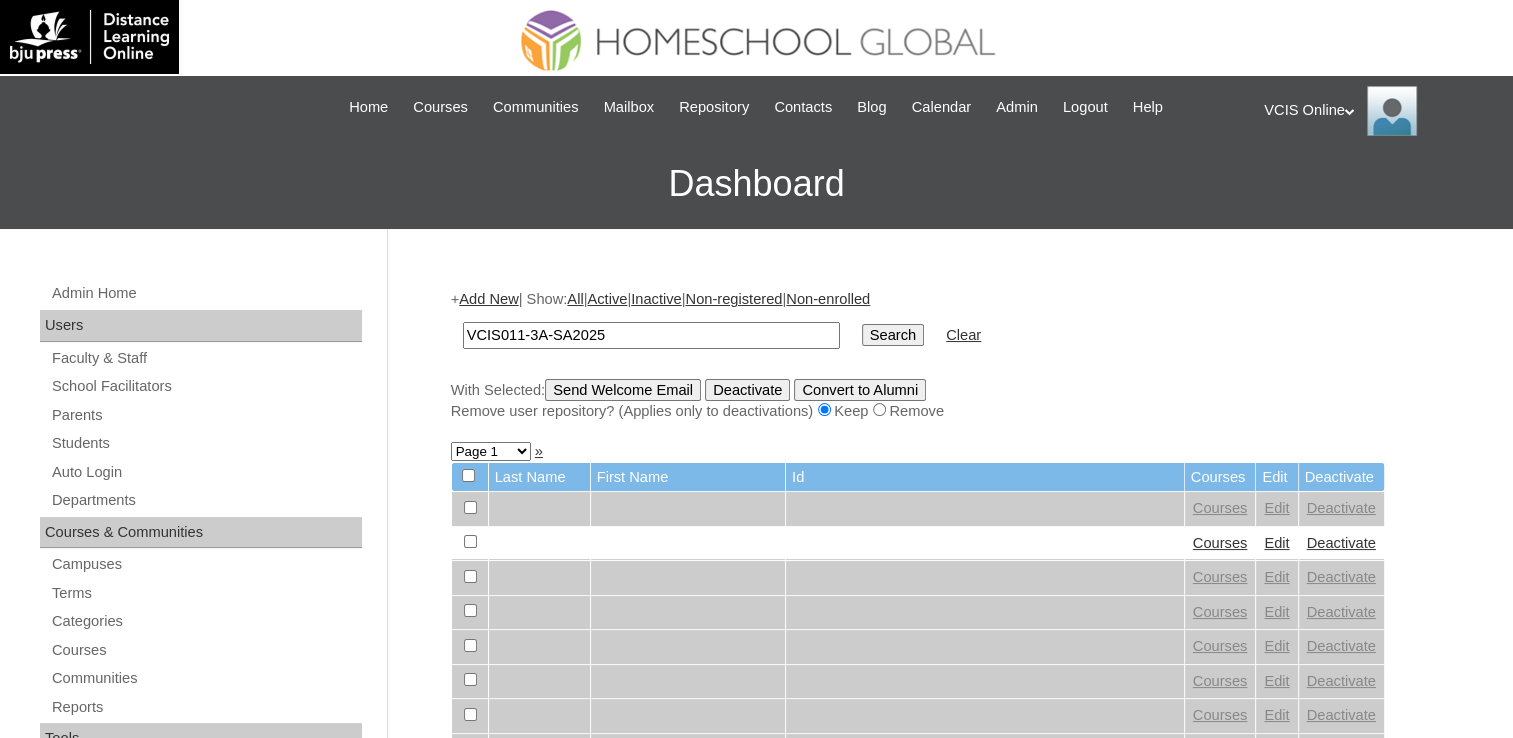 type on "VCIS011-3A-SA2025" 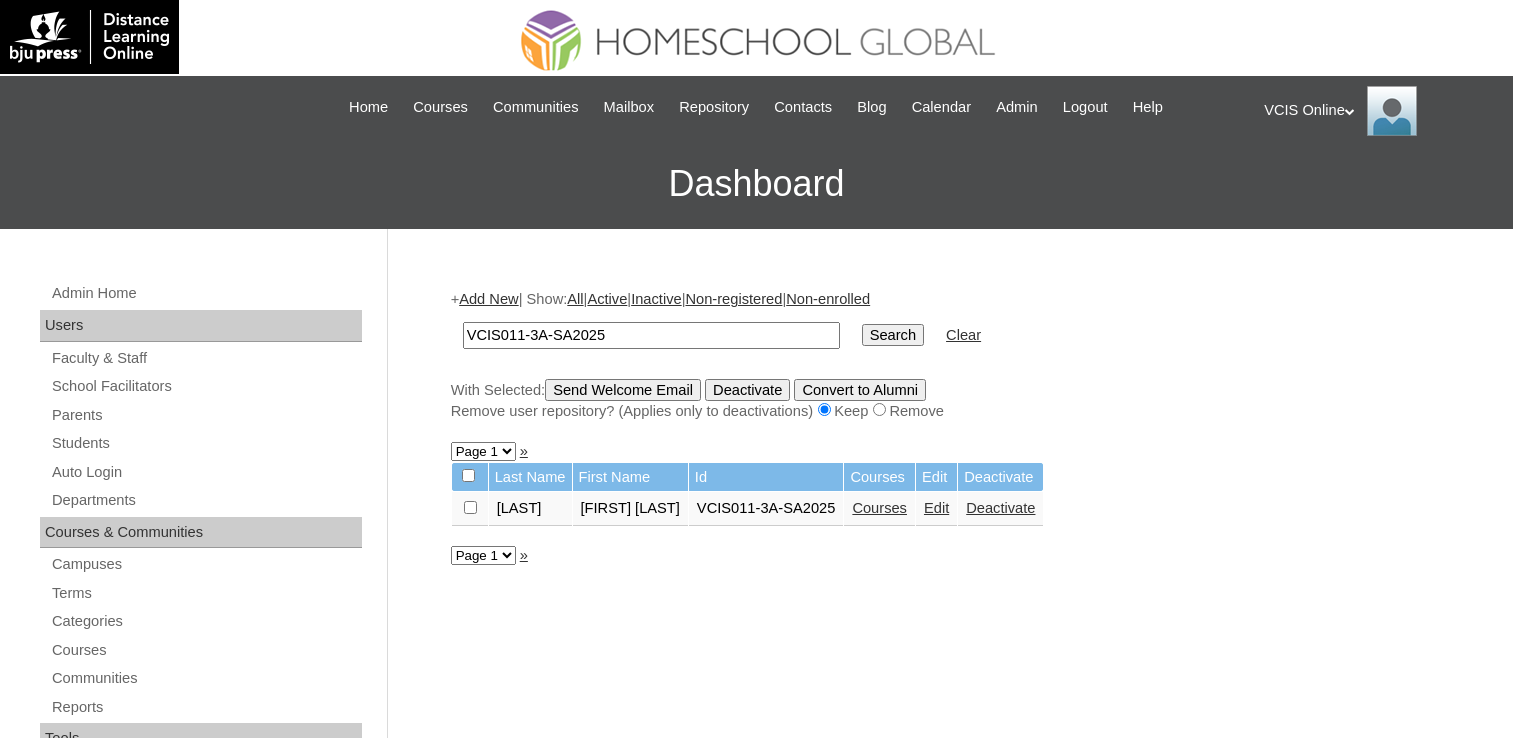 scroll, scrollTop: 0, scrollLeft: 0, axis: both 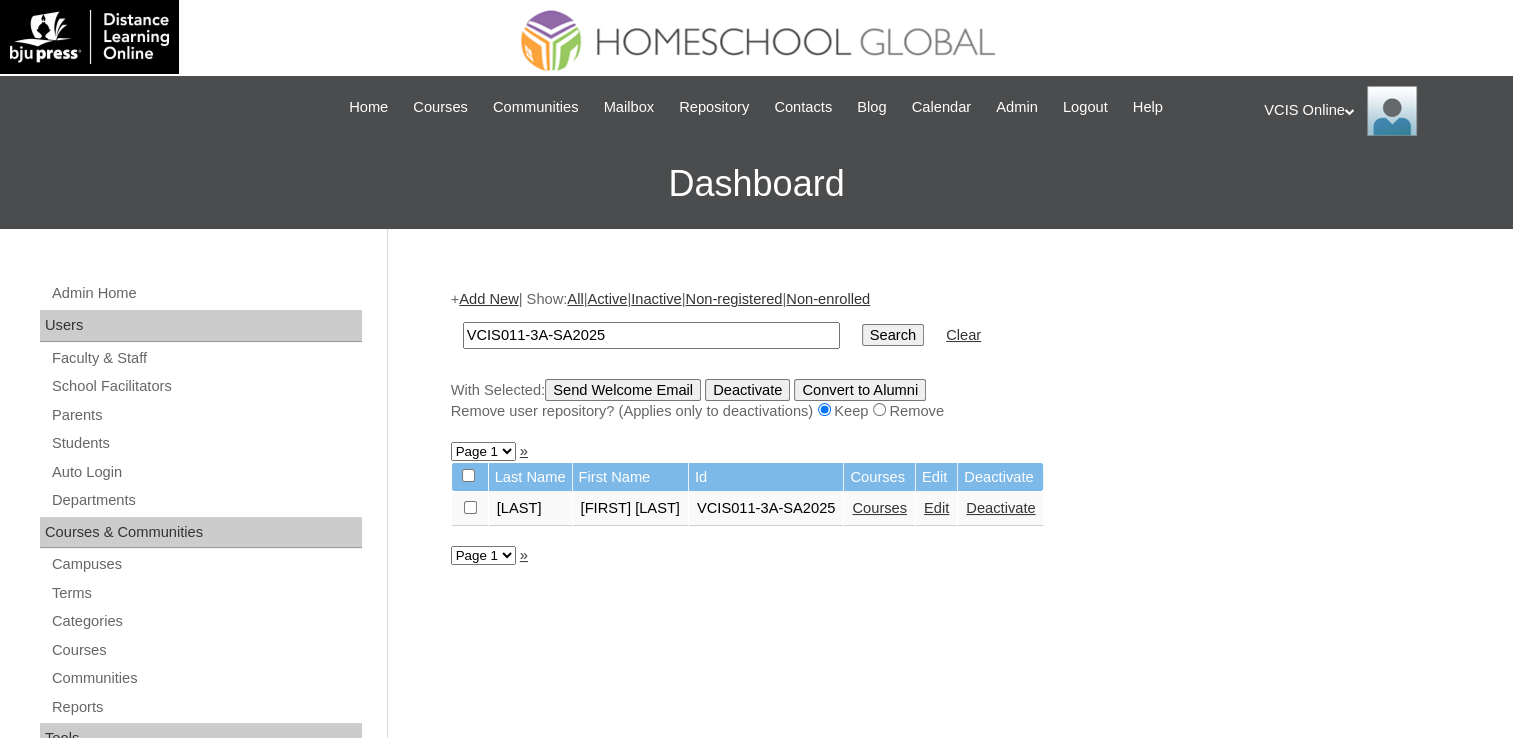click on "Edit" at bounding box center [936, 509] 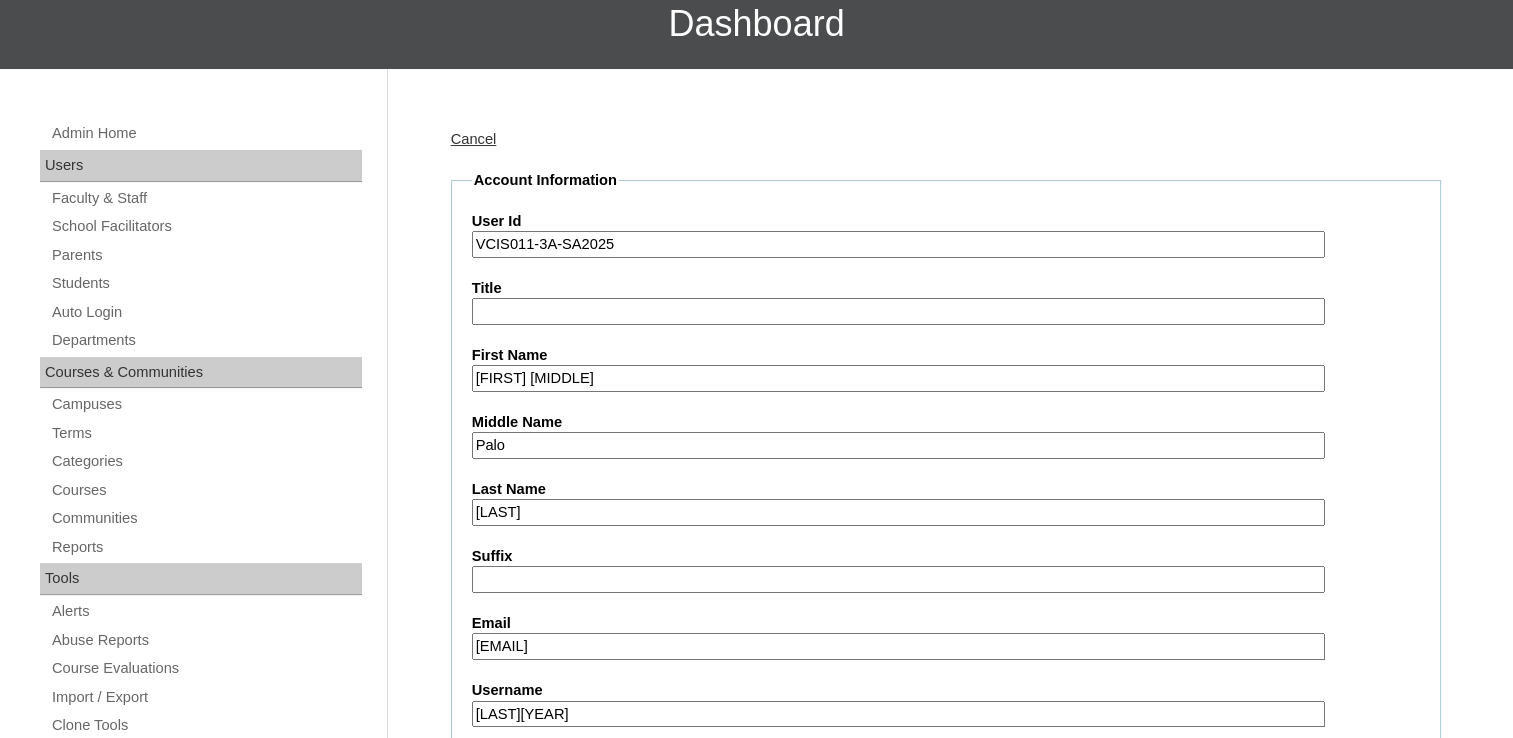 scroll, scrollTop: 400, scrollLeft: 0, axis: vertical 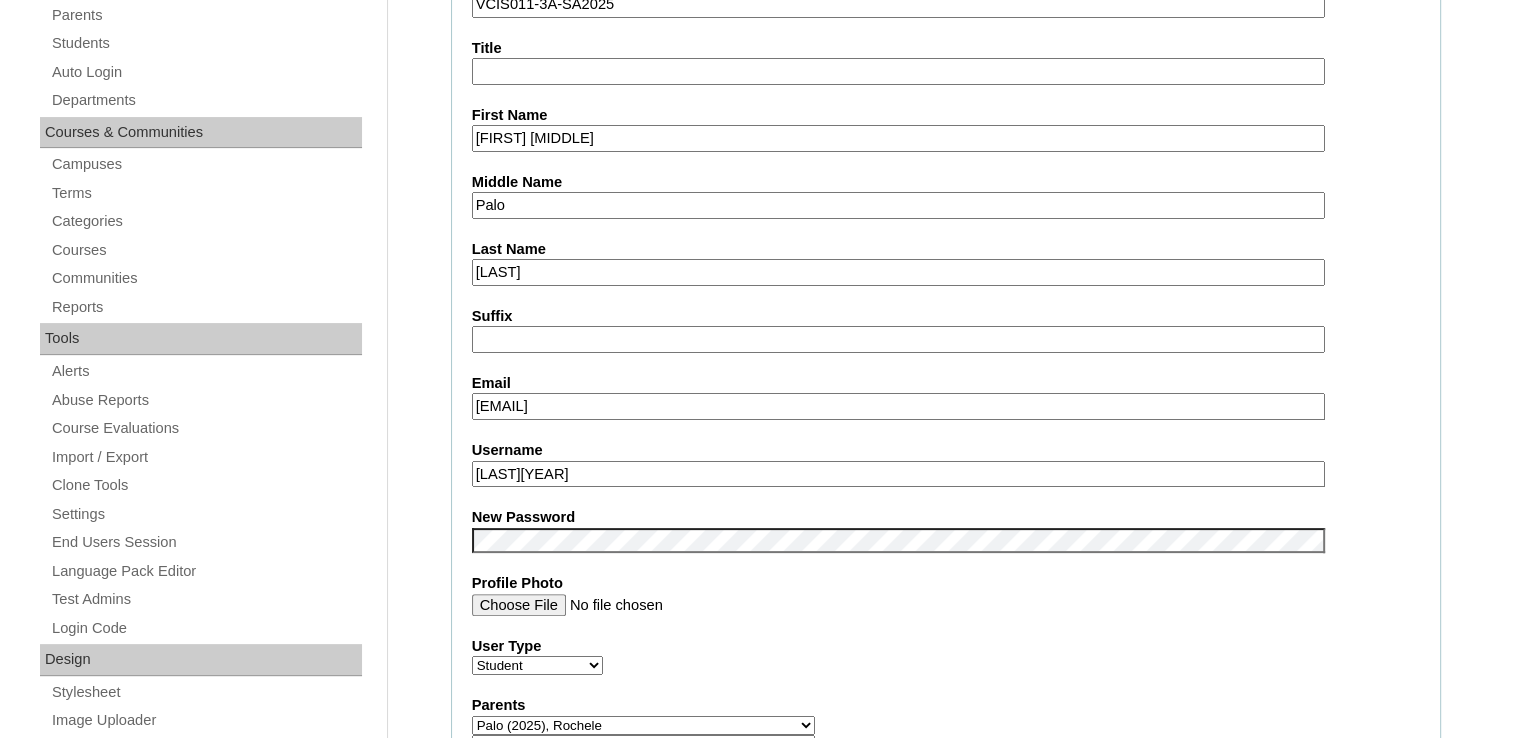 click on "rochele.palo@gmail.com" at bounding box center (898, 406) 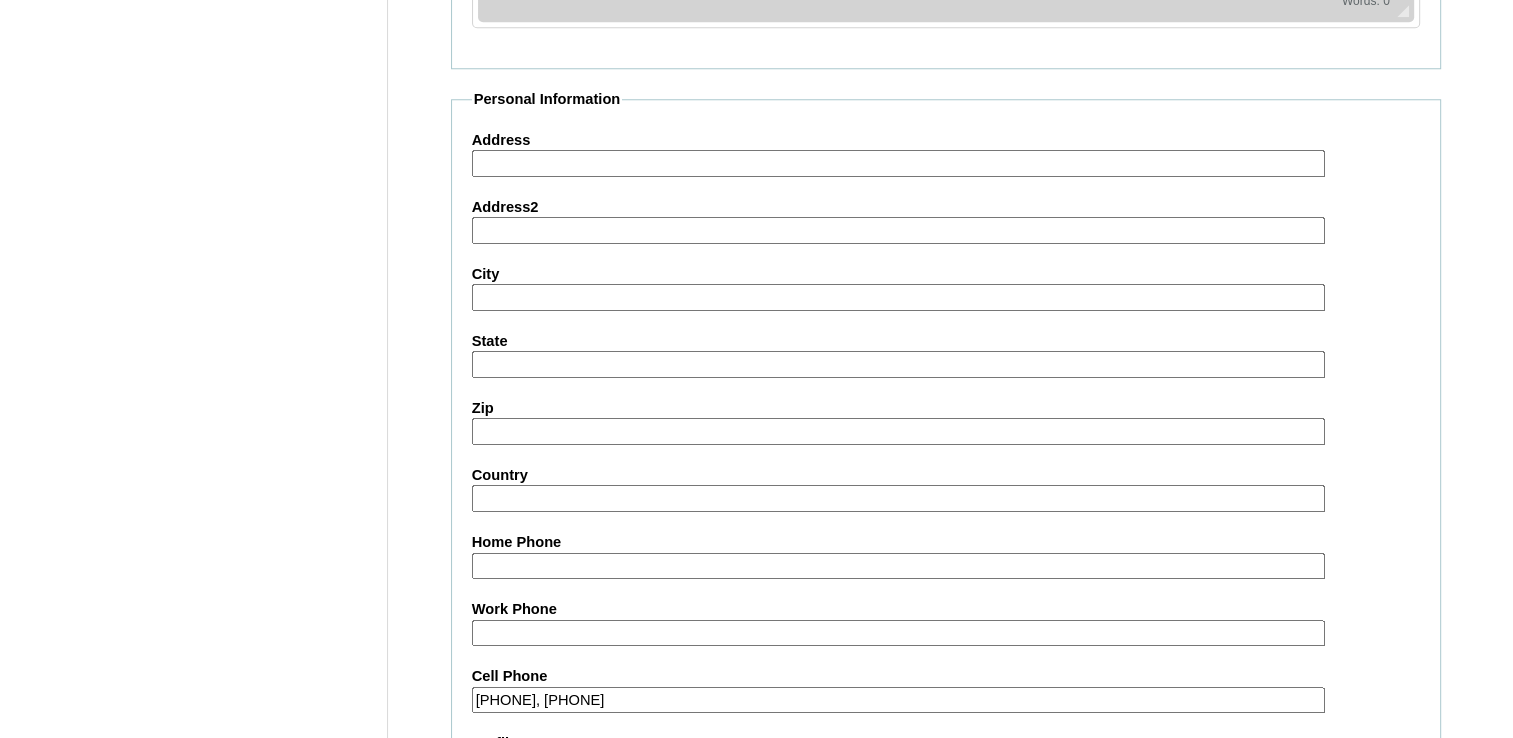 scroll, scrollTop: 2304, scrollLeft: 0, axis: vertical 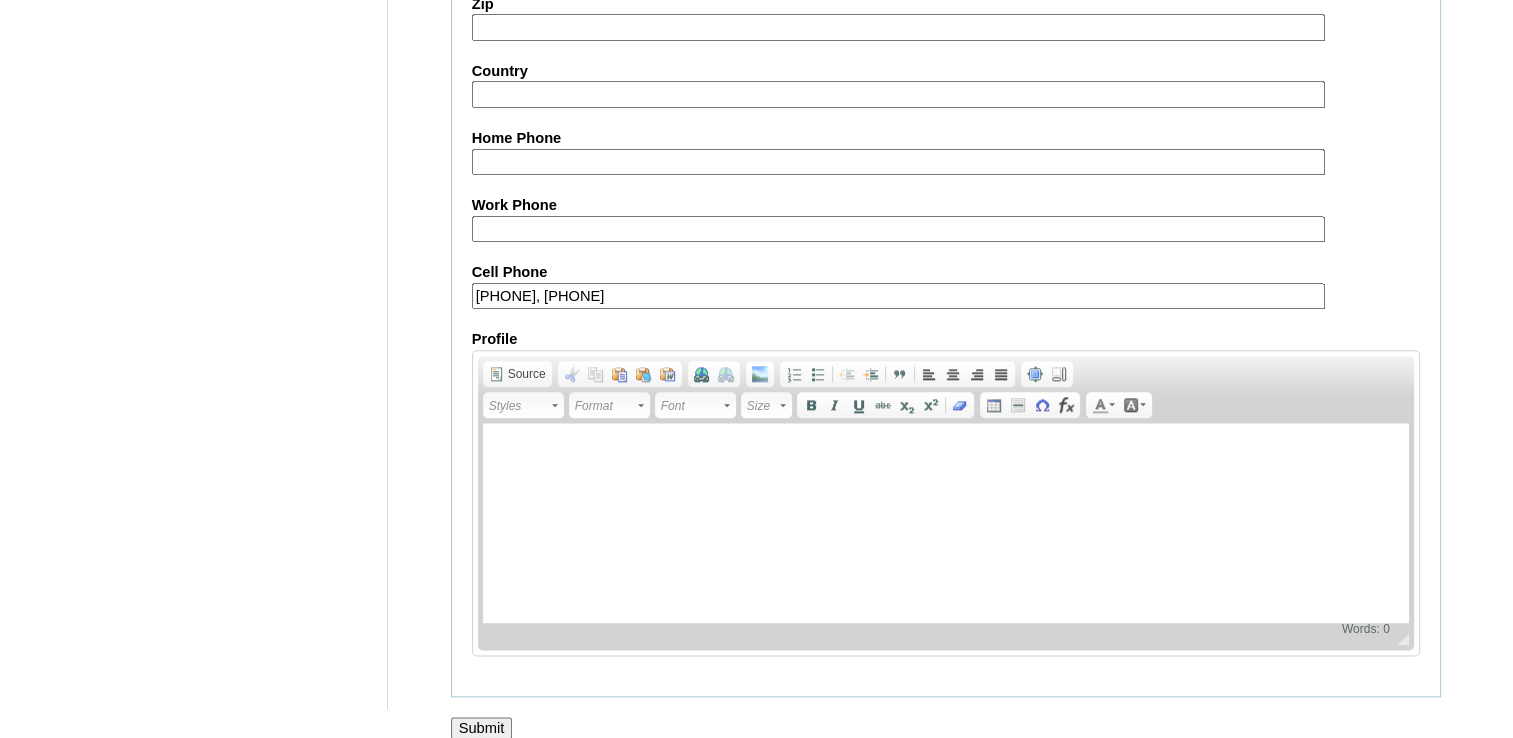 type on "smpadilla.student@vcis.edu.ph" 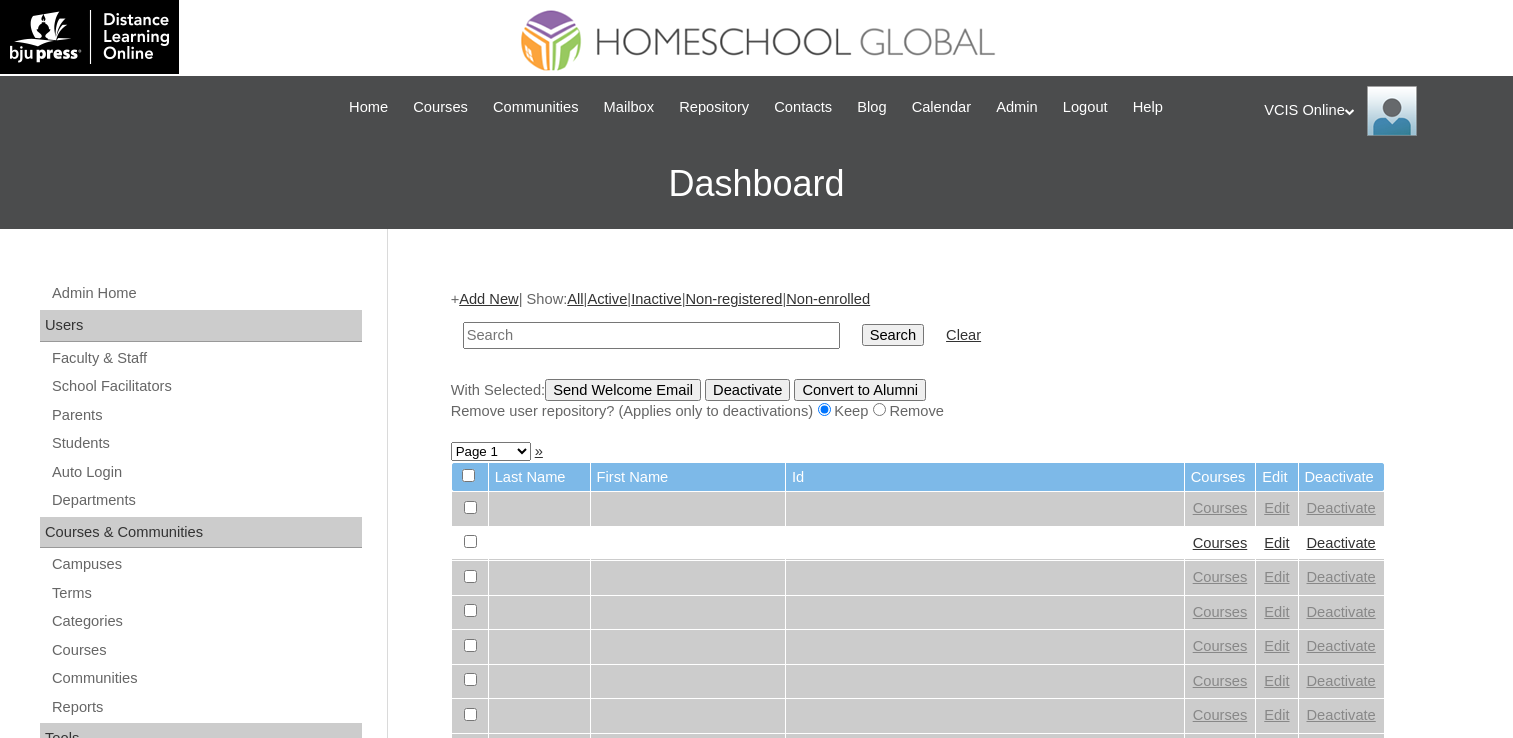 scroll, scrollTop: 0, scrollLeft: 0, axis: both 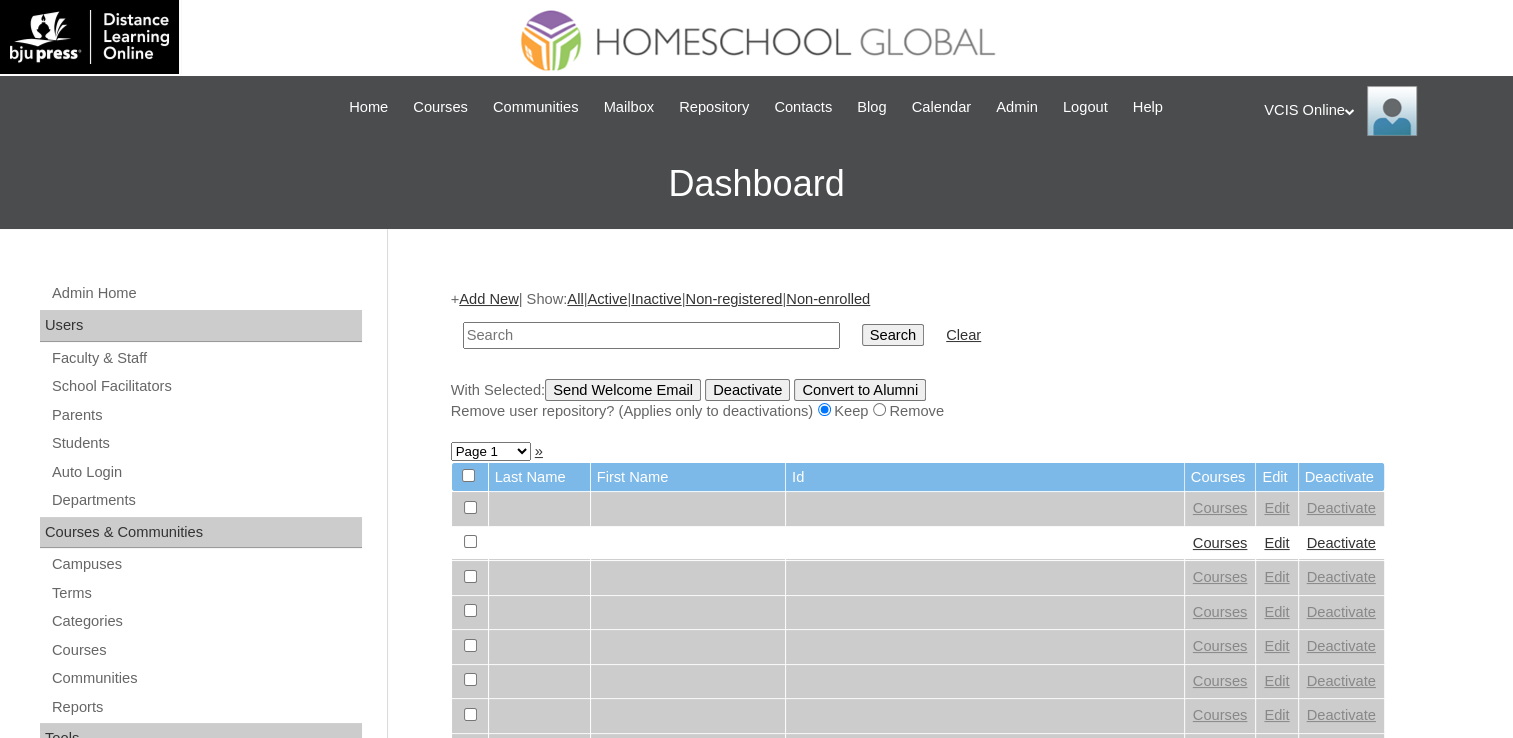 click at bounding box center (651, 335) 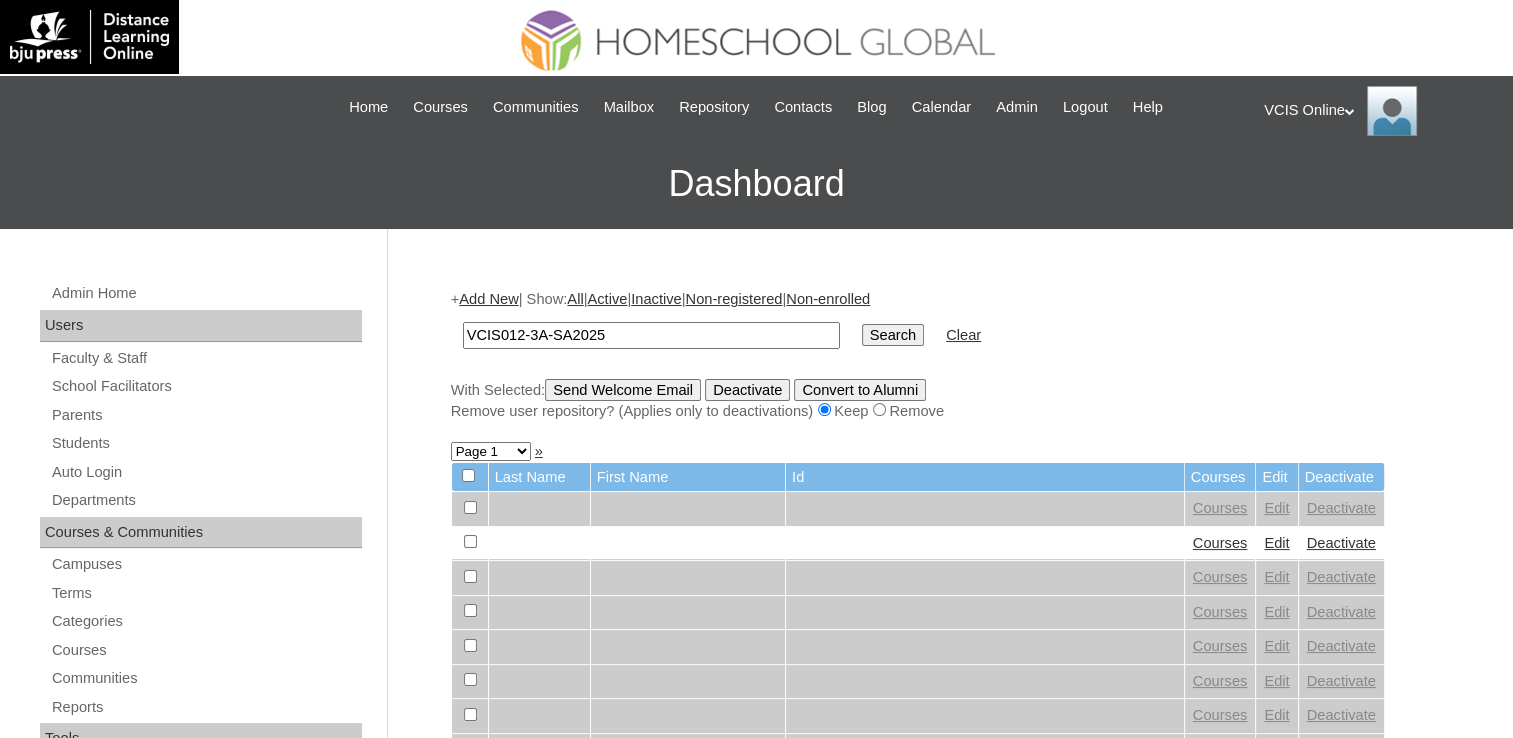 type on "VCIS012-3A-SA2025" 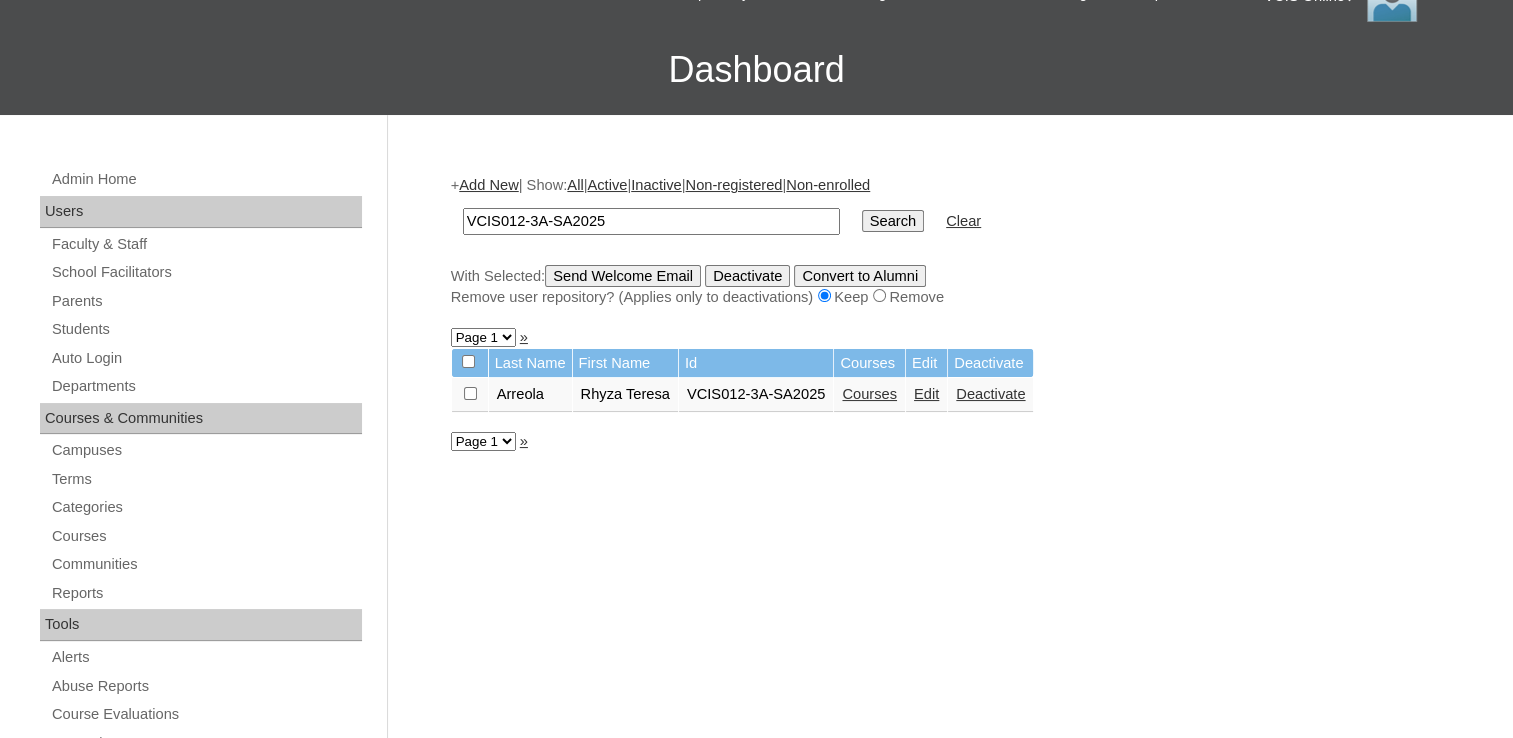 scroll, scrollTop: 200, scrollLeft: 0, axis: vertical 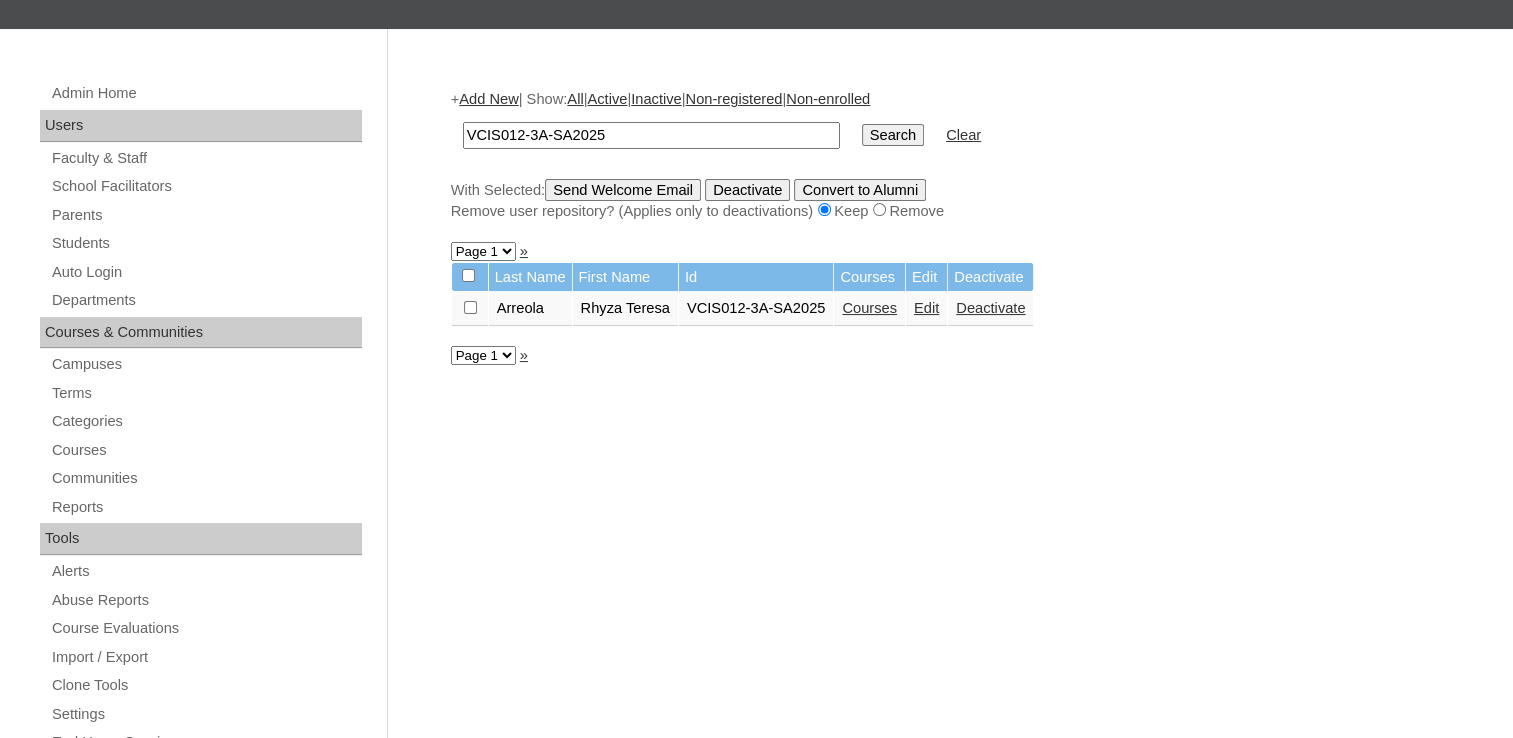 click on "Edit" at bounding box center [926, 309] 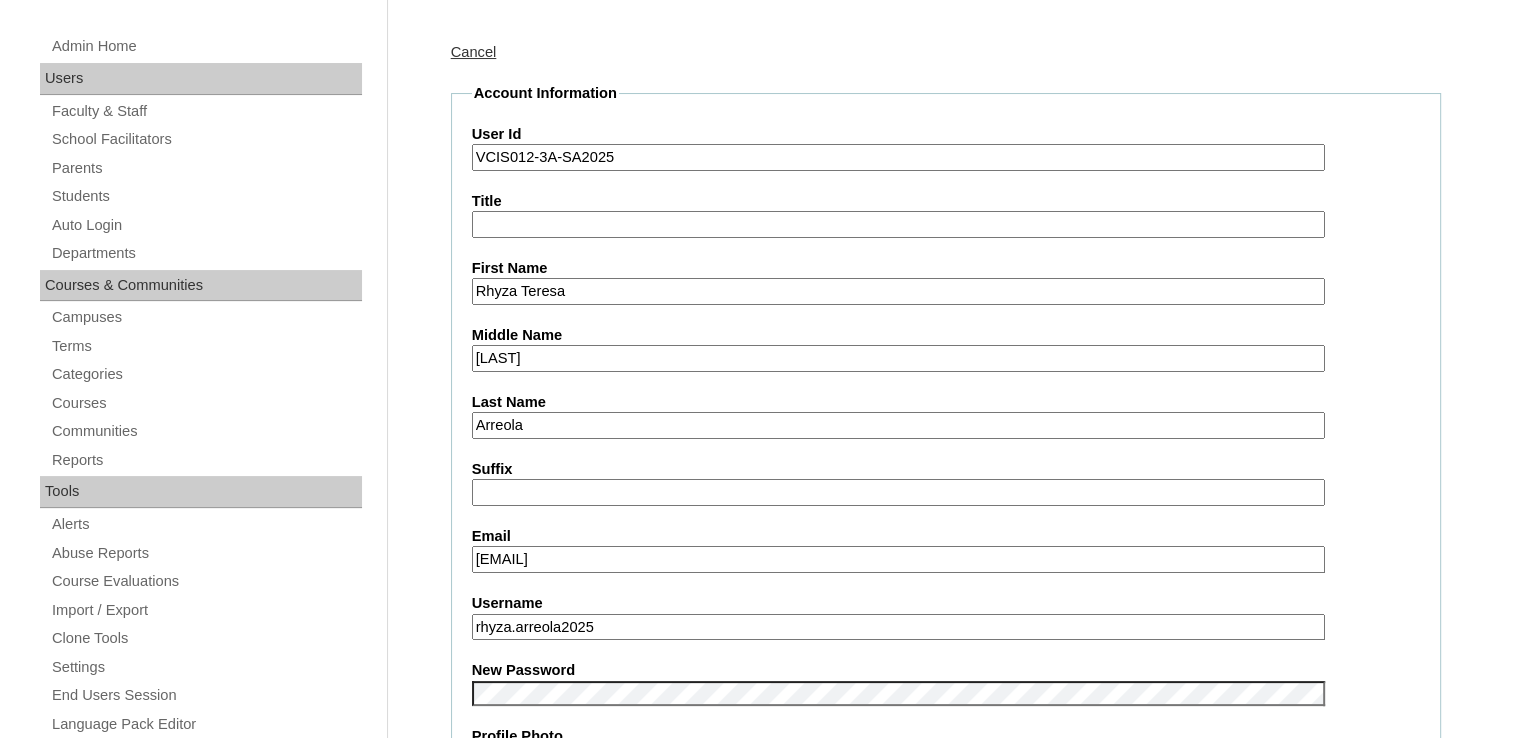 scroll, scrollTop: 200, scrollLeft: 0, axis: vertical 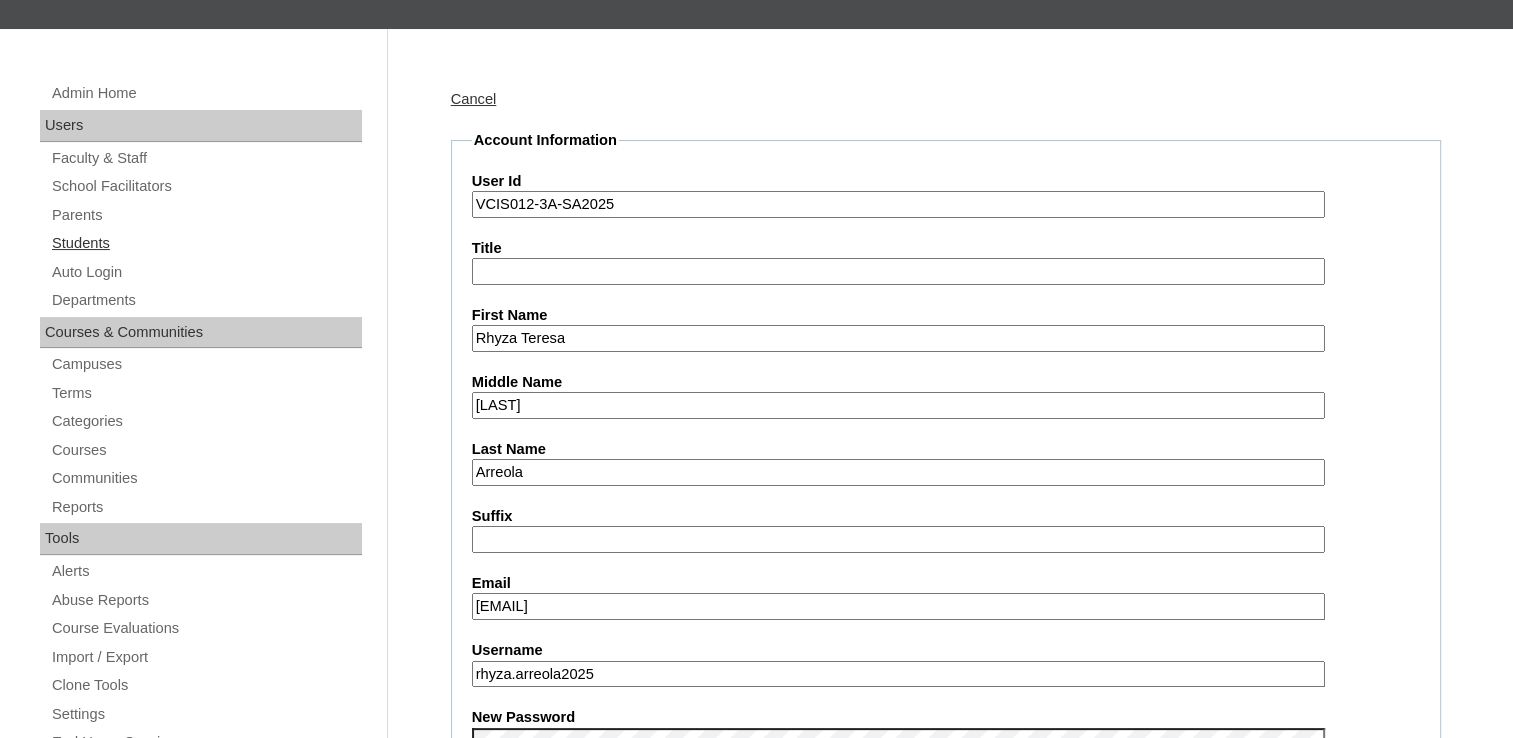 click on "Students" at bounding box center (206, 243) 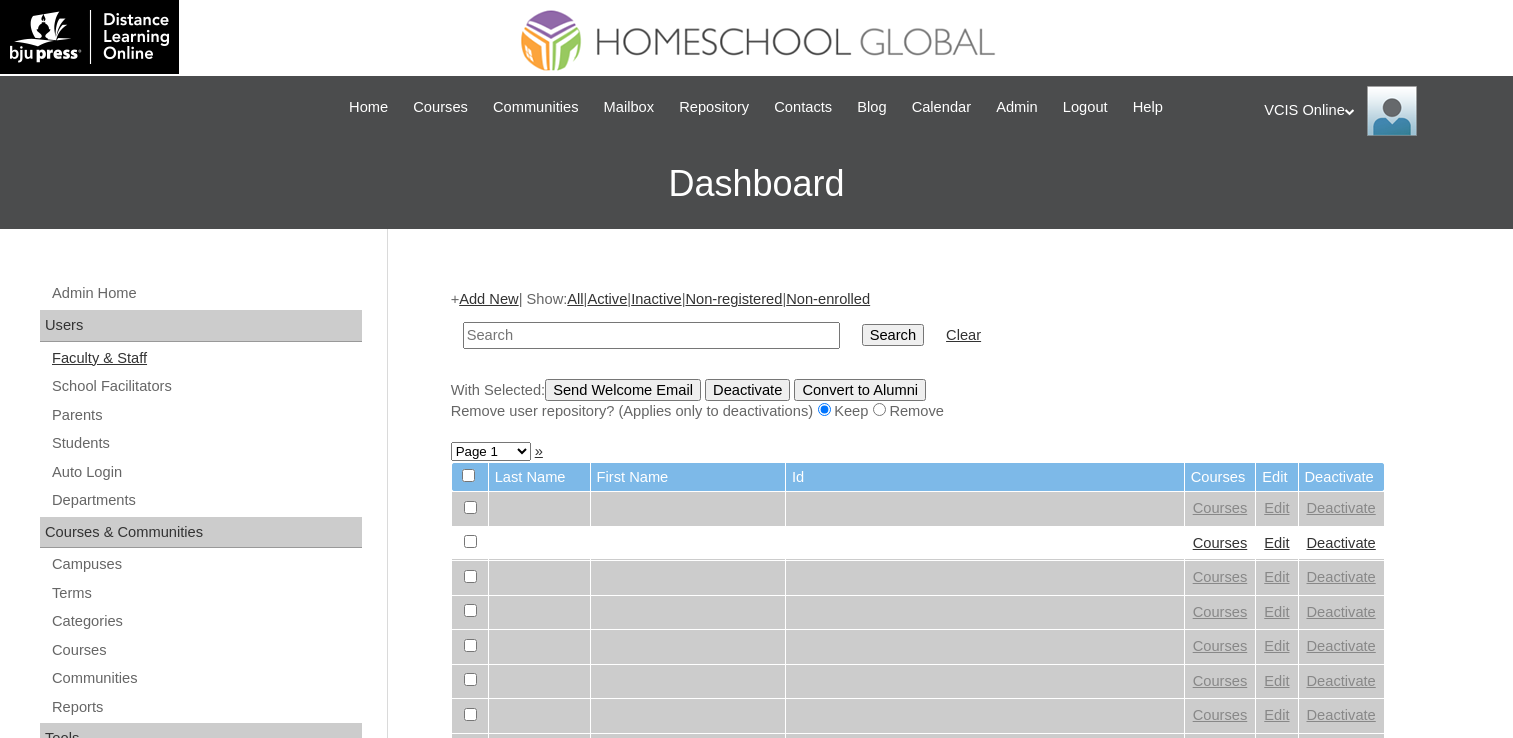 scroll, scrollTop: 0, scrollLeft: 0, axis: both 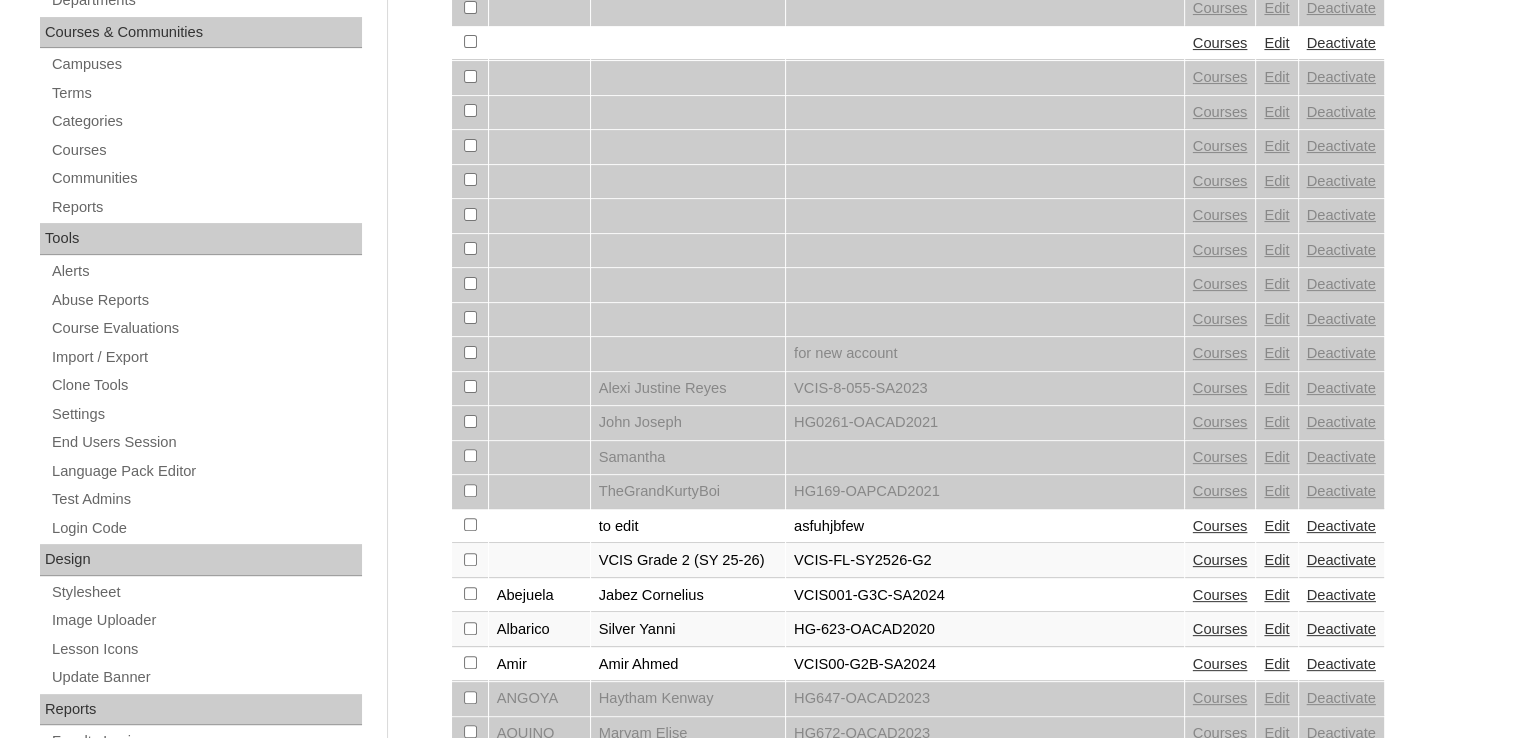click on "[LAST NAME]
[FIRST NAME]
Id
Courses
Edit
Deactivate
Courses
Edit
Deactivate
Courses
Edit
Deactivate
Courses
Edit
Deactivate
Courses
Edit
Deactivate
Courses
Edit
Deactivate
Courses
Edit
Deactivate
Courses
Edit
Deactivate
Courses
Edit
Deactivate
Courses
Edit
Deactivate
Courses
Edit
Deactivate" at bounding box center (918, 840) 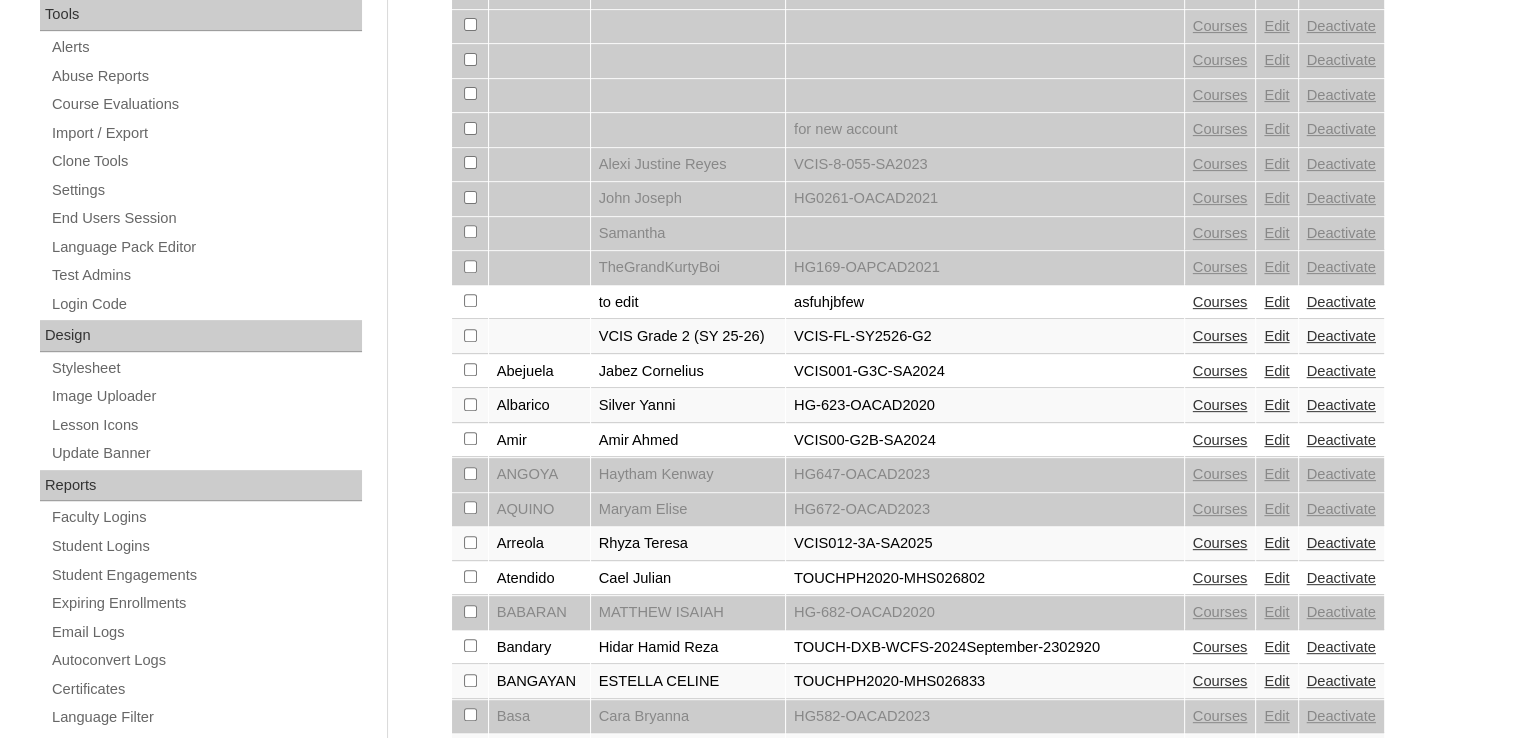 scroll, scrollTop: 900, scrollLeft: 0, axis: vertical 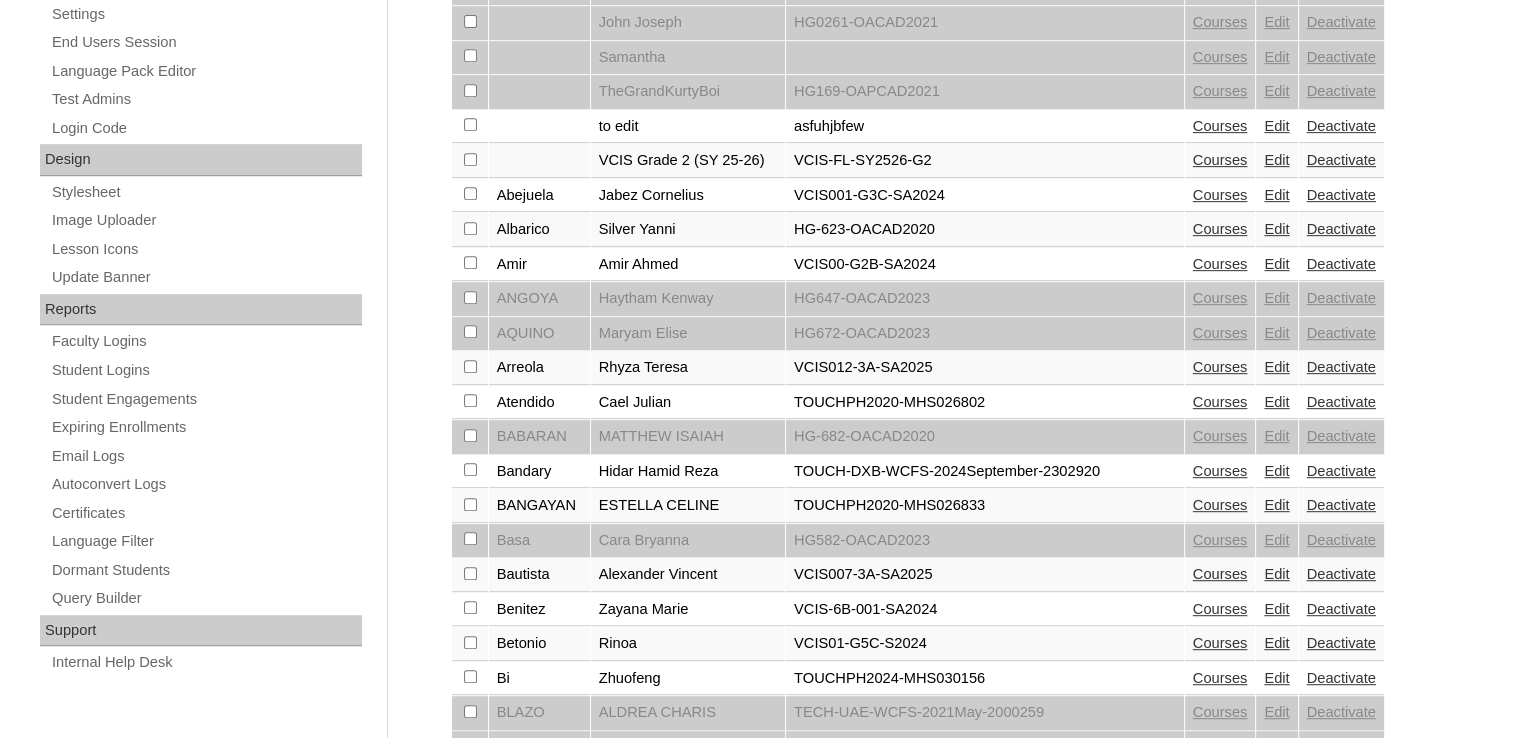 click on "Cara Bryanna" at bounding box center [688, 541] 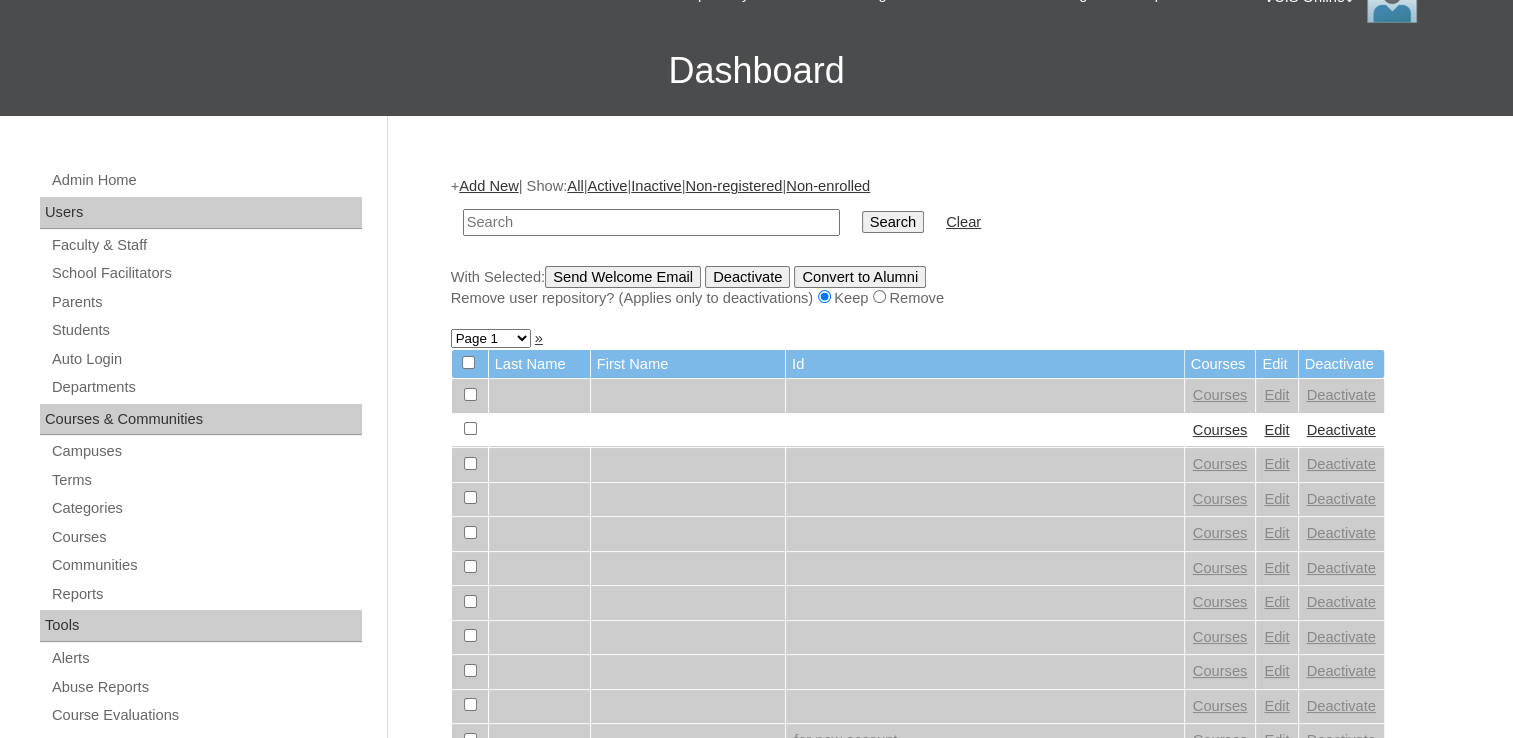 scroll, scrollTop: 0, scrollLeft: 0, axis: both 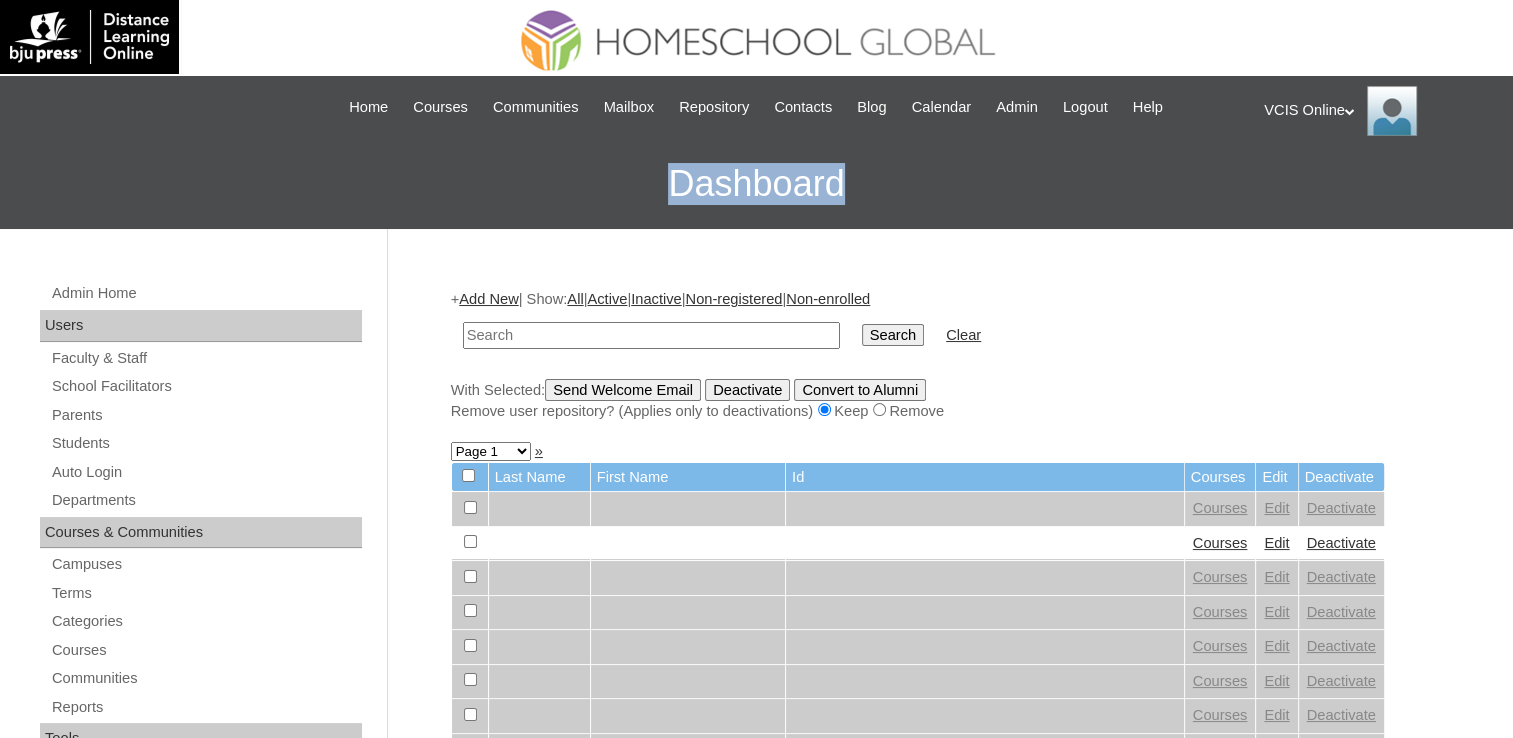 drag, startPoint x: 261, startPoint y: 192, endPoint x: 999, endPoint y: 220, distance: 738.53094 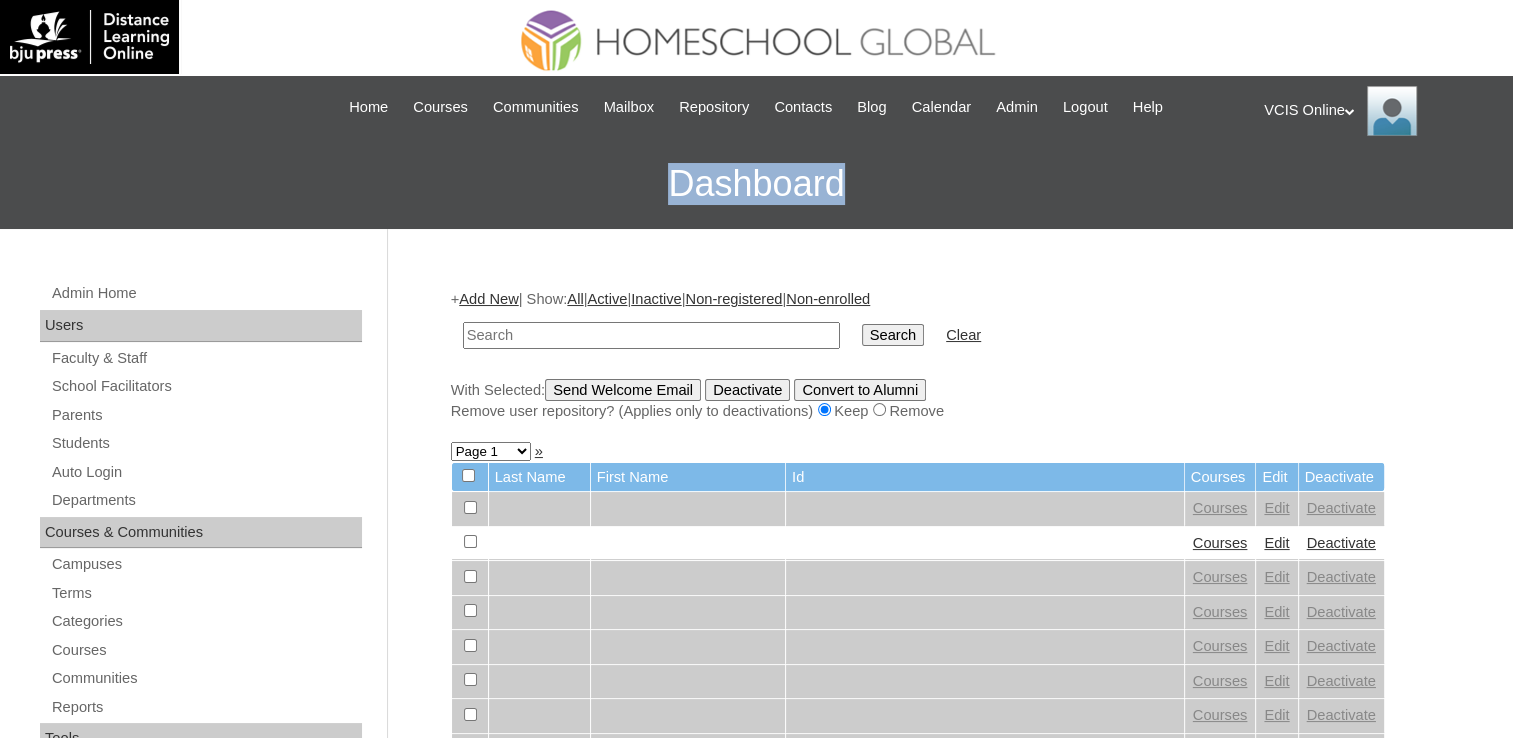 click on "Dashboard" at bounding box center (756, 184) 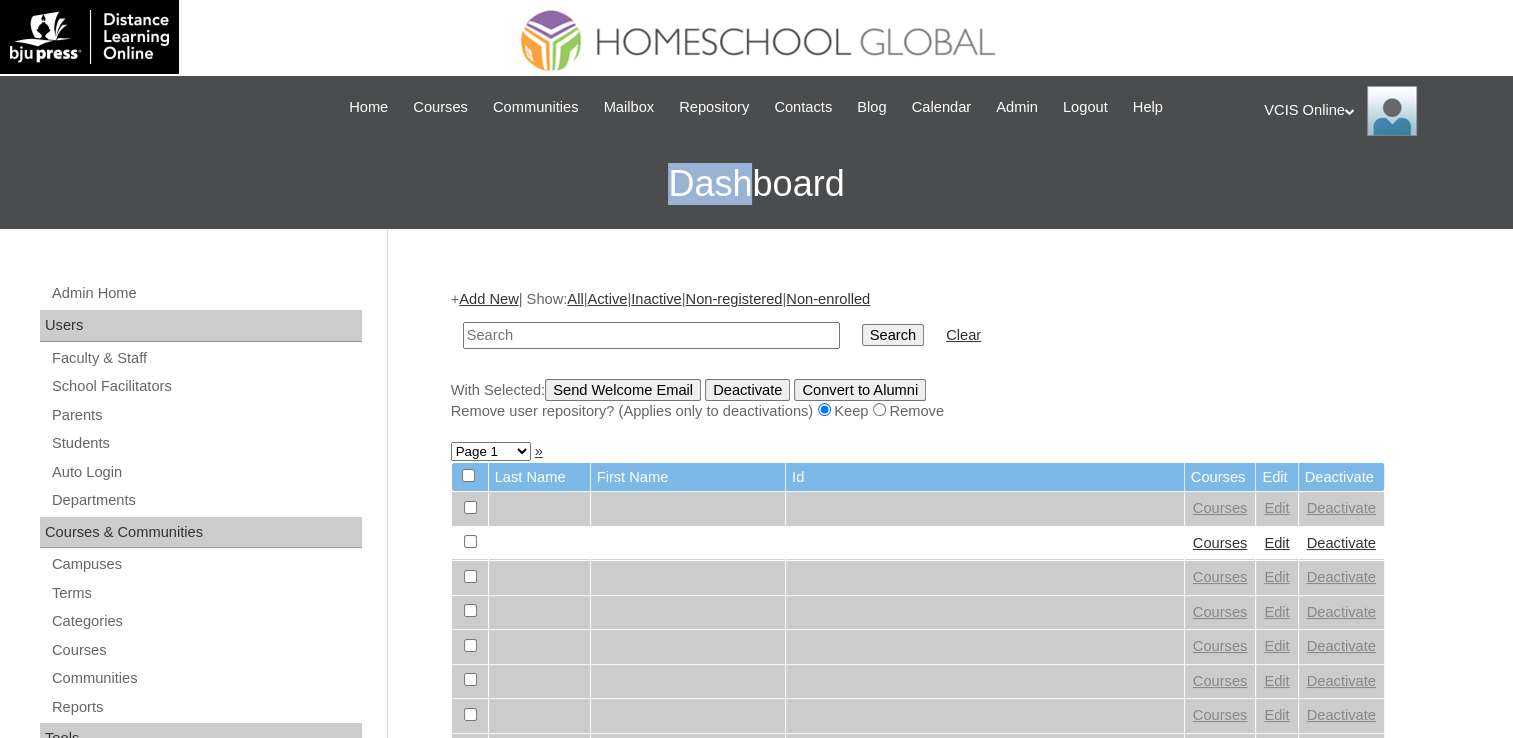 drag, startPoint x: 667, startPoint y: 184, endPoint x: 527, endPoint y: 194, distance: 140.35669 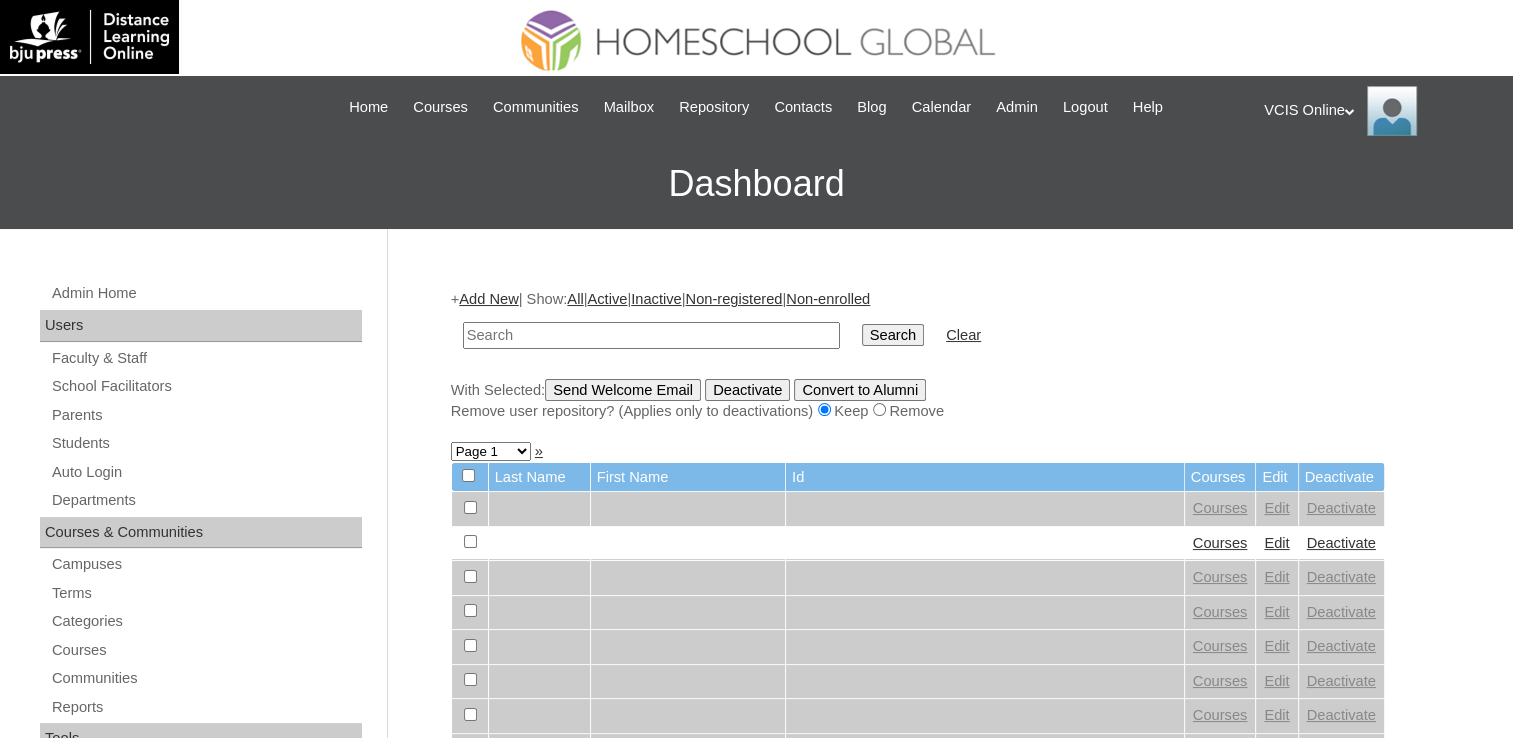 click on "Admin Home
Users
Faculty & Staff
School Facilitators
Parents
Students
Auto Login
Departments
Courses & Communities
Campuses
Terms
Categories
Courses
Communities
Reports
Tools
Alerts
Abuse Reports
Course Evaluations
Import / Export
Clone Tools
Settings
End Users Session
Language Pack Editor
Test Admins
Login Code
Design
Stylesheet
Image Uploader
Lesson Icons
Update Banner
Reports
Faculty Logins
Student Logins
Student Engagements
Expiring Enrollments
Email Logs
Autoconvert Logs
Certificates
Language Filter
Dormant Students
Query Builder
Support
Internal Help Desk
+  Add New  |
Show:
All
|  Active
|  Inactive
|  Non-registered
|  Non-enrolled
Search Clear
With Selected:
Send Welcome Email
Deactivate
Convert to Alumni
Remove user repository? (Applies only to deactivations)		  Keep
Remove" at bounding box center [756, 1242] 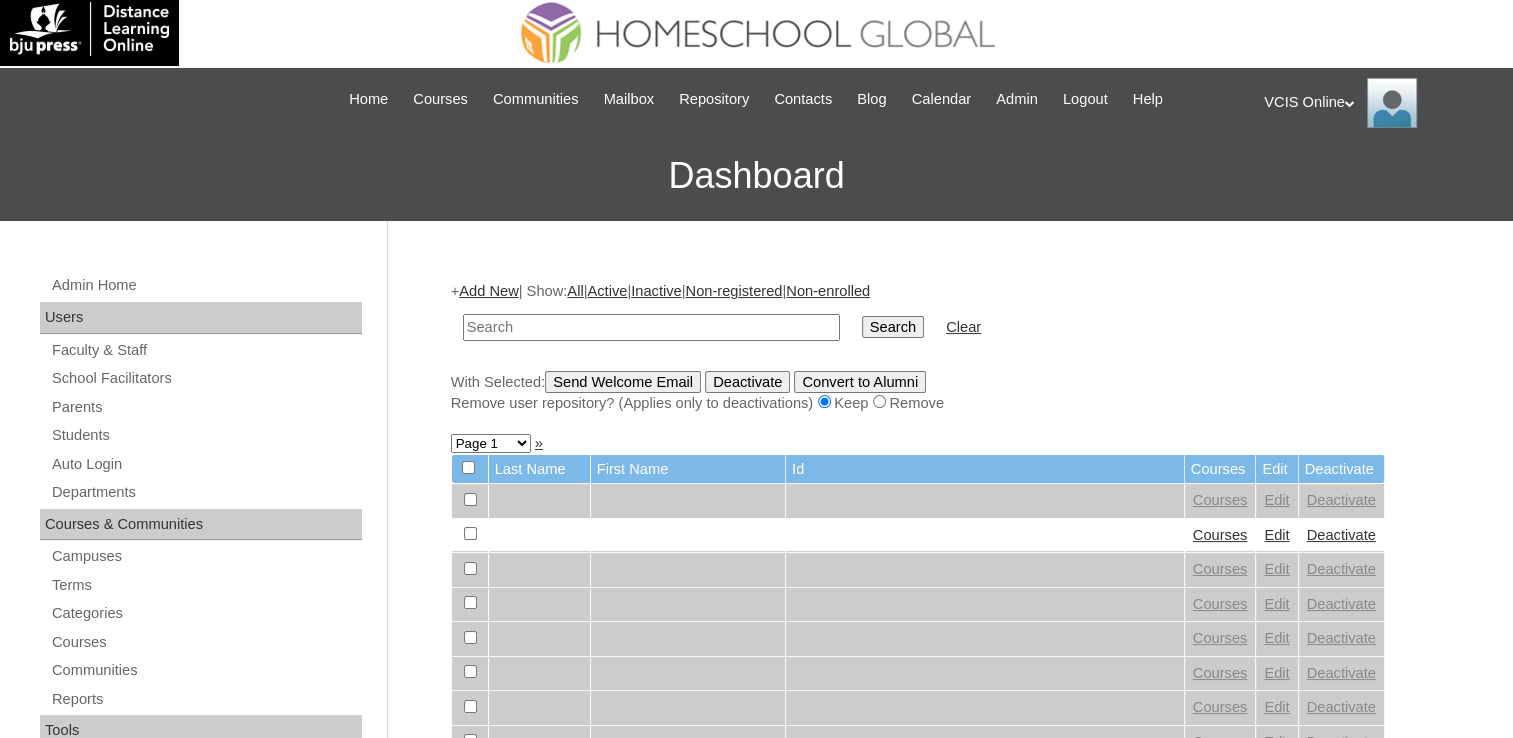 scroll, scrollTop: 0, scrollLeft: 0, axis: both 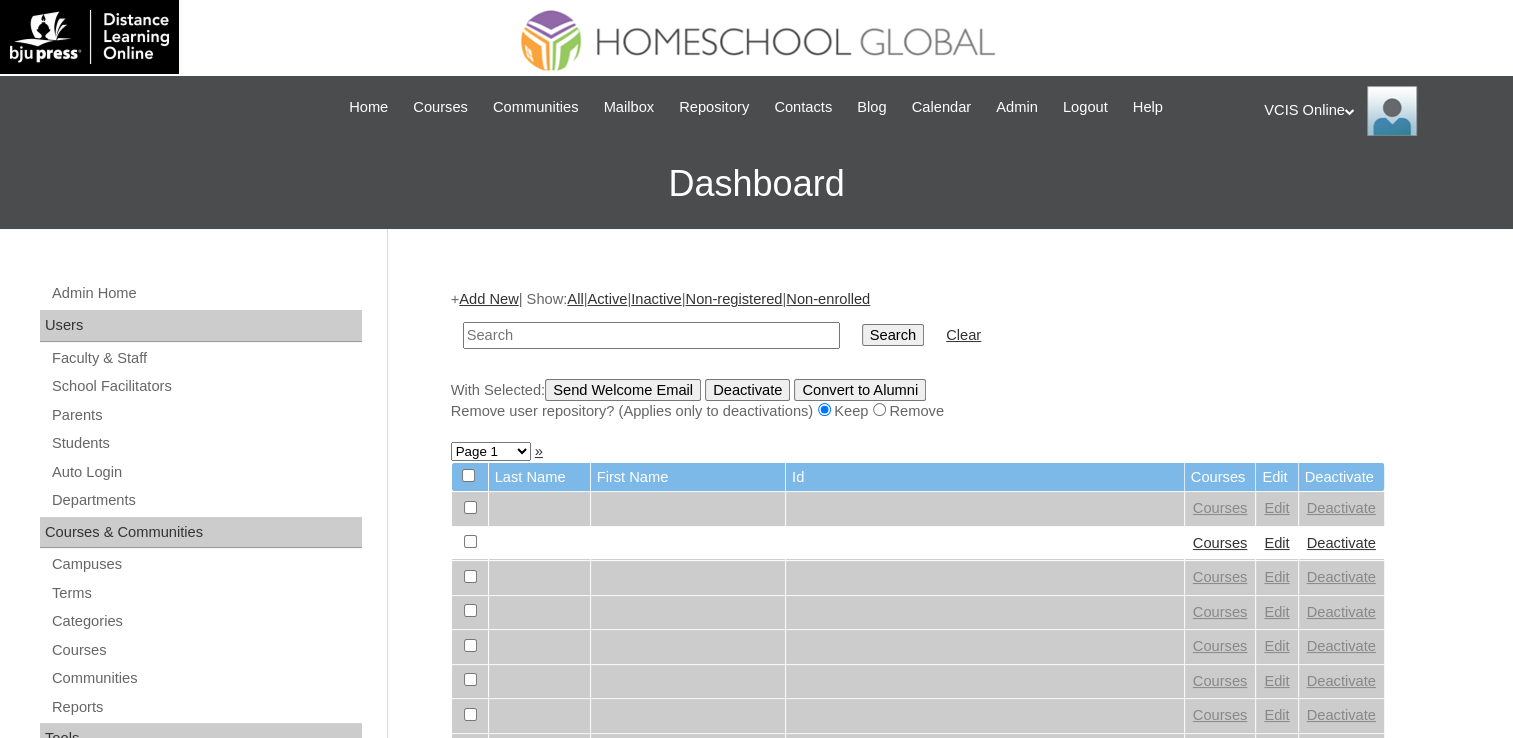 click on "Admin Home
Users
Faculty & Staff
School Facilitators
Parents
Students
Auto Login
Departments
Courses & Communities
Campuses
Terms
Categories
Courses
Communities
Reports
Tools
Alerts
Abuse Reports
Course Evaluations
Import / Export
Clone Tools
Settings
End Users Session
Language Pack Editor
Test Admins
Login Code
Design
Stylesheet
Image Uploader
Lesson Icons
Update Banner
Reports
Faculty Logins
Student Logins
Student Engagements
Expiring Enrollments
Email Logs
Autoconvert Logs
Certificates
Language Filter
Dormant Students
Query Builder
Support
Internal Help Desk" at bounding box center [204, 1227] 